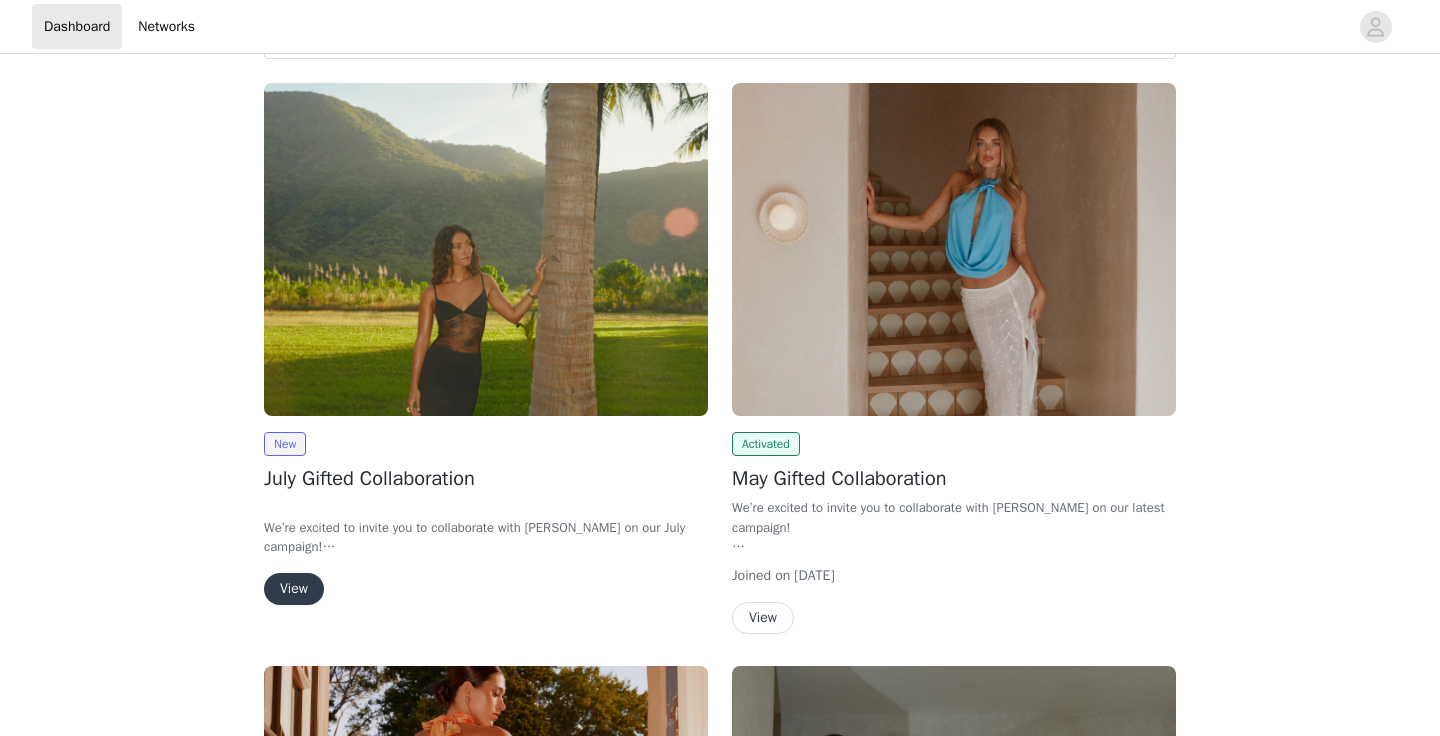 scroll, scrollTop: 92, scrollLeft: 0, axis: vertical 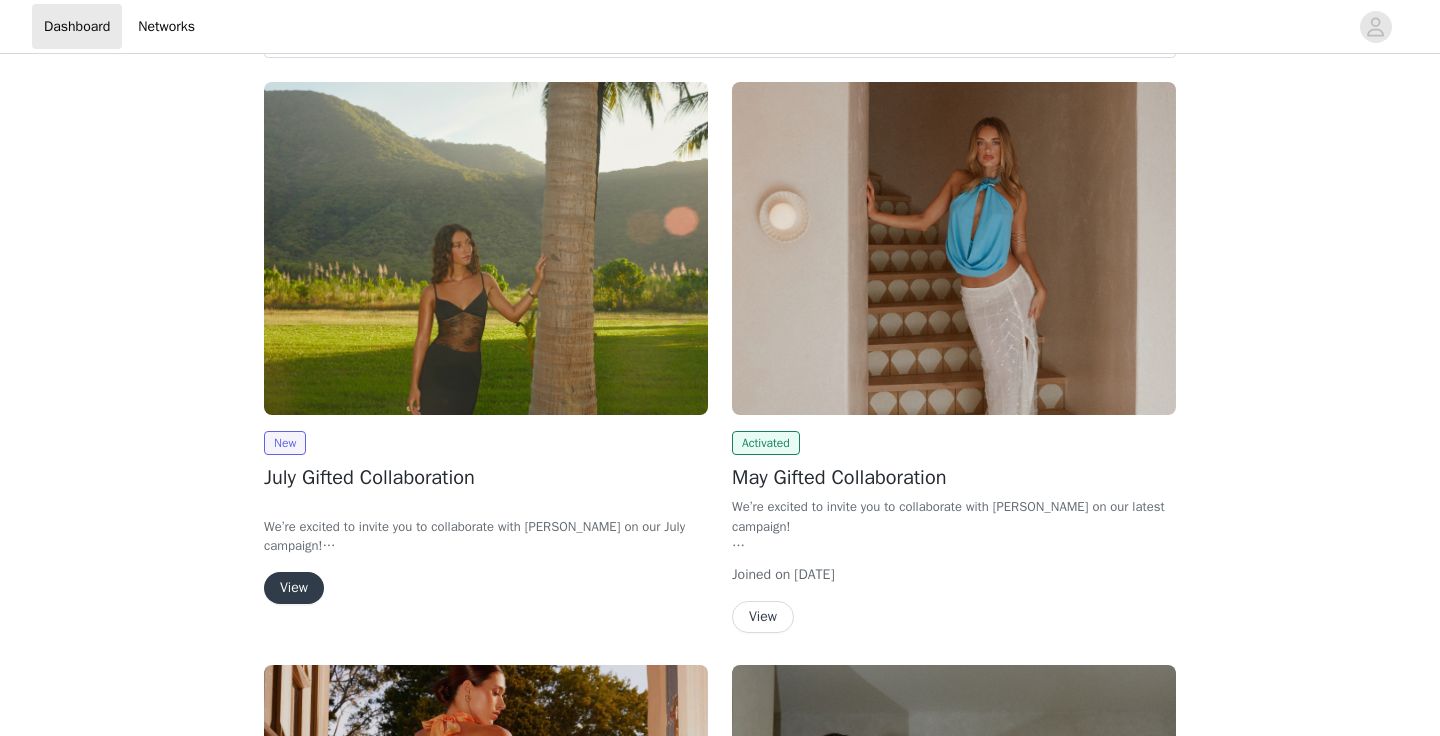 click on "View" at bounding box center (294, 588) 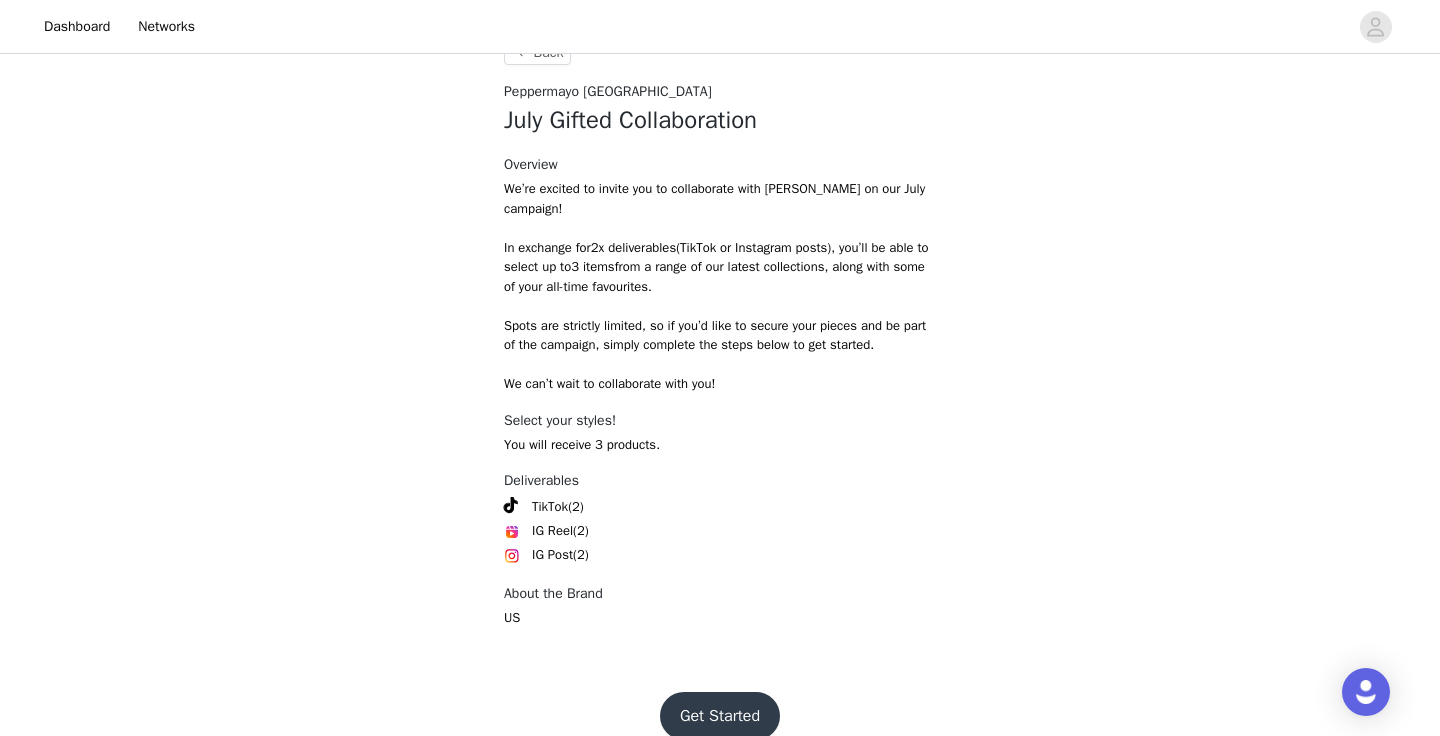 scroll, scrollTop: 780, scrollLeft: 0, axis: vertical 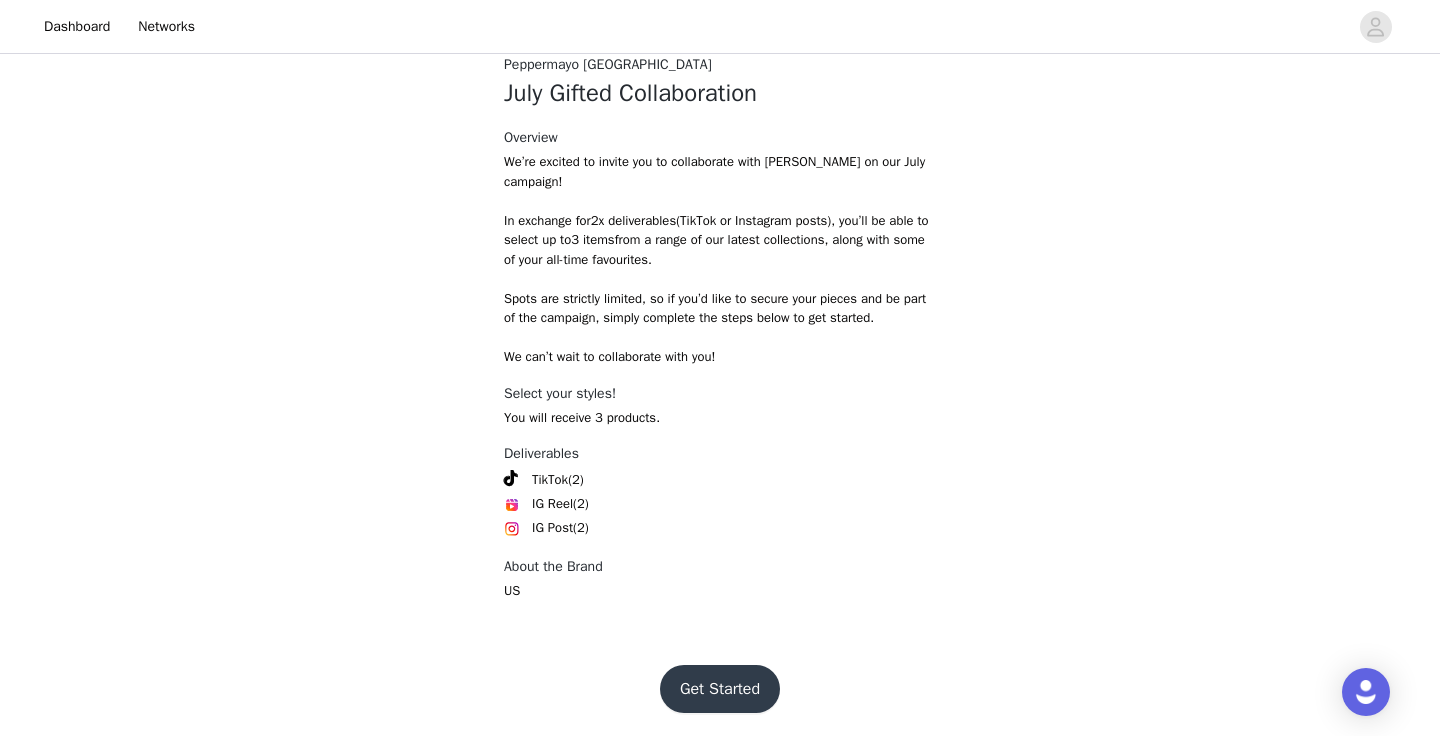click on "Get Started" at bounding box center (720, 689) 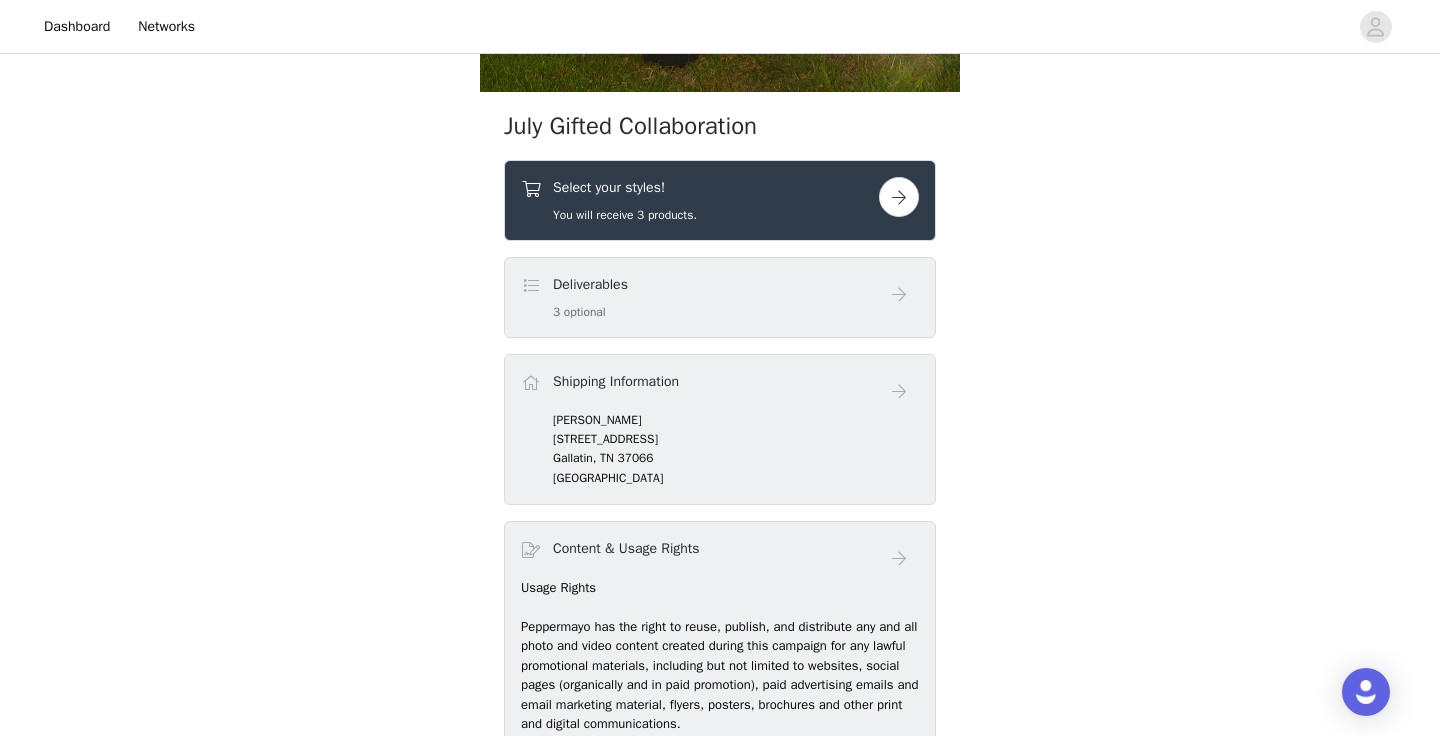 scroll, scrollTop: 685, scrollLeft: 0, axis: vertical 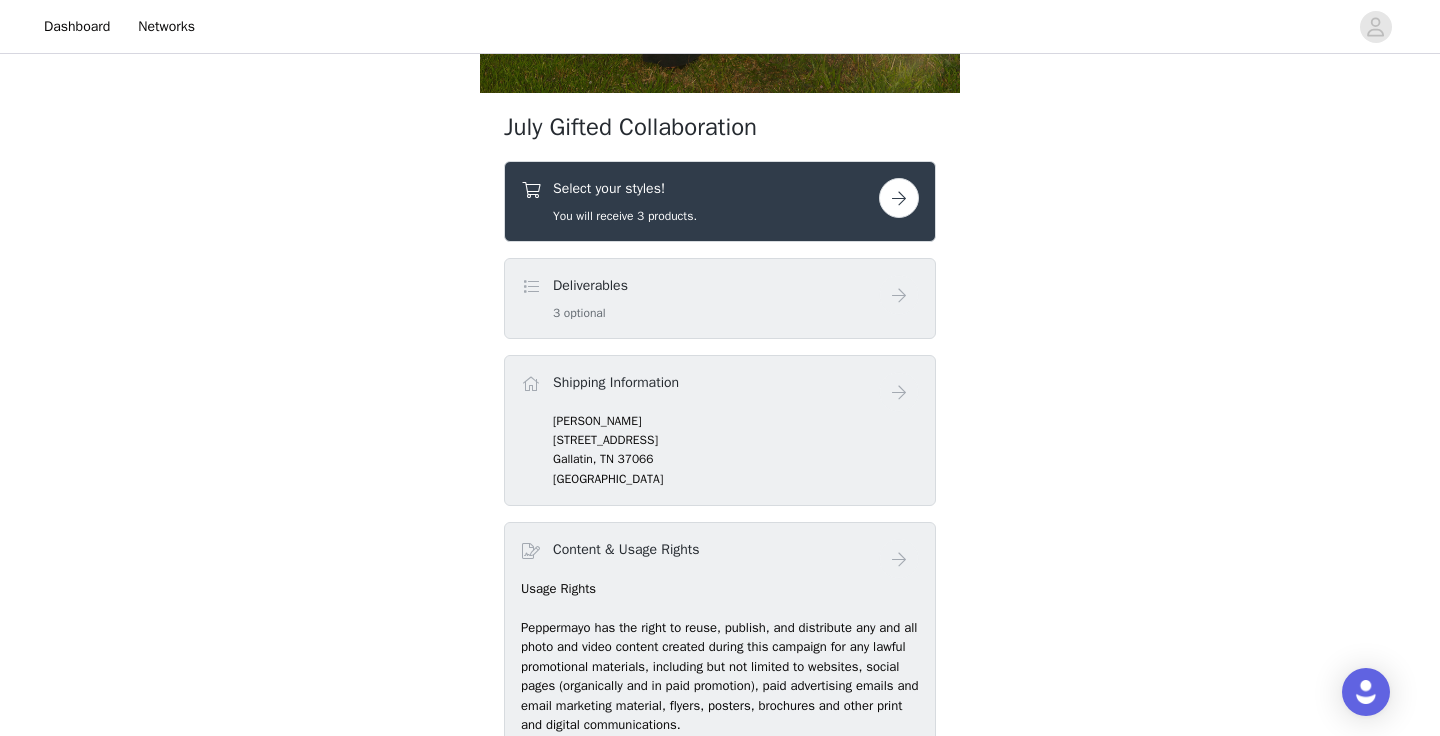 click at bounding box center (899, 198) 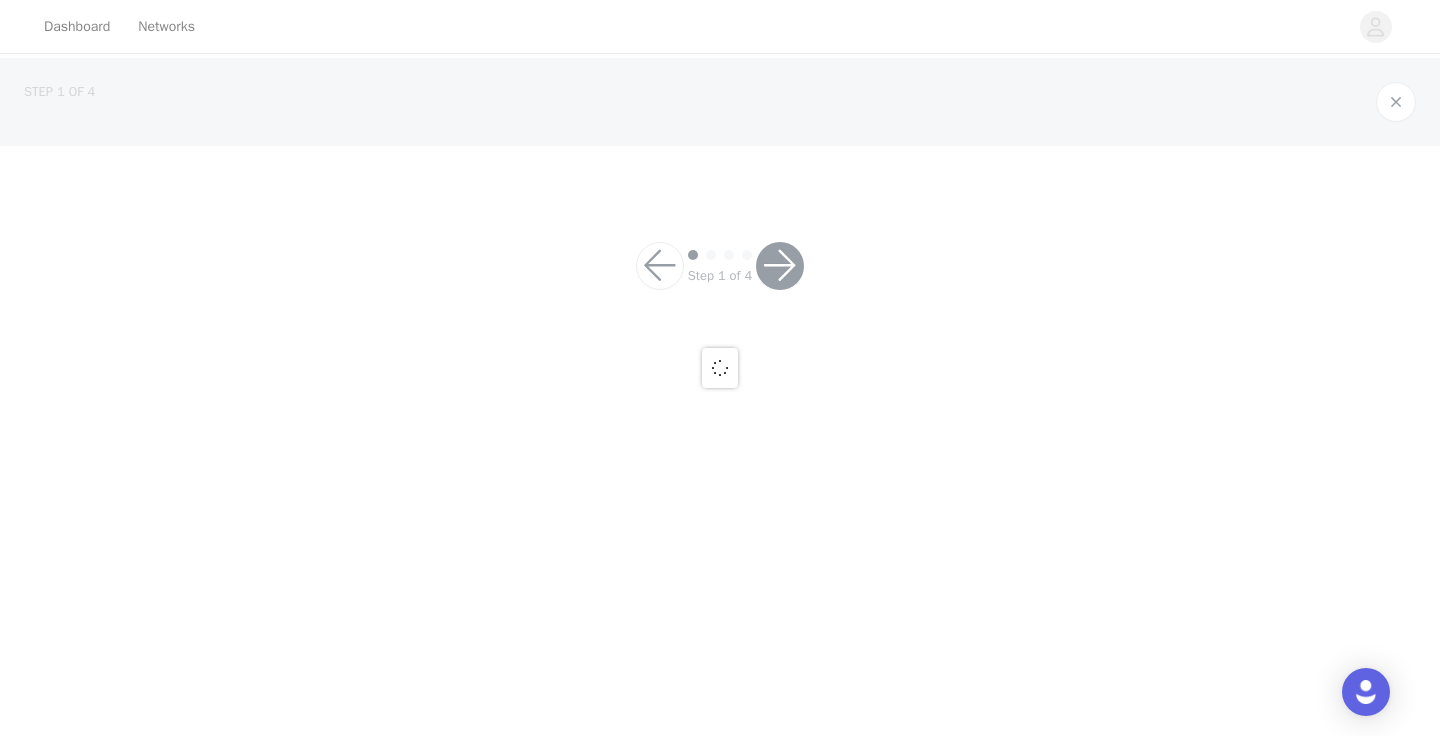scroll, scrollTop: 0, scrollLeft: 0, axis: both 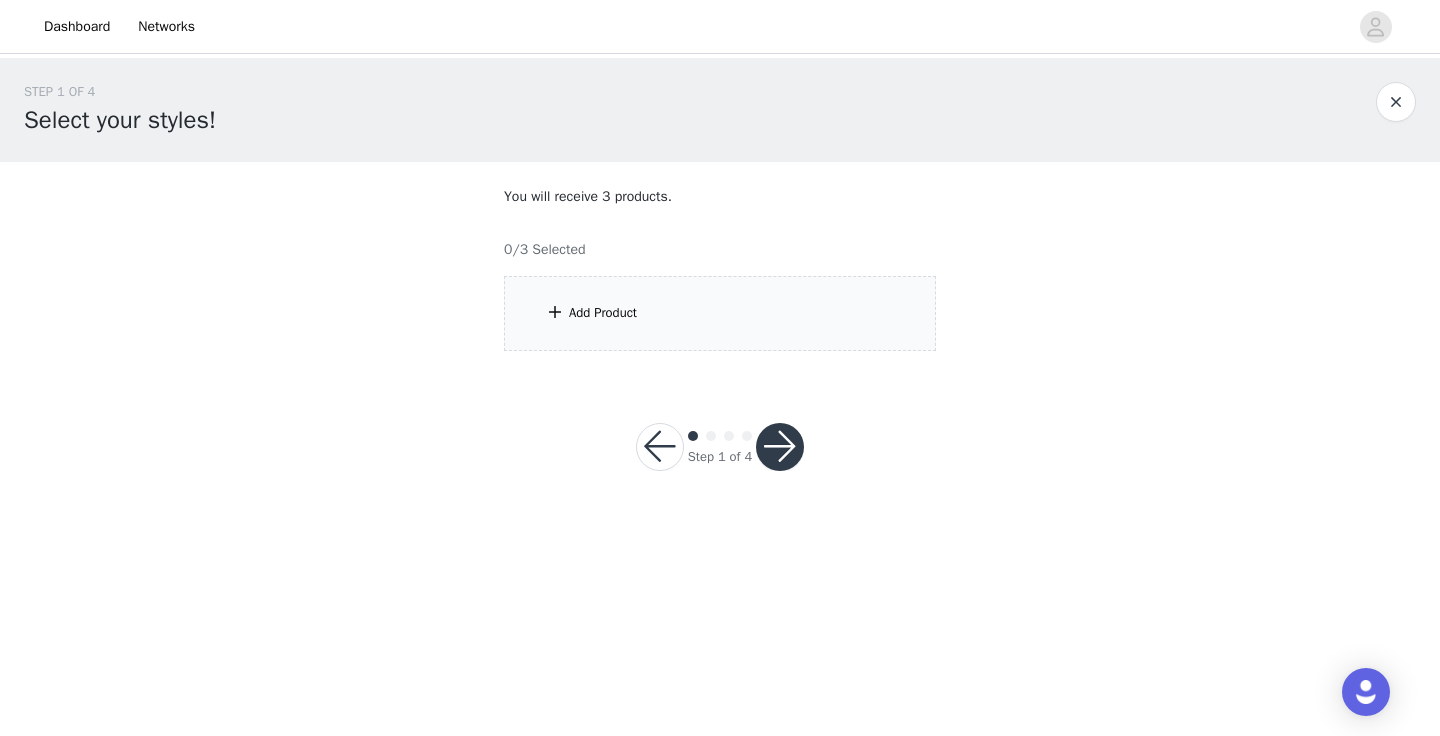 click at bounding box center (780, 447) 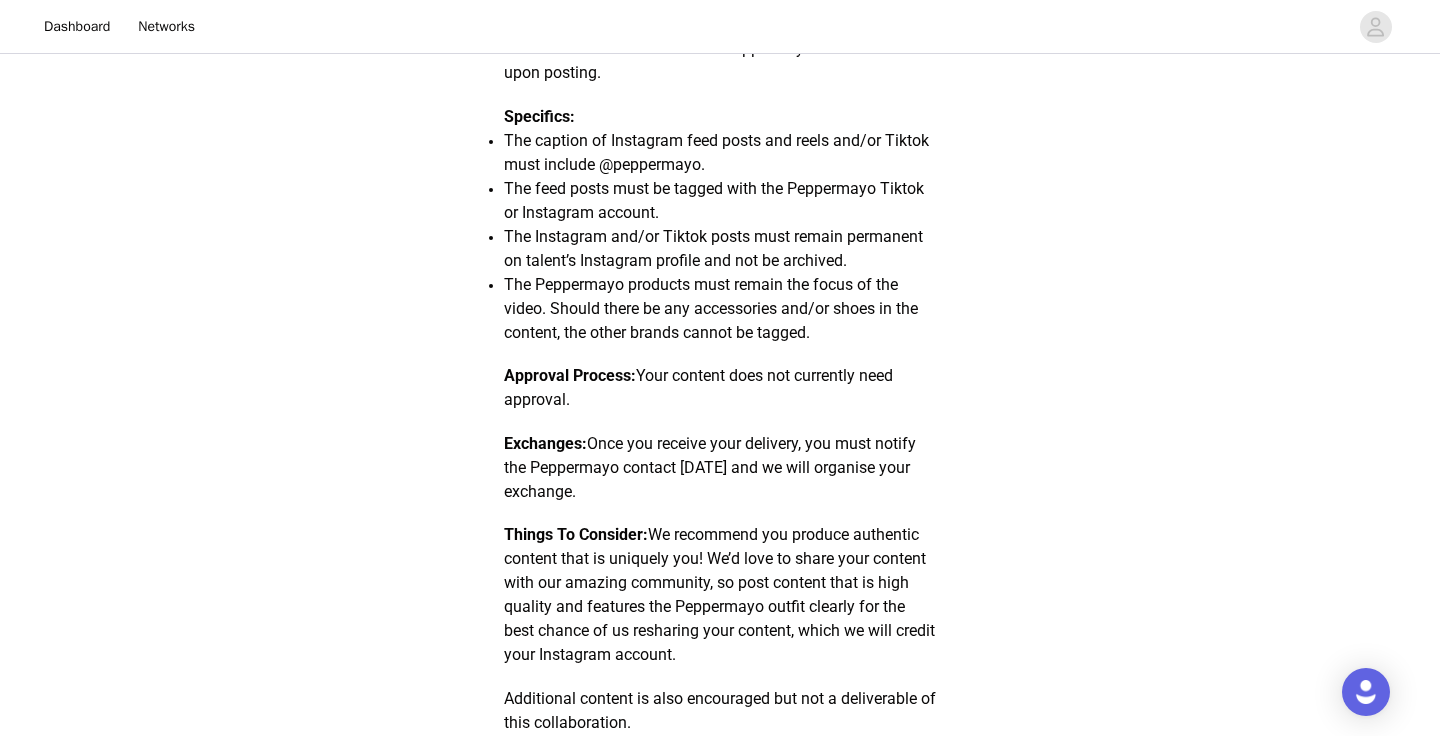 scroll, scrollTop: 662, scrollLeft: 0, axis: vertical 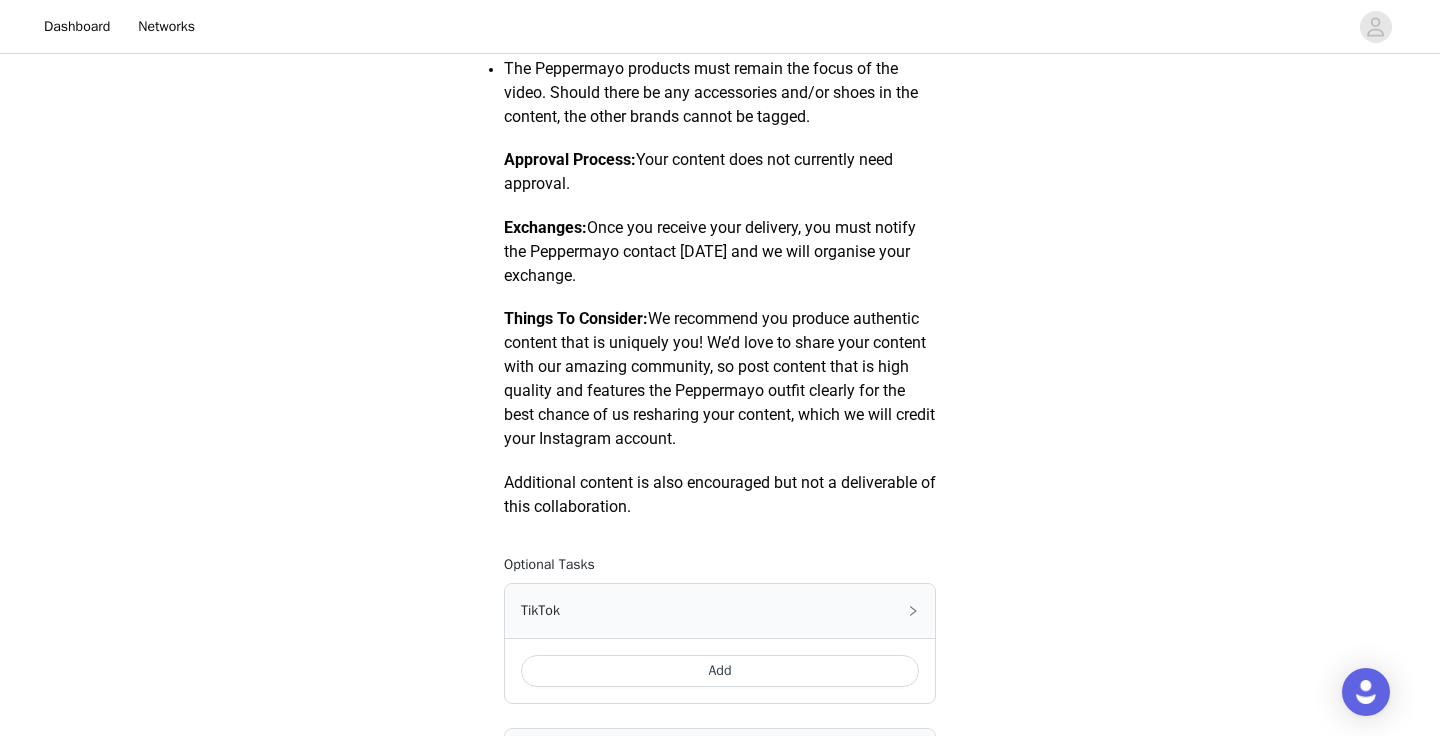 click on "Add" at bounding box center [720, 671] 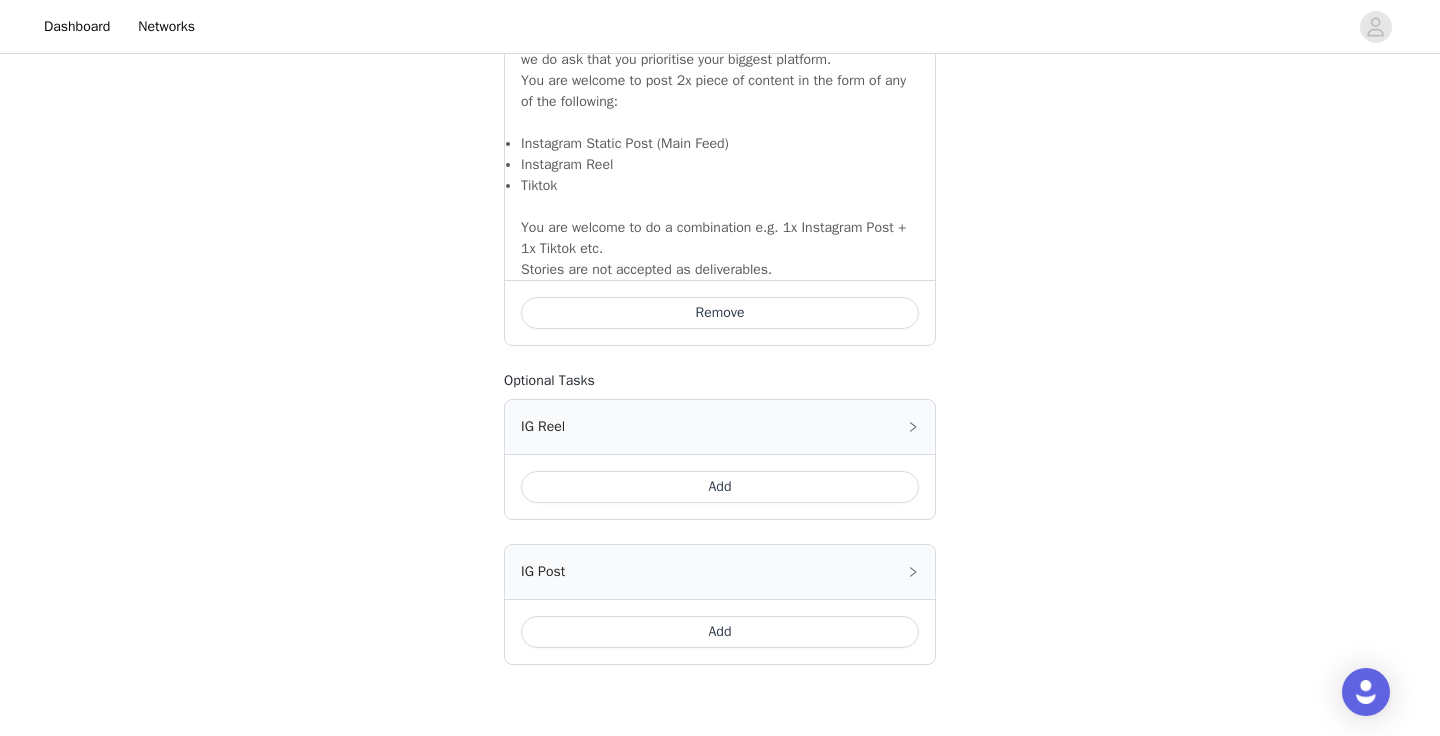 scroll, scrollTop: 1468, scrollLeft: 0, axis: vertical 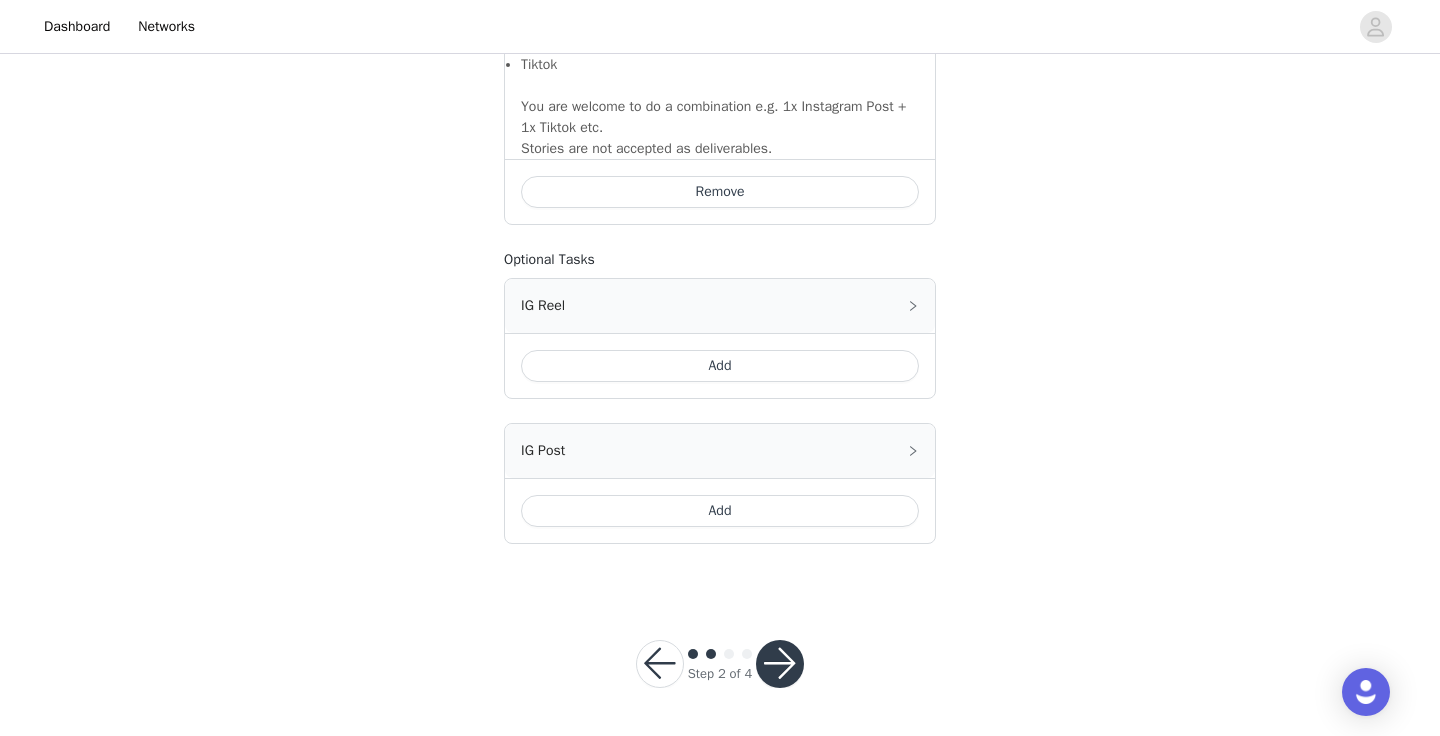 click at bounding box center (660, 664) 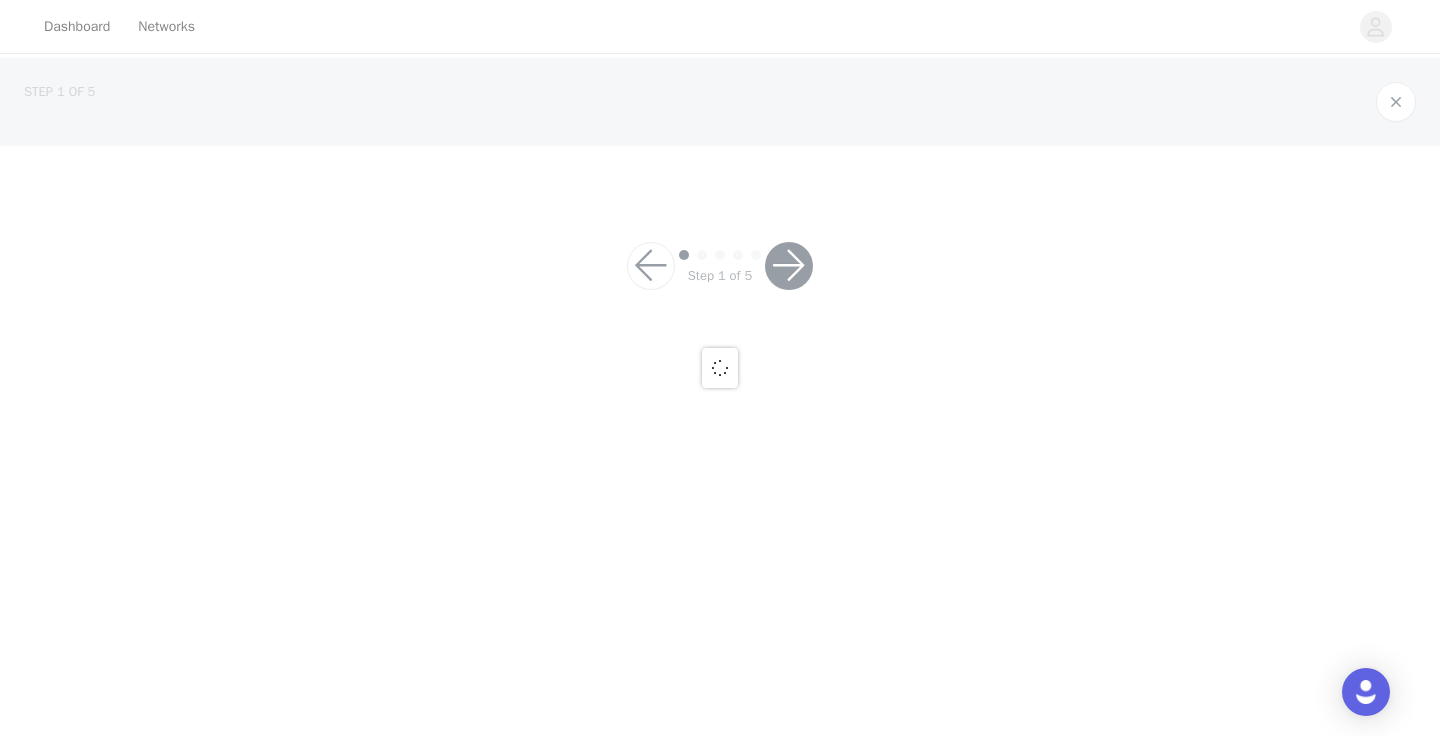 scroll, scrollTop: 0, scrollLeft: 0, axis: both 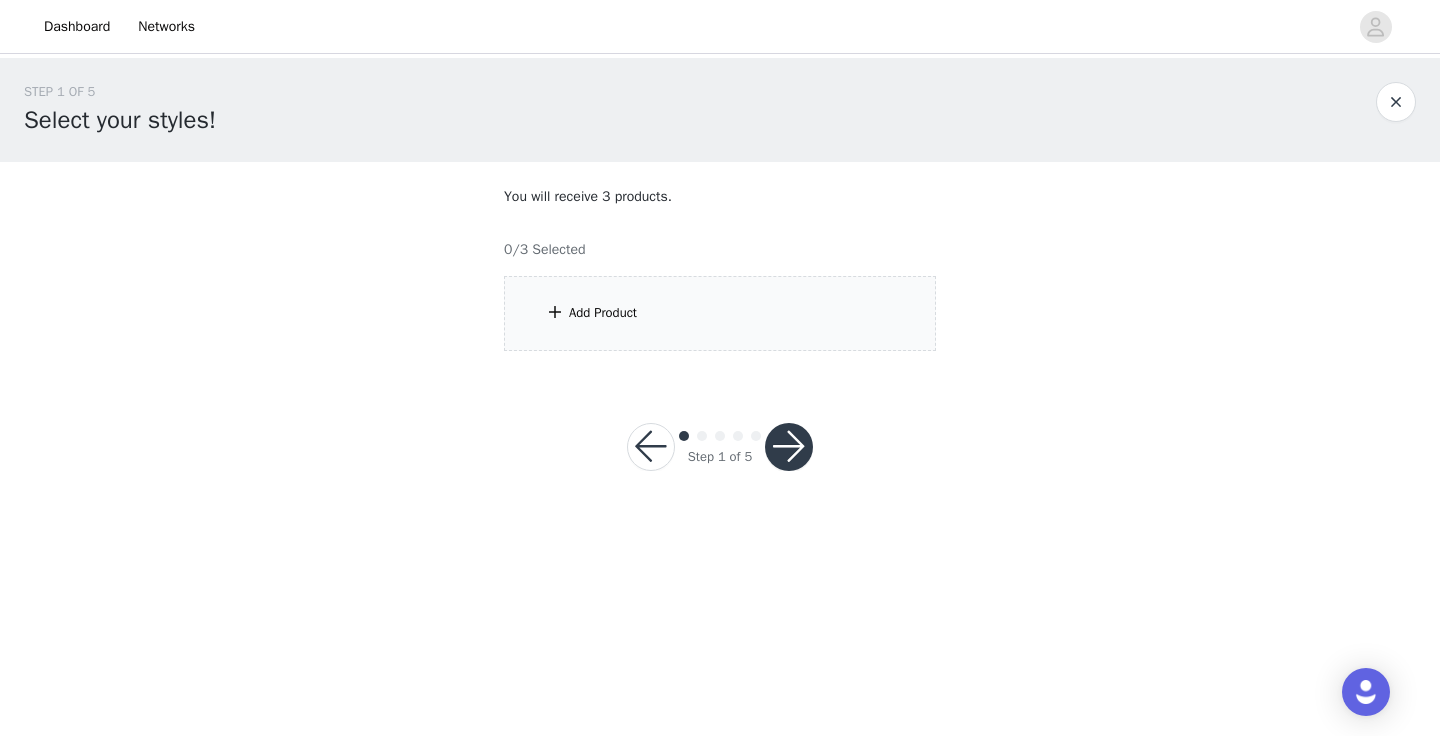 click on "Add Product" at bounding box center [720, 313] 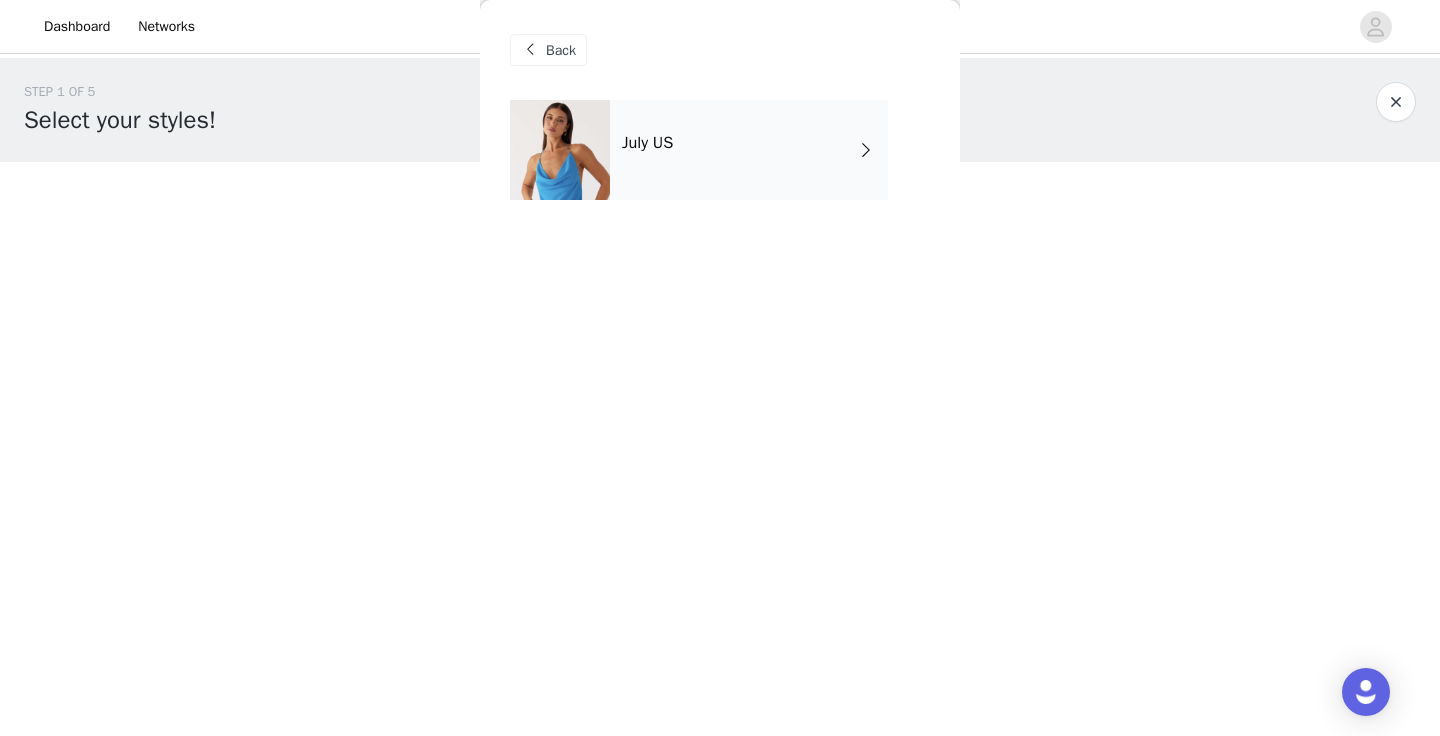 click on "July US" at bounding box center (749, 150) 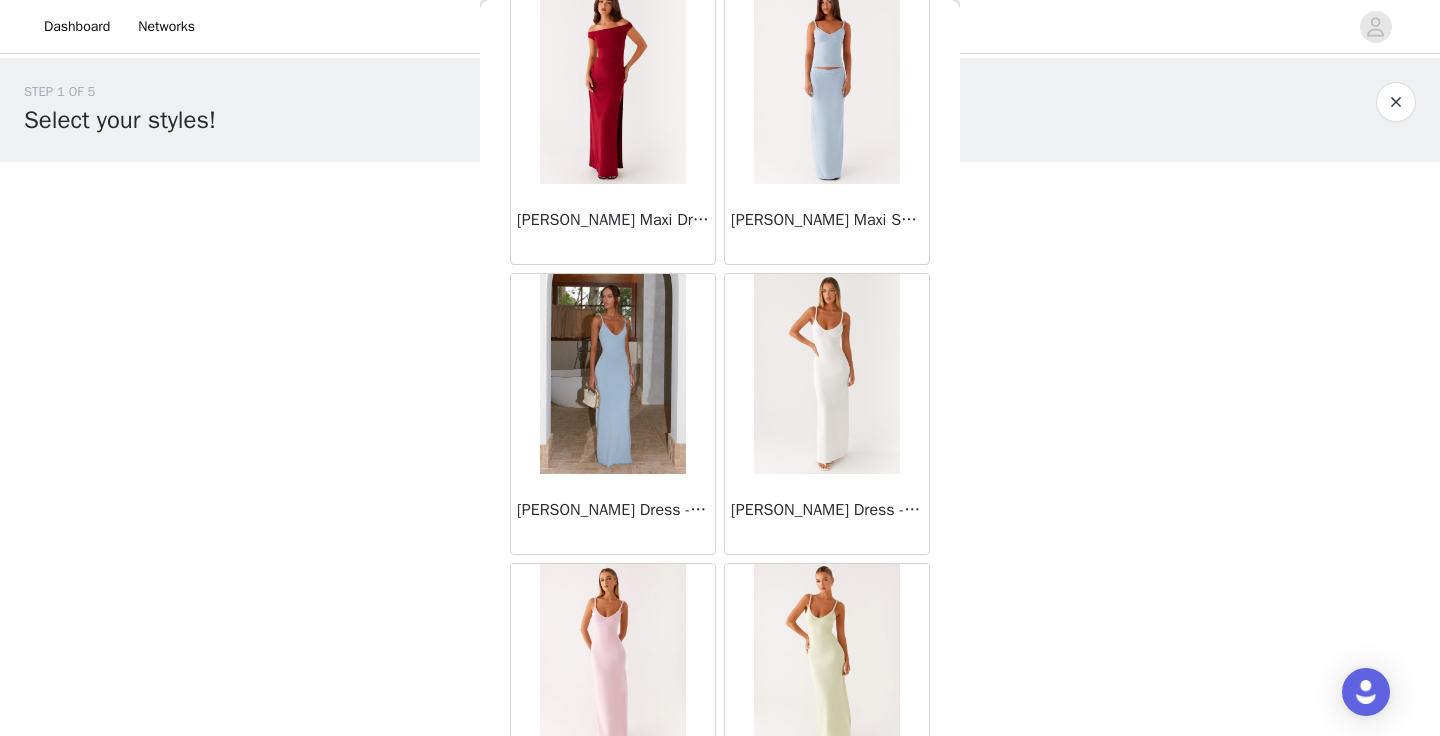 scroll, scrollTop: 2324, scrollLeft: 0, axis: vertical 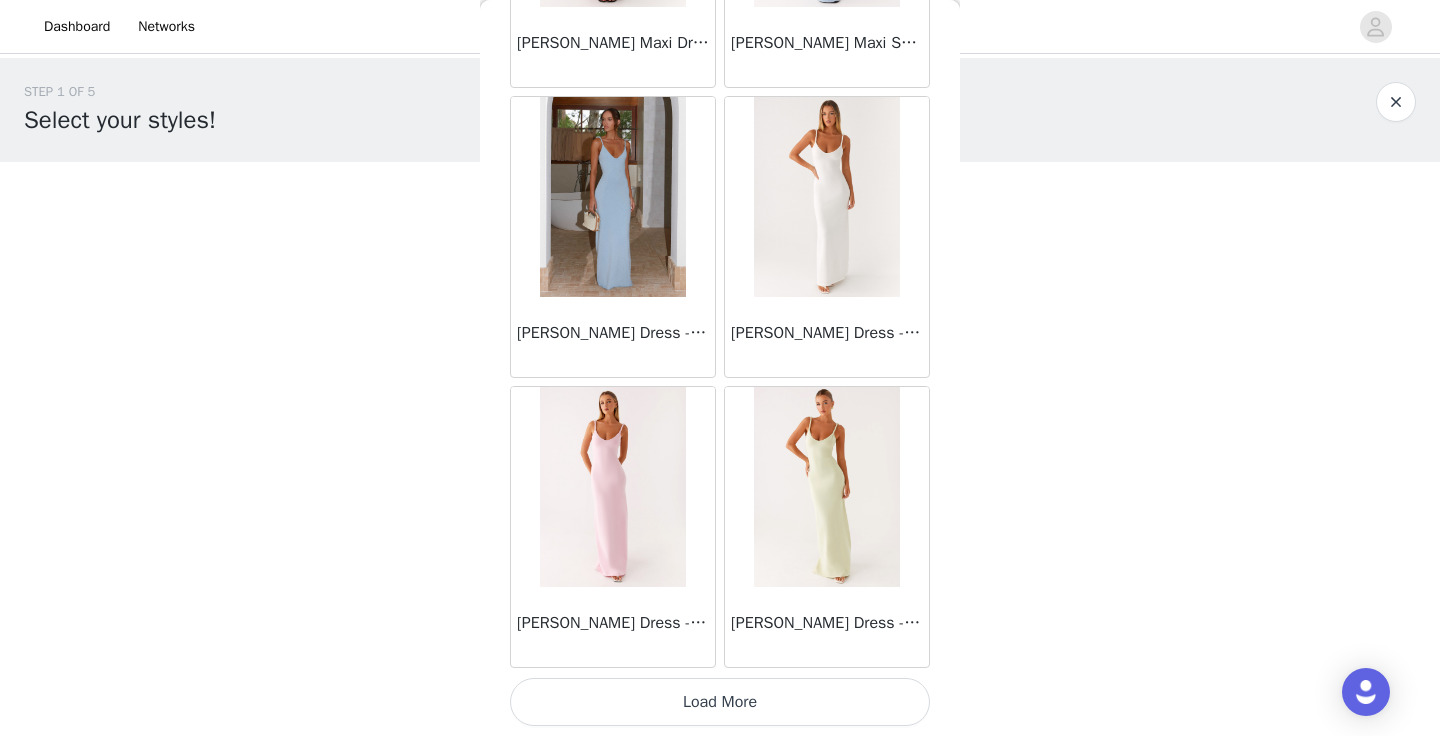 click on "Load More" at bounding box center (720, 702) 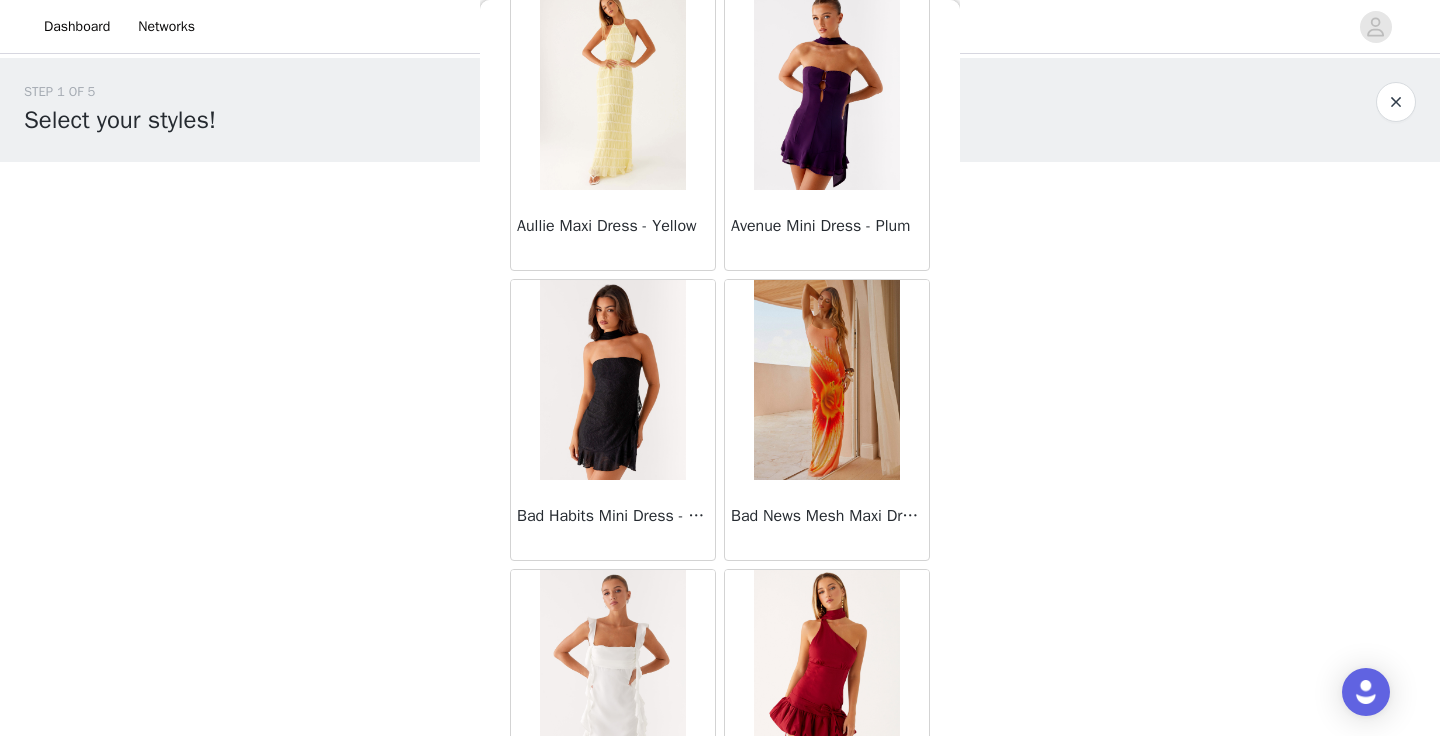 scroll, scrollTop: 5224, scrollLeft: 0, axis: vertical 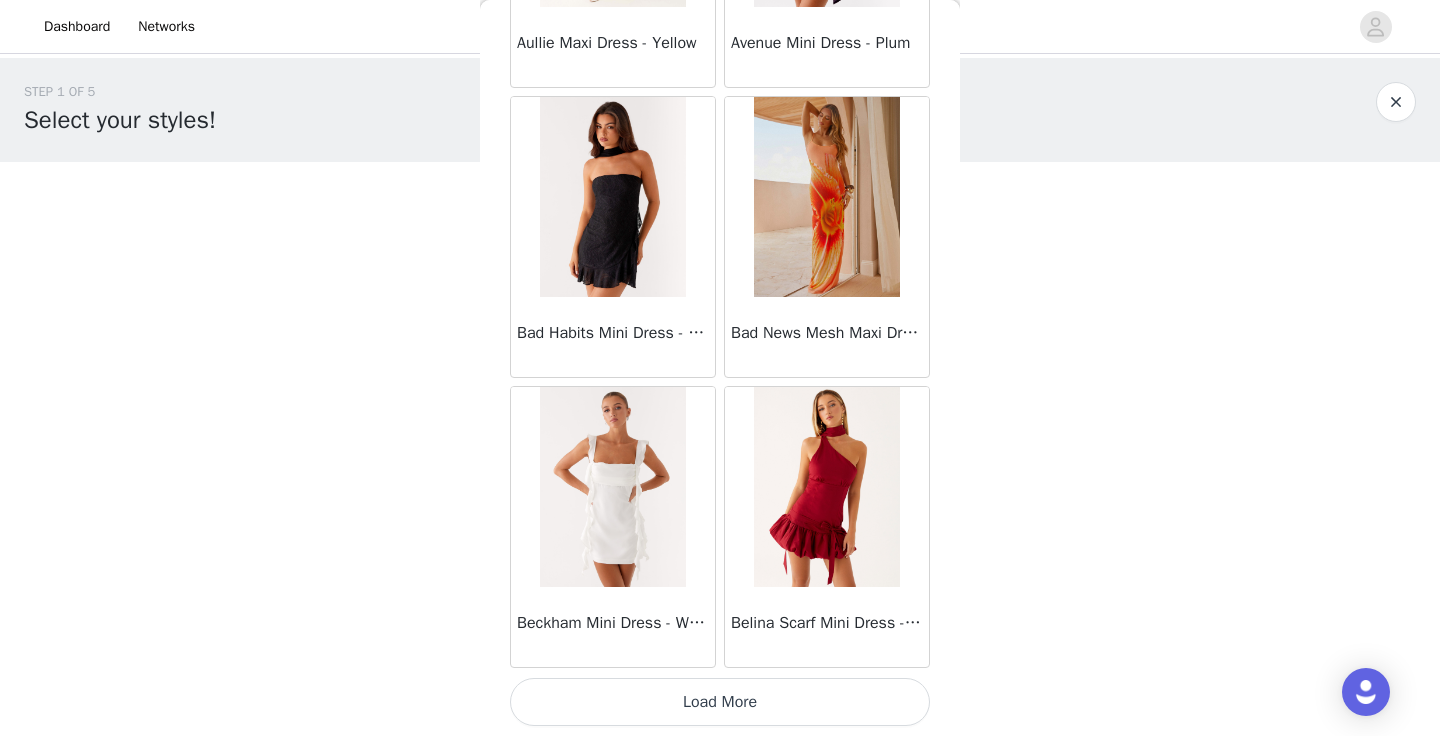 click on "Load More" at bounding box center (720, 702) 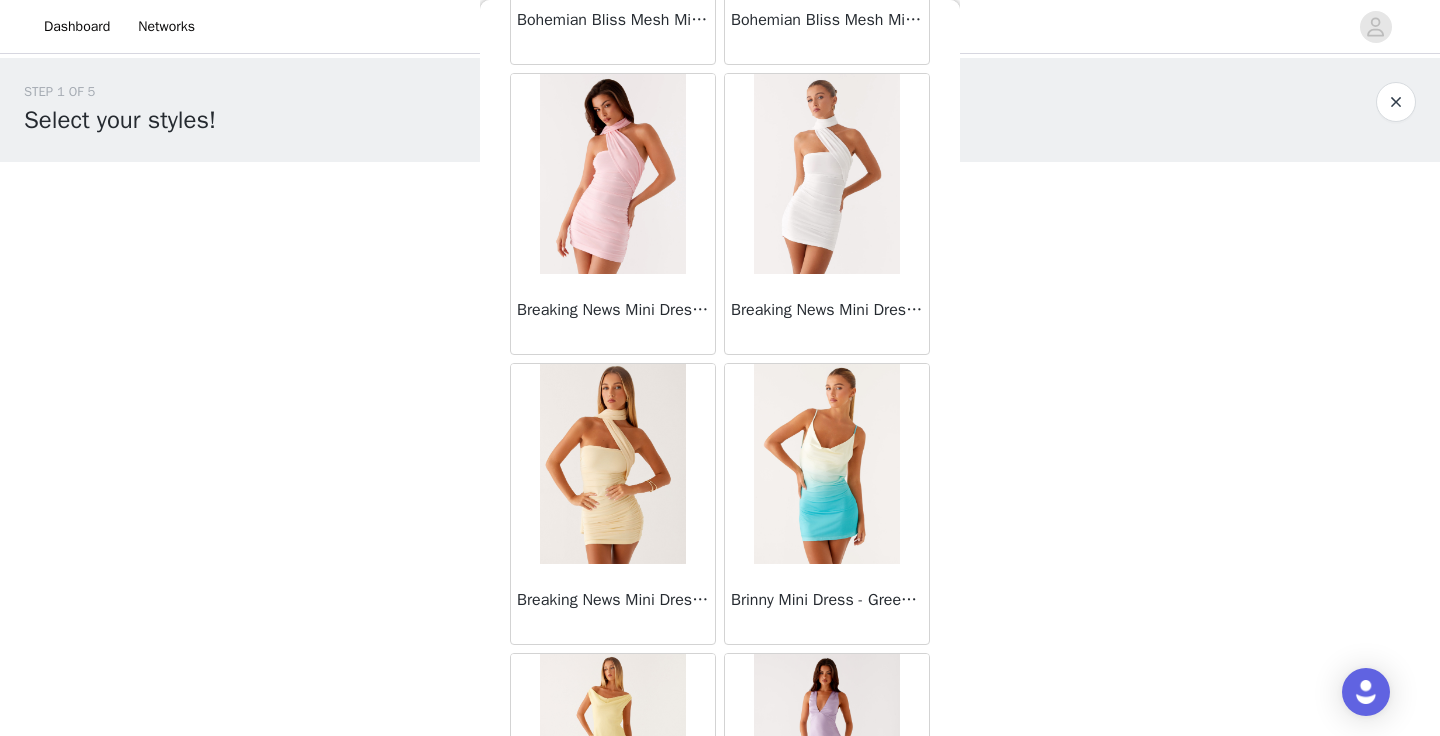scroll, scrollTop: 8124, scrollLeft: 0, axis: vertical 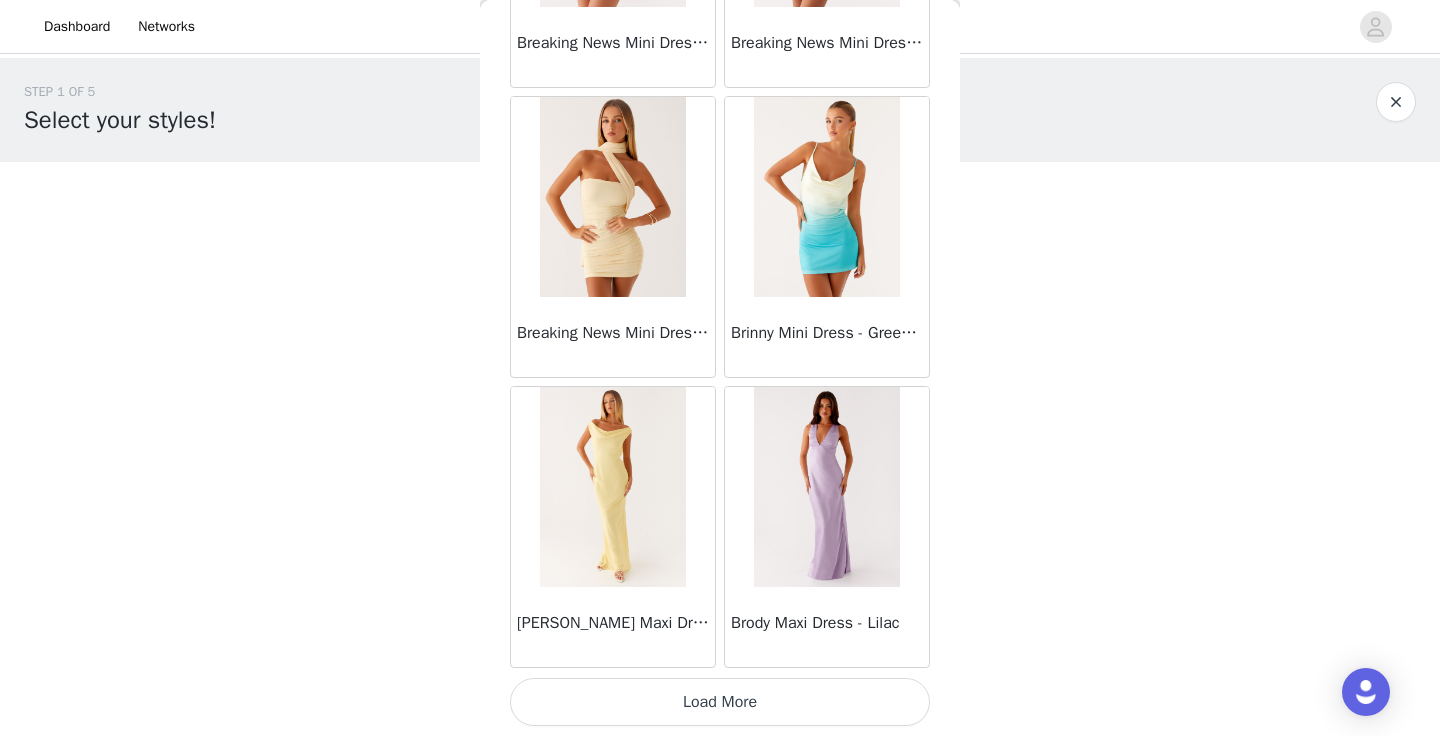 click on "Load More" at bounding box center [720, 702] 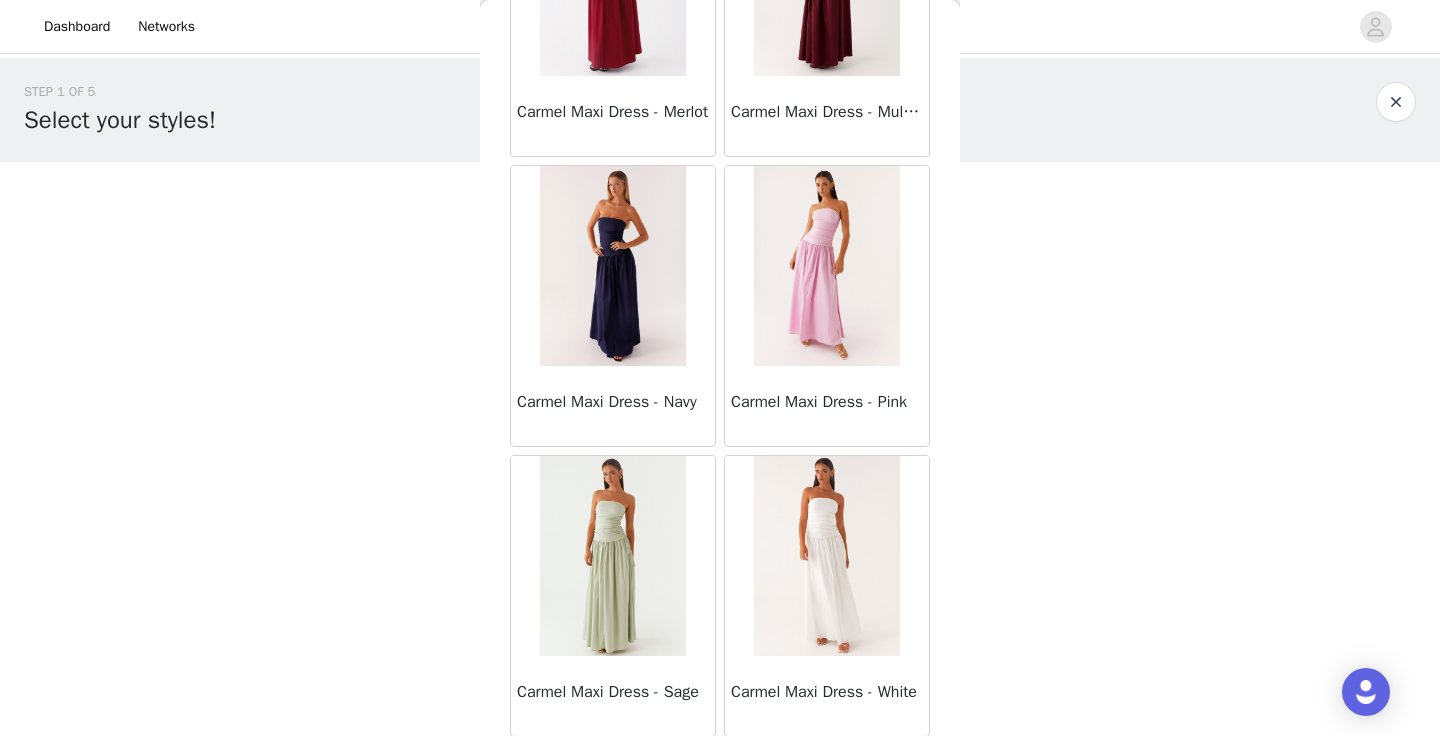 scroll, scrollTop: 11024, scrollLeft: 0, axis: vertical 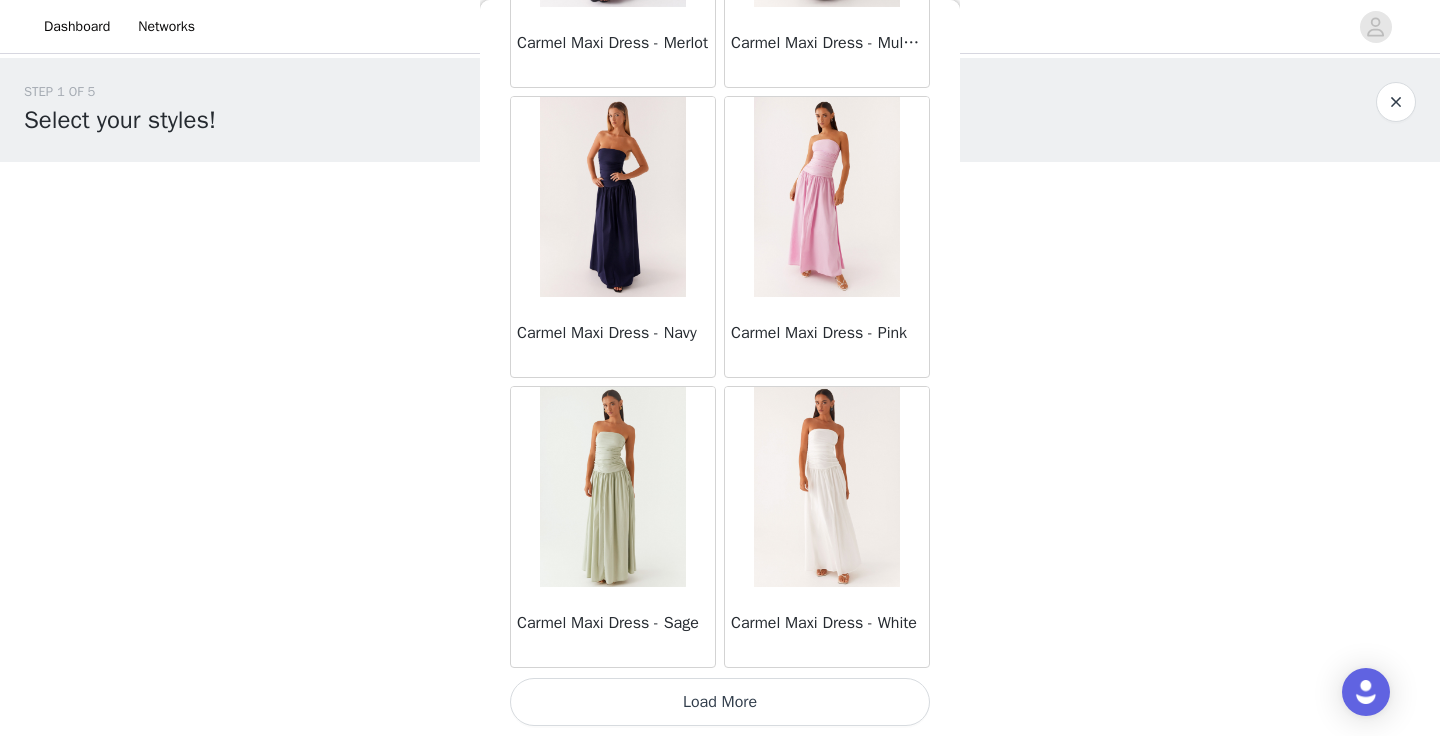 click on "Load More" at bounding box center [720, 702] 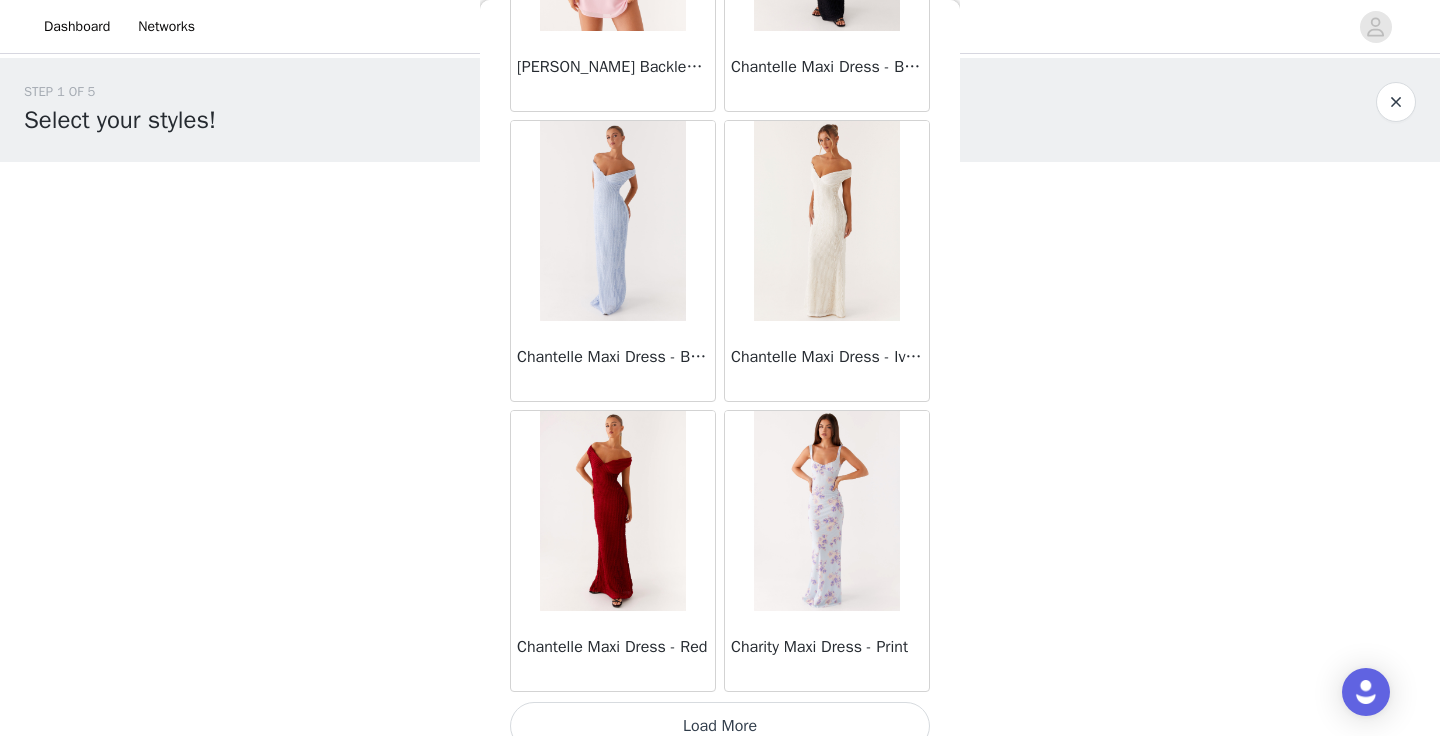 scroll, scrollTop: 13924, scrollLeft: 0, axis: vertical 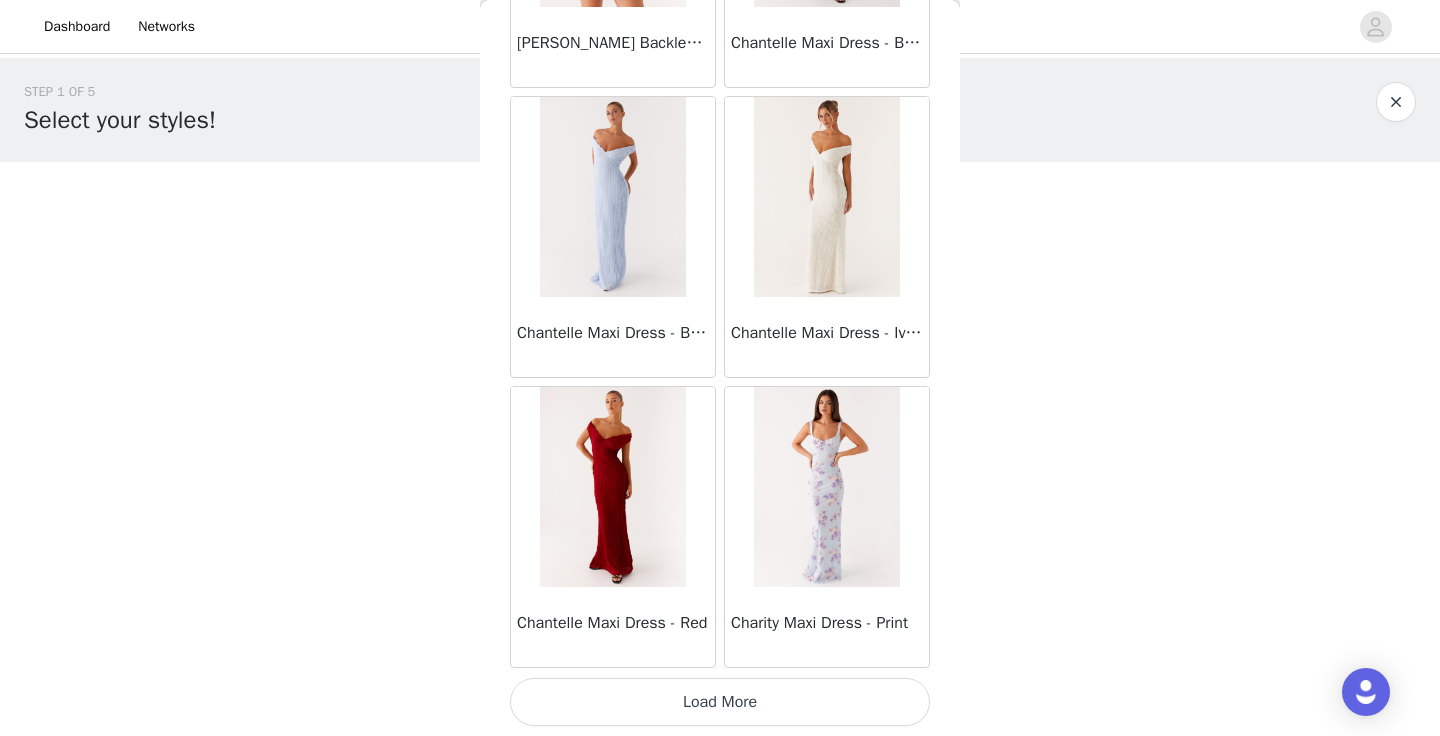 click on "Load More" at bounding box center [720, 702] 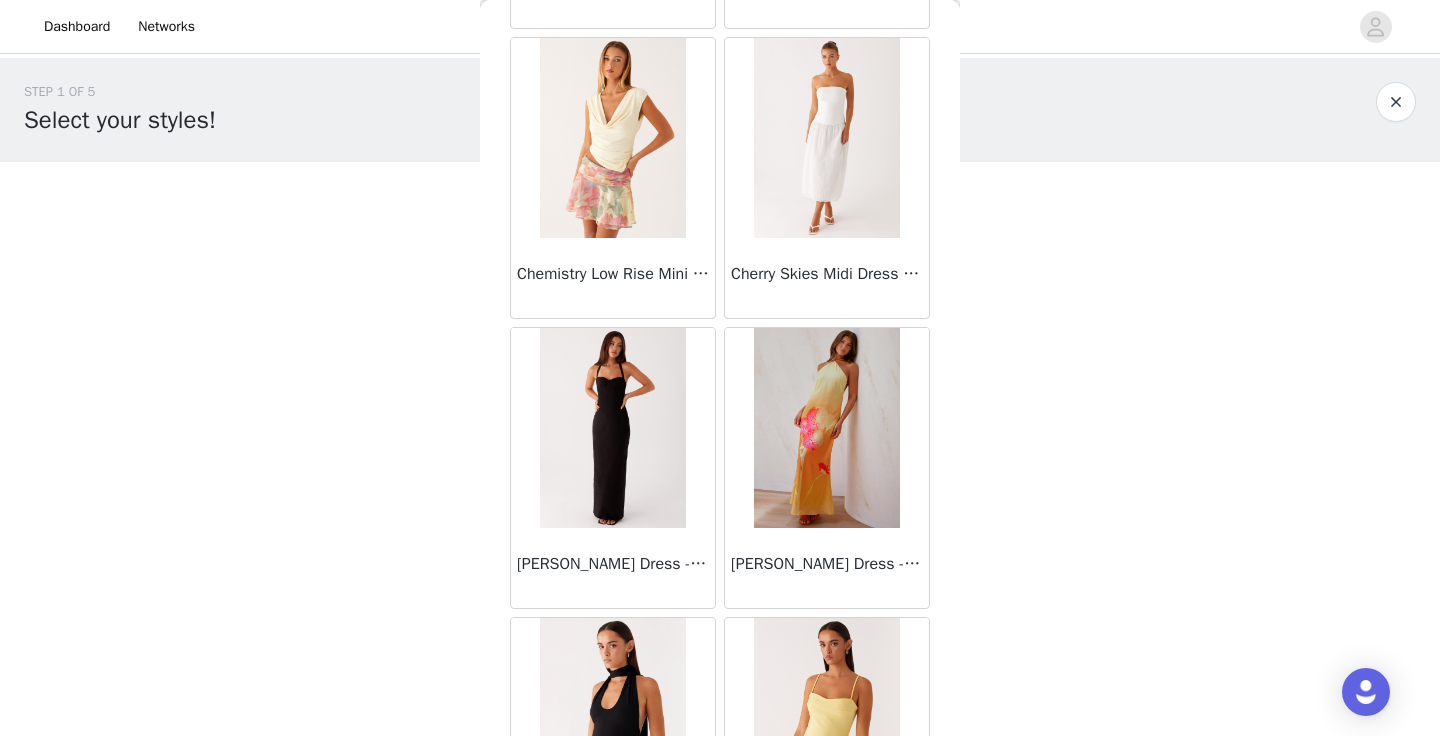 scroll, scrollTop: 14855, scrollLeft: 0, axis: vertical 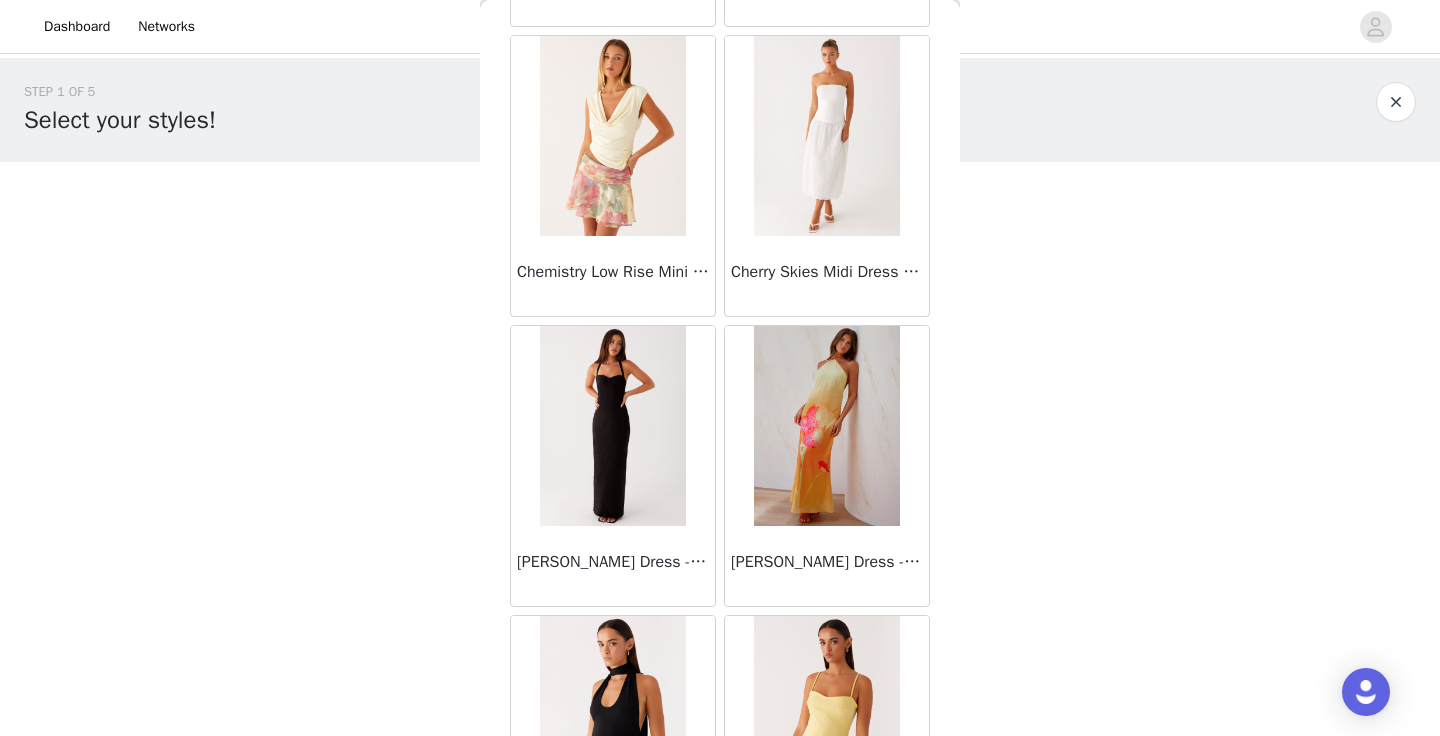 click at bounding box center (612, 426) 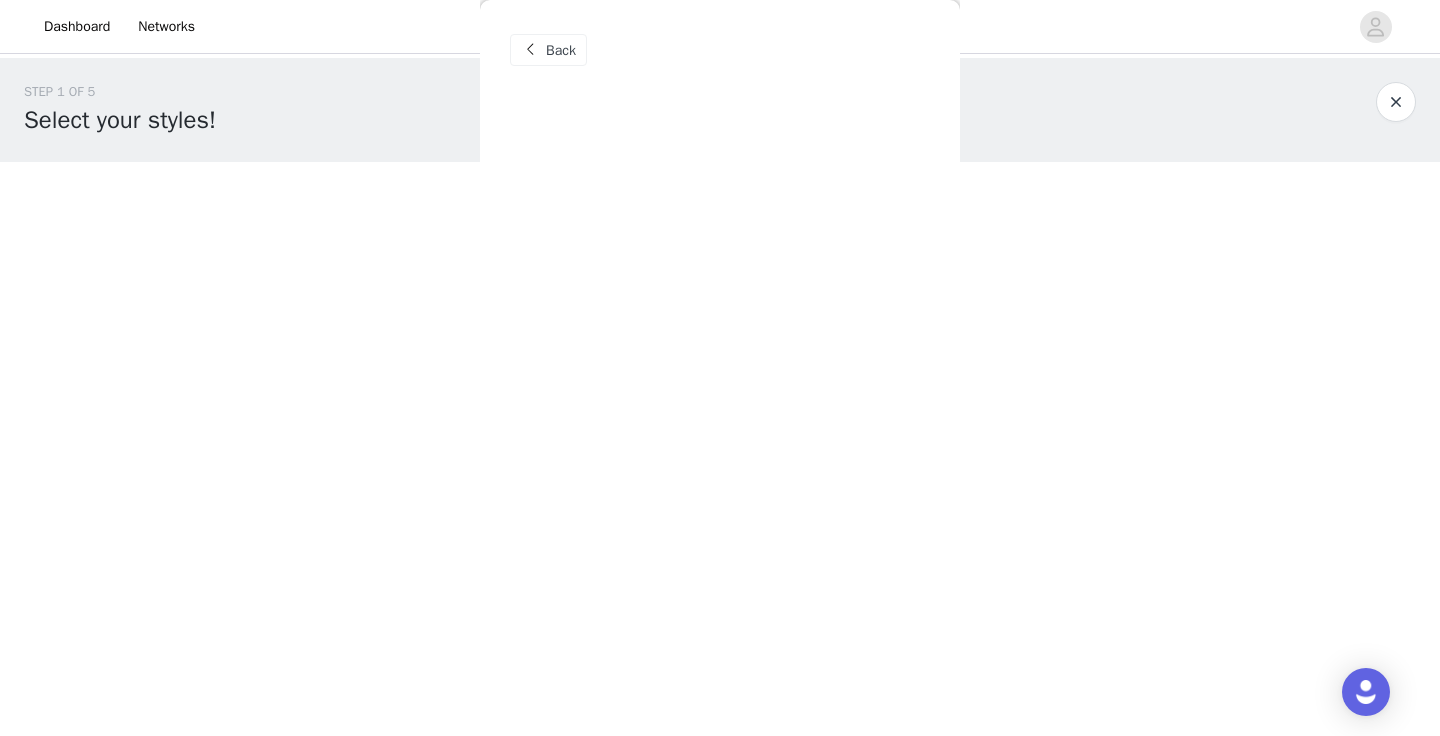 scroll, scrollTop: 0, scrollLeft: 0, axis: both 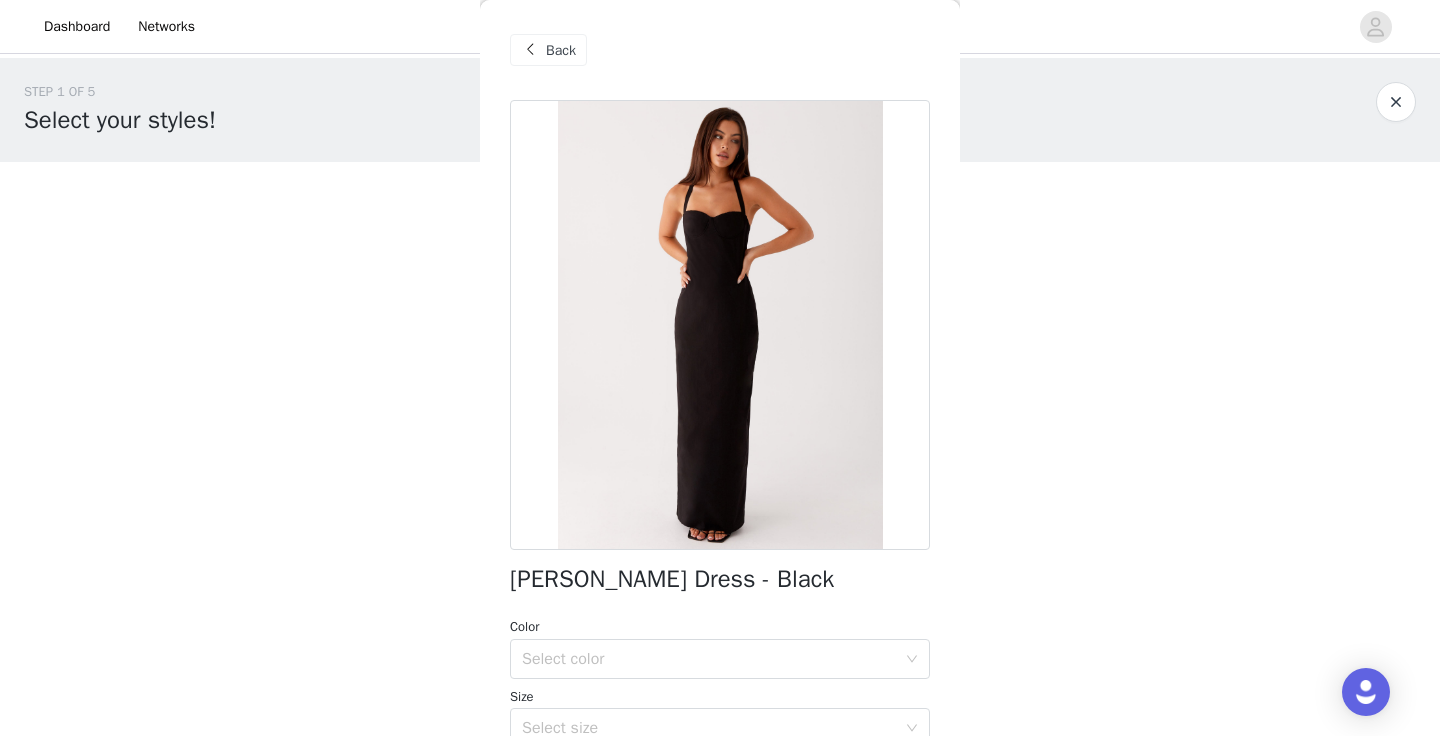 click on "Back" at bounding box center [561, 50] 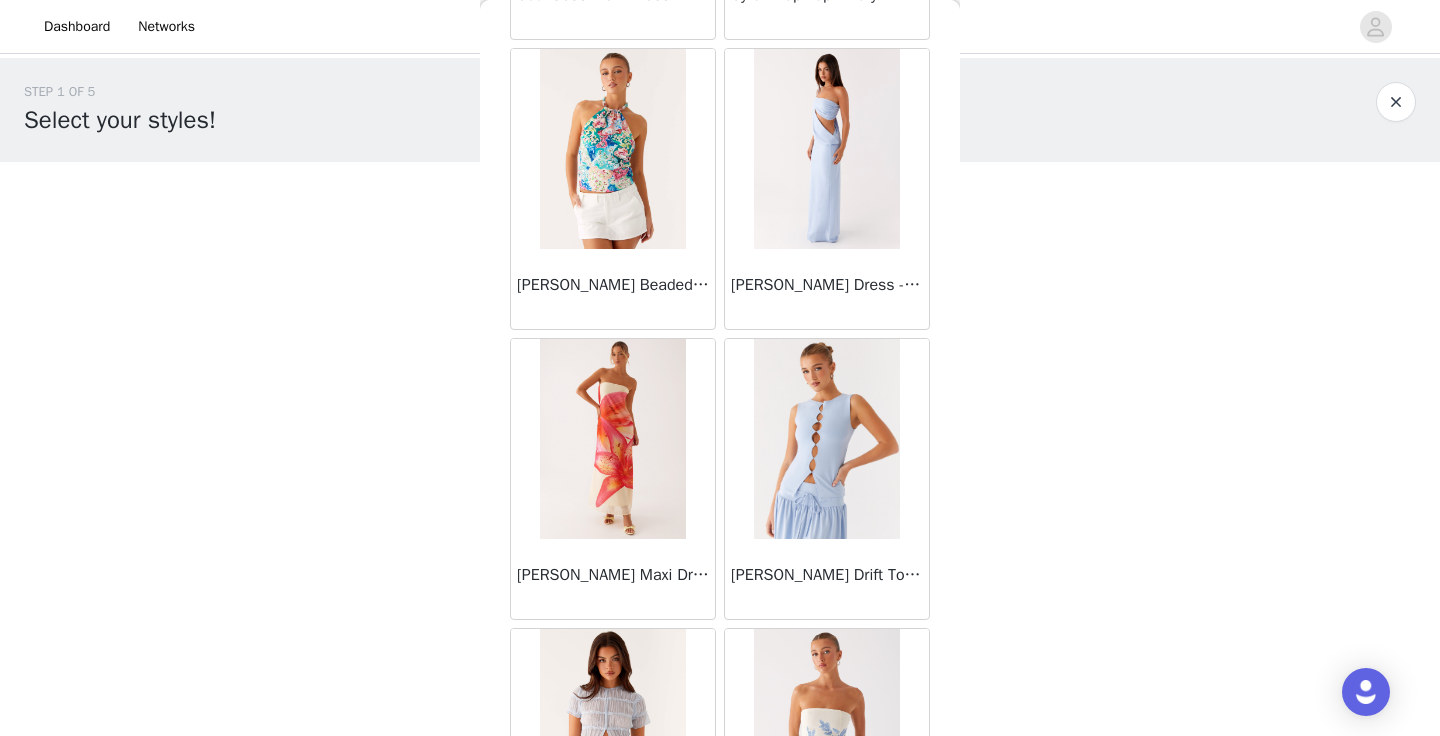 scroll, scrollTop: 16824, scrollLeft: 0, axis: vertical 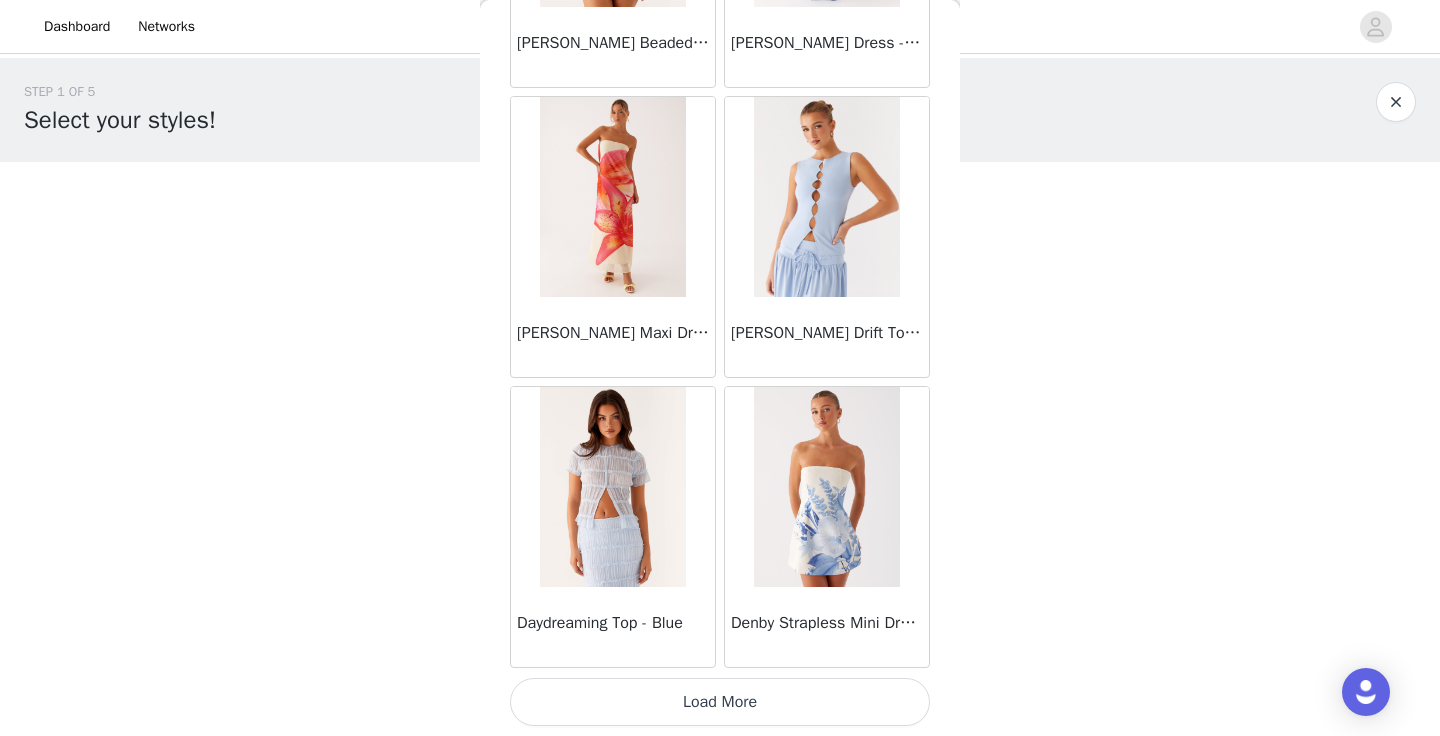 click on "Load More" at bounding box center (720, 702) 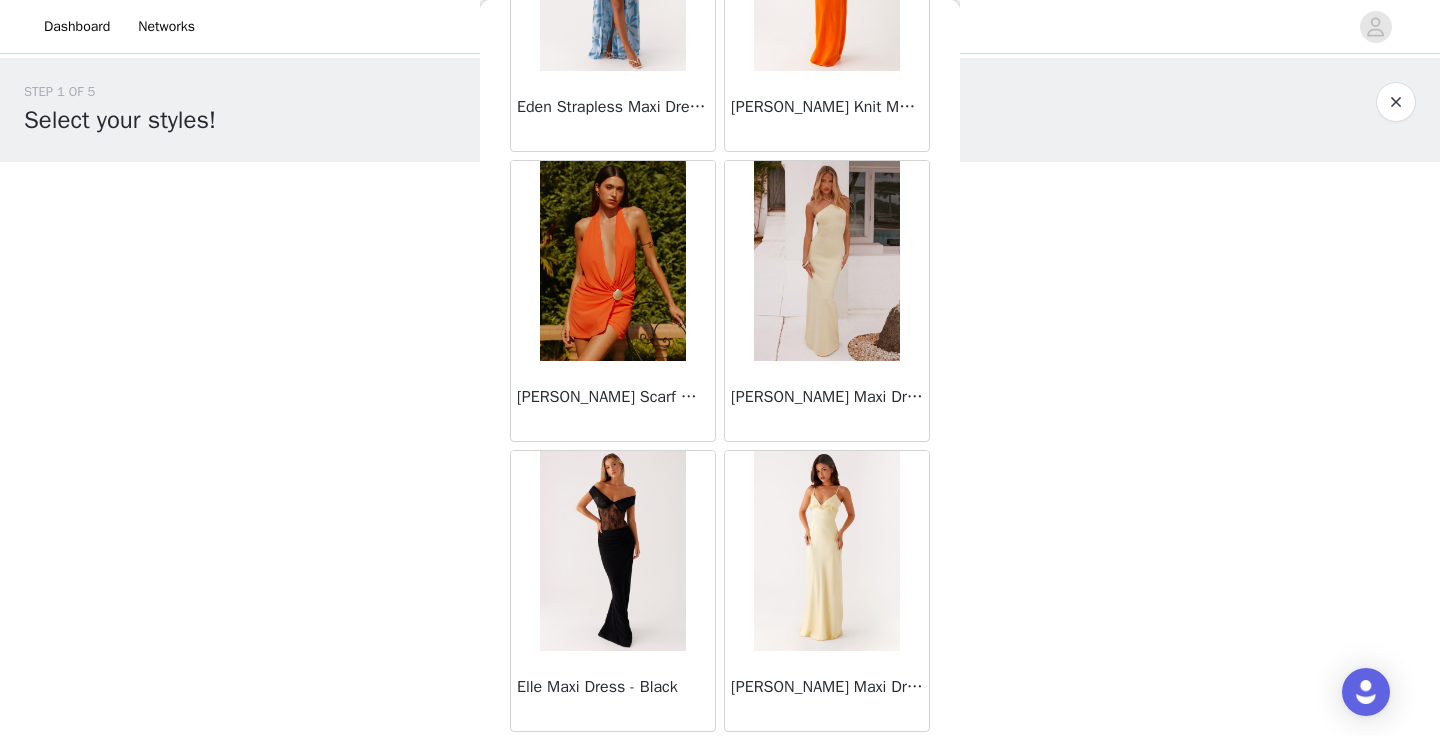scroll, scrollTop: 19724, scrollLeft: 0, axis: vertical 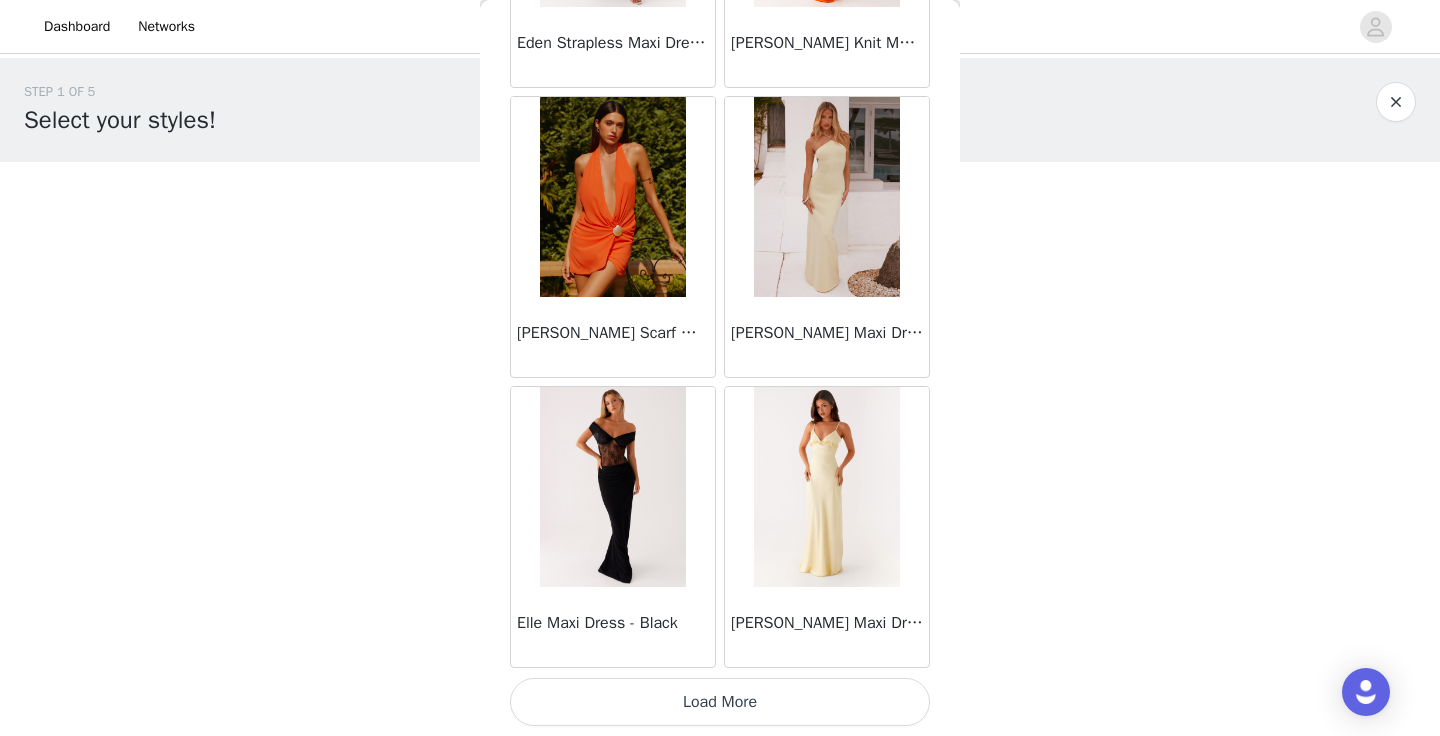 click on "Load More" at bounding box center (720, 702) 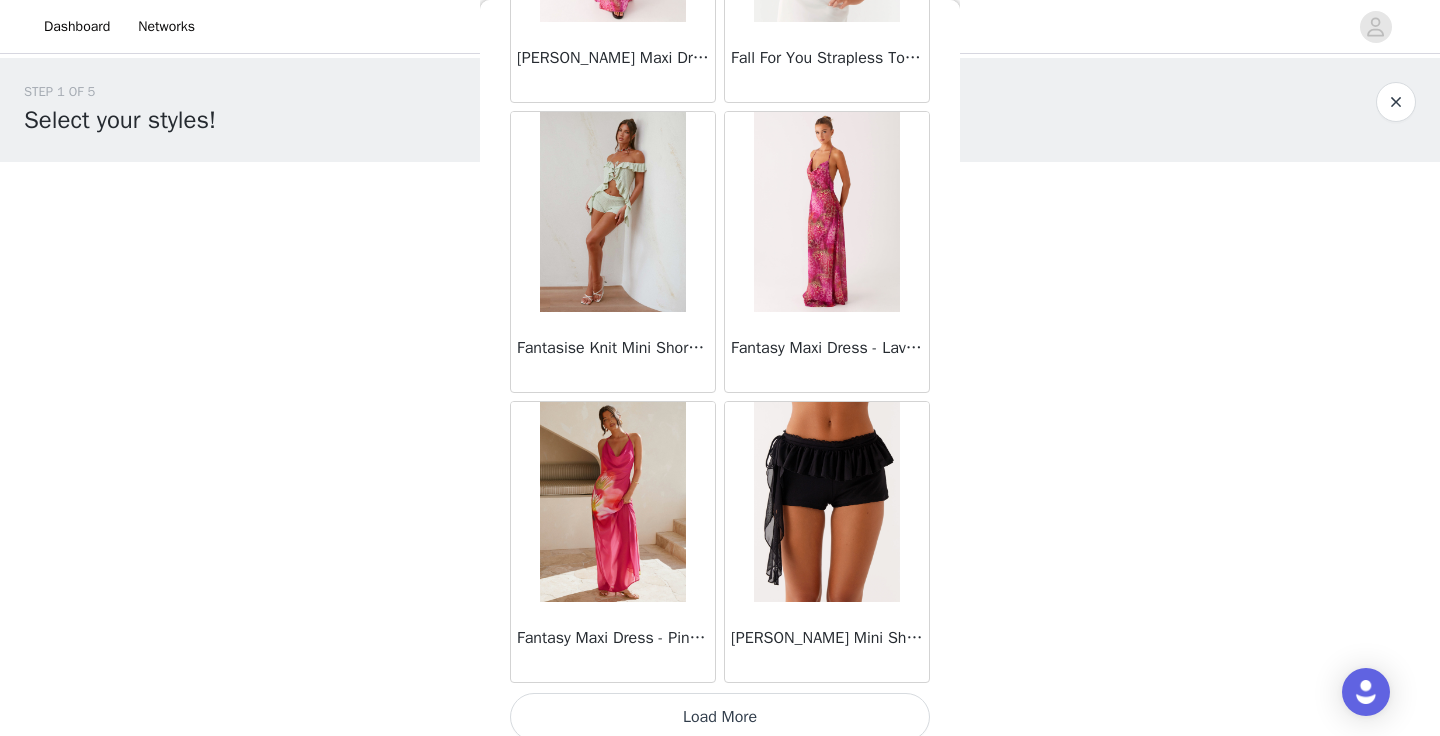 scroll, scrollTop: 22624, scrollLeft: 0, axis: vertical 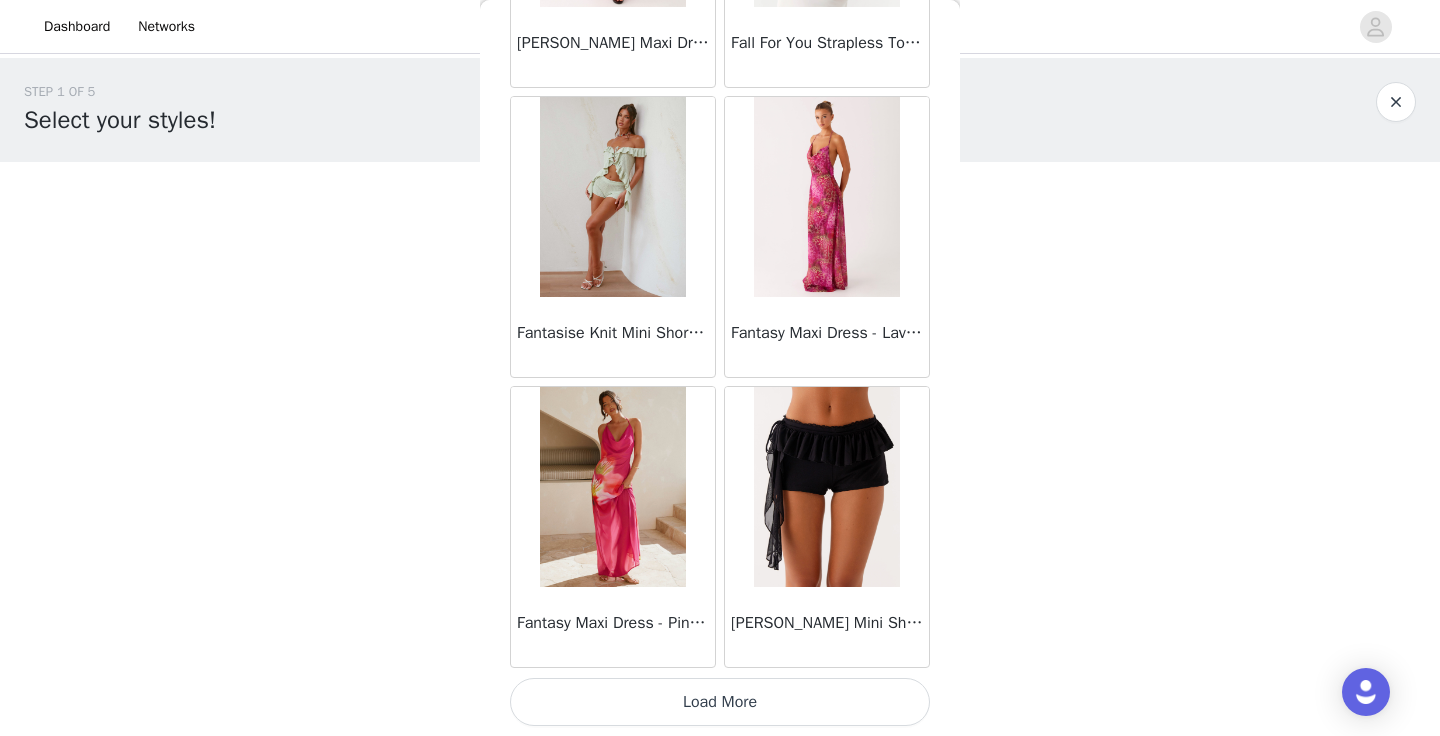 click on "Load More" at bounding box center [720, 702] 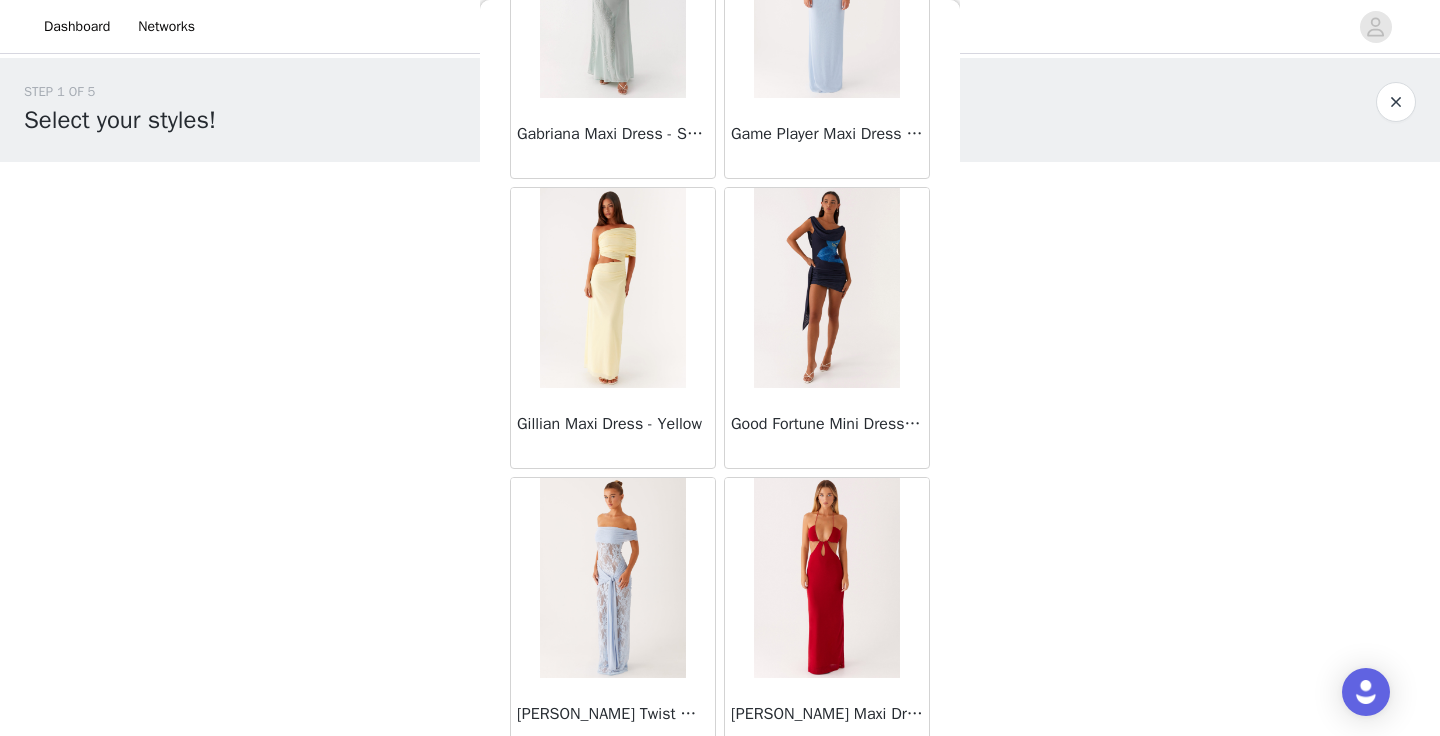 scroll, scrollTop: 25524, scrollLeft: 0, axis: vertical 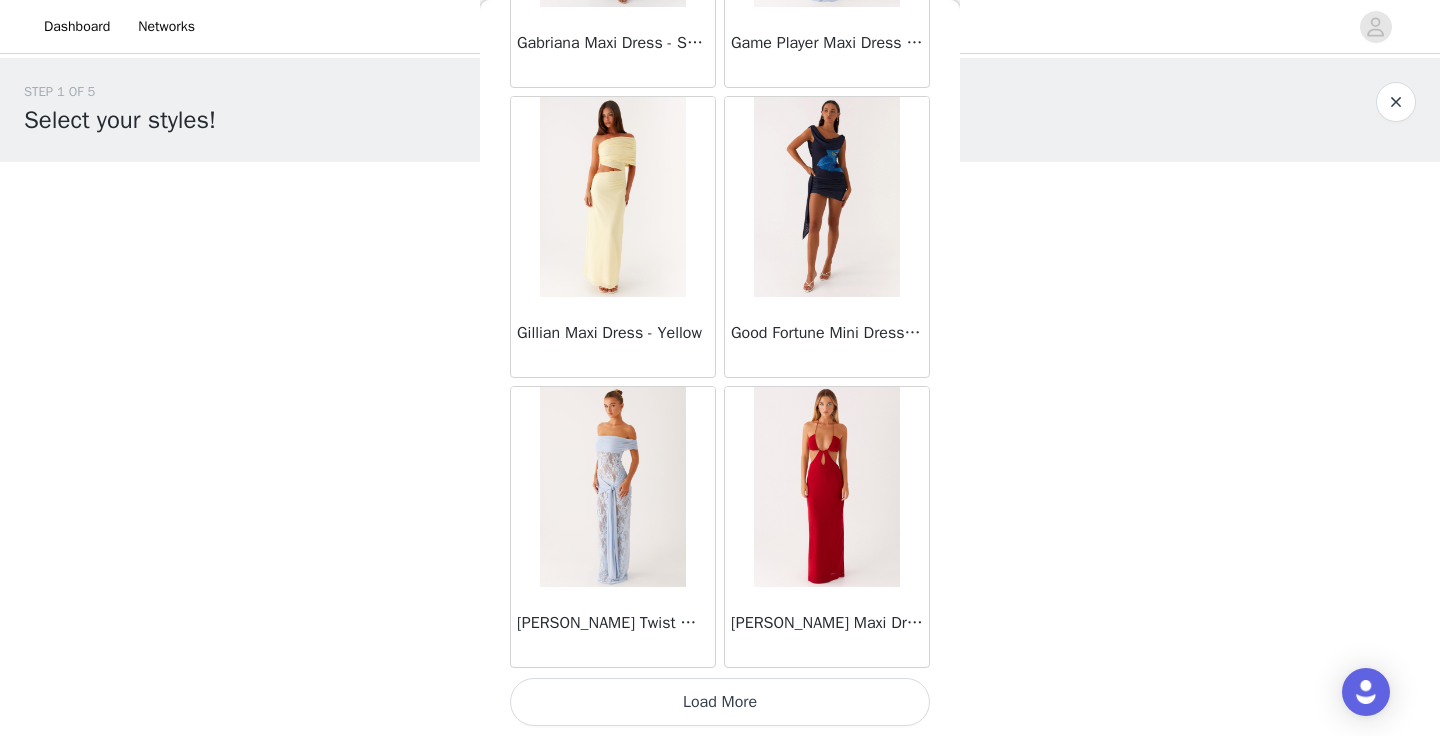 click on "Load More" at bounding box center [720, 702] 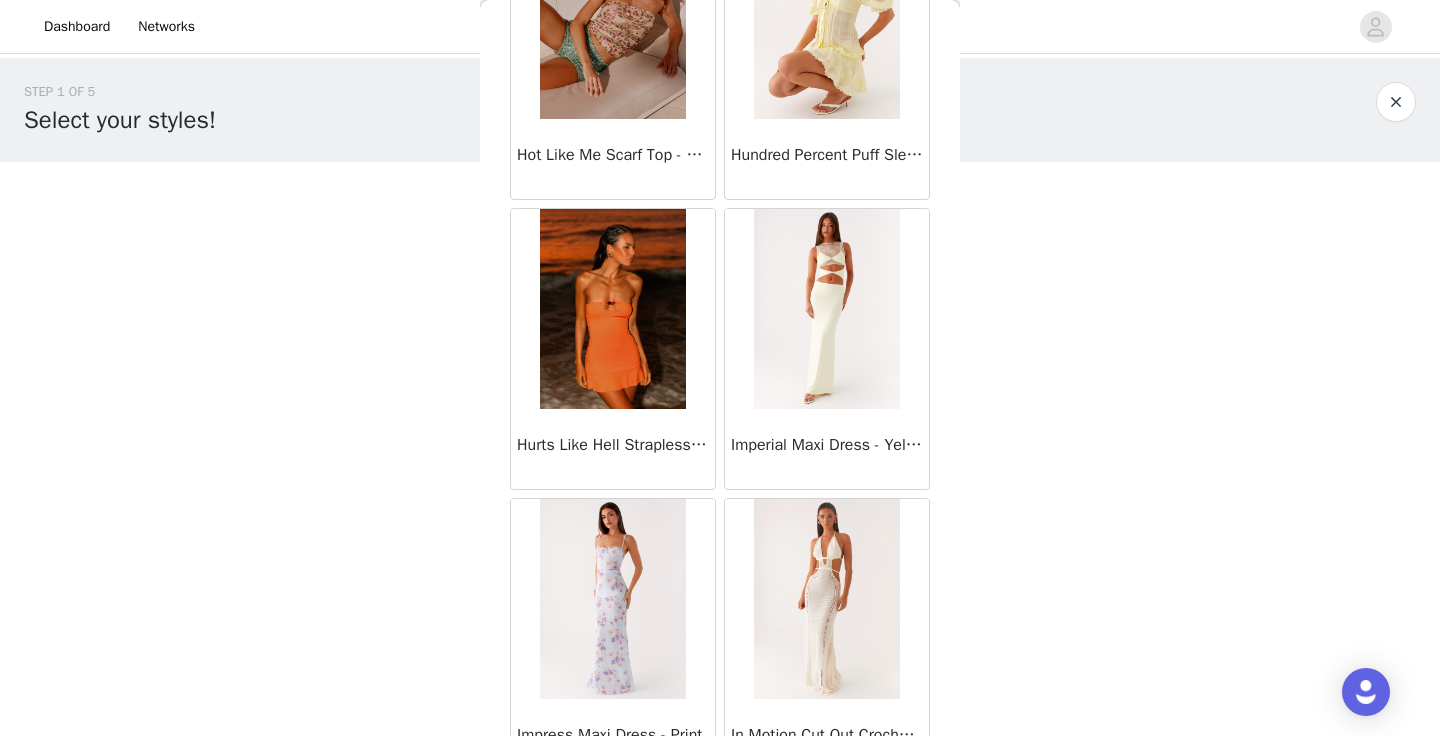 scroll, scrollTop: 28424, scrollLeft: 0, axis: vertical 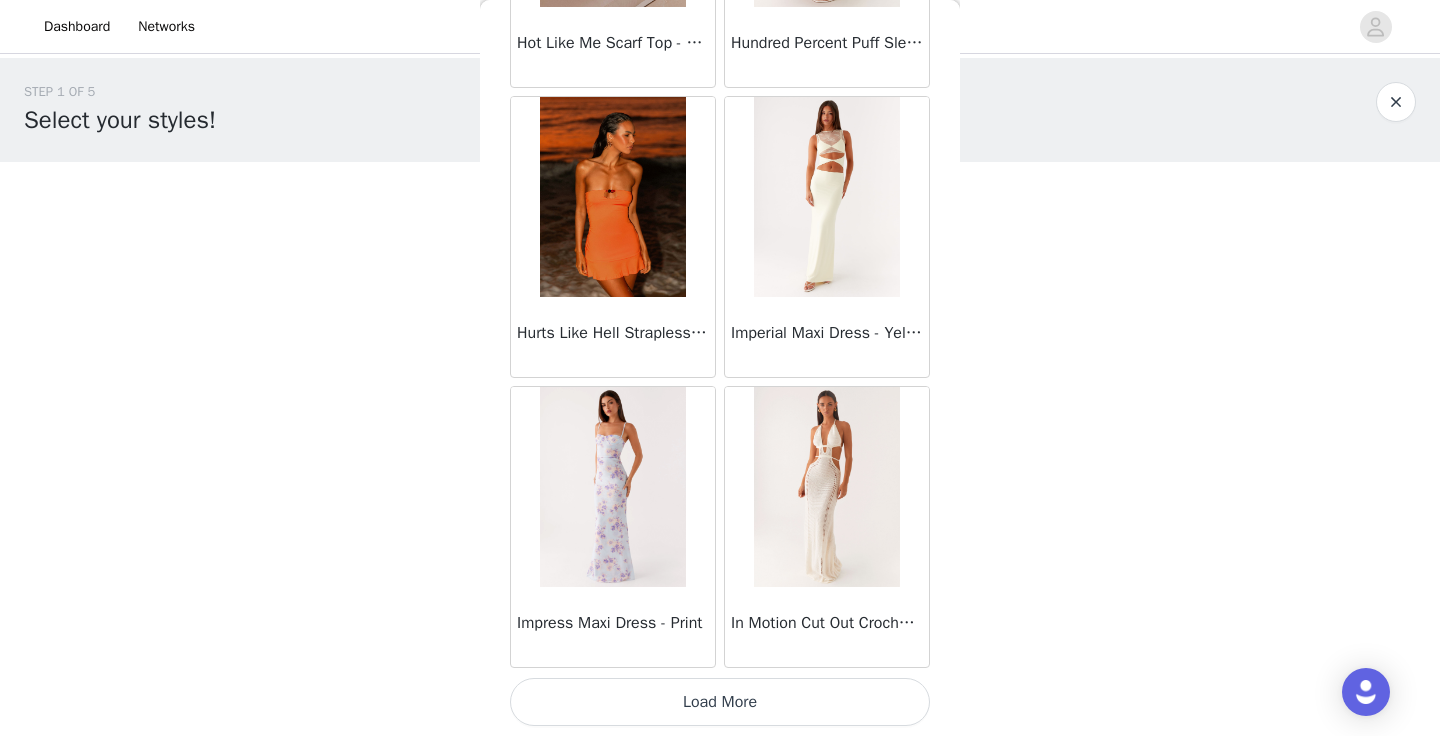 click on "Load More" at bounding box center [720, 702] 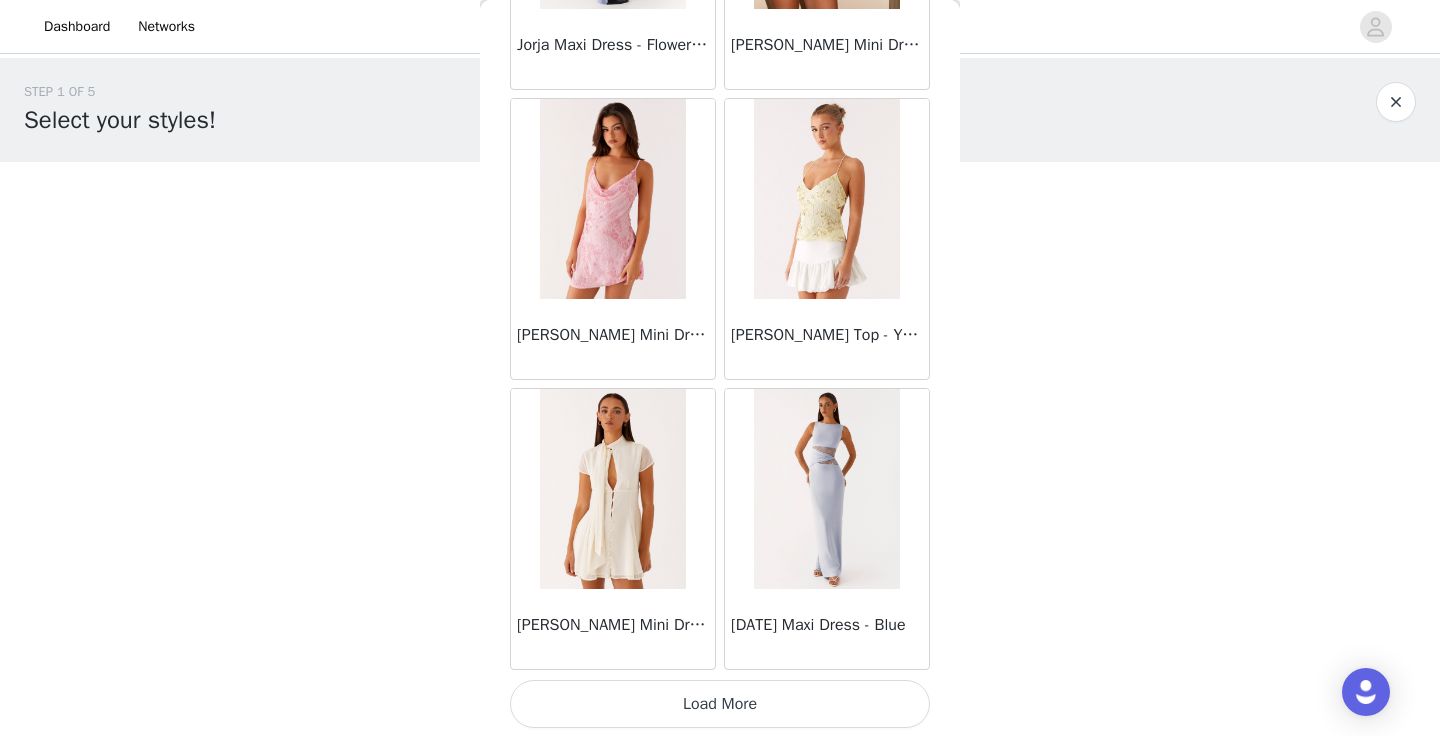 scroll, scrollTop: 31324, scrollLeft: 0, axis: vertical 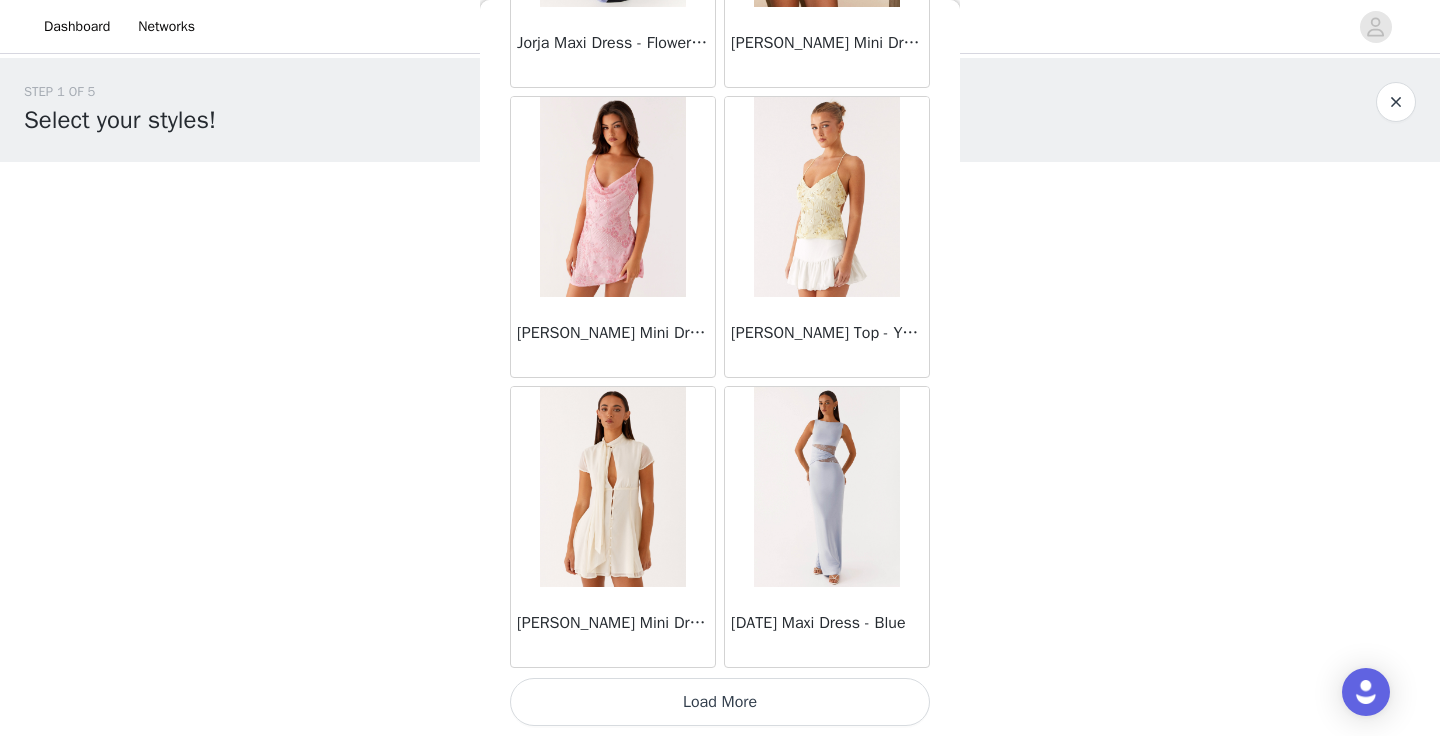 click on "Load More" at bounding box center [720, 702] 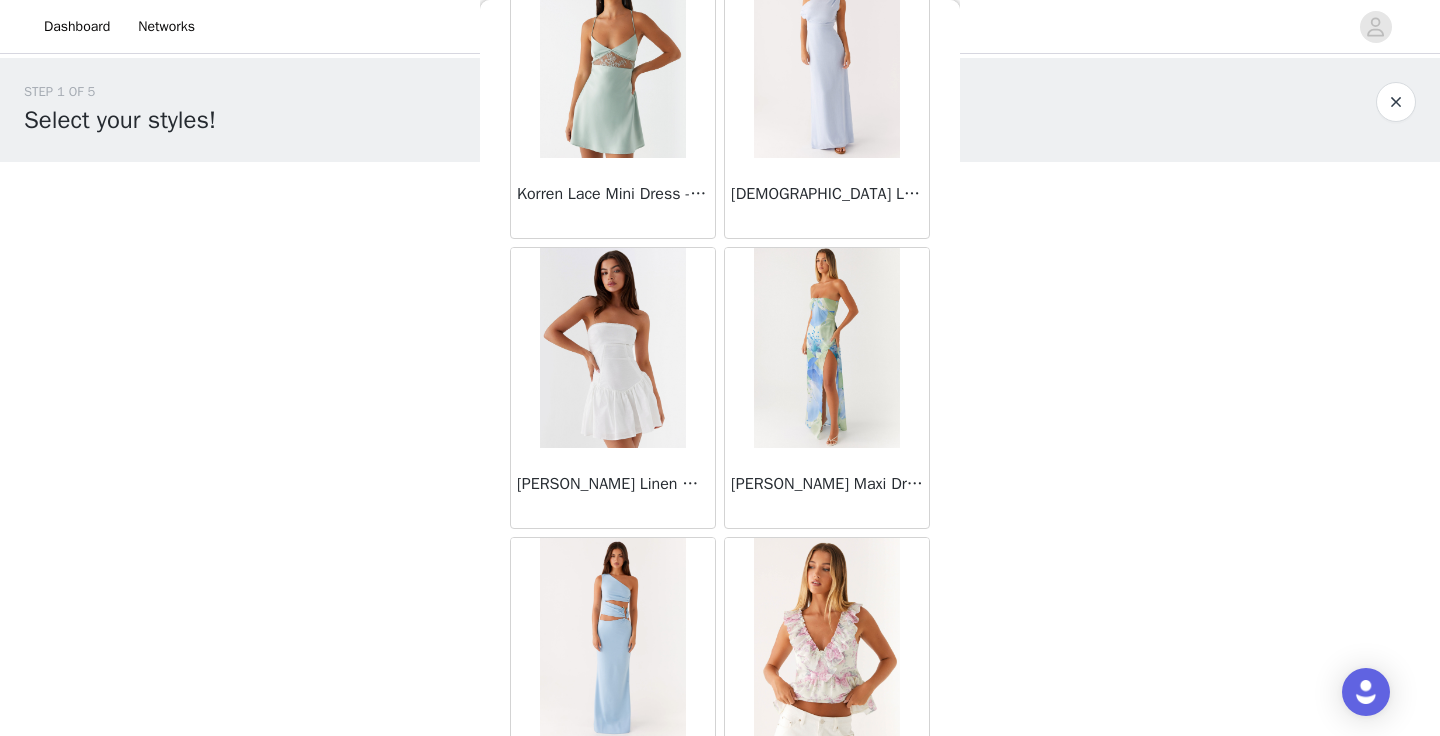 scroll, scrollTop: 34224, scrollLeft: 0, axis: vertical 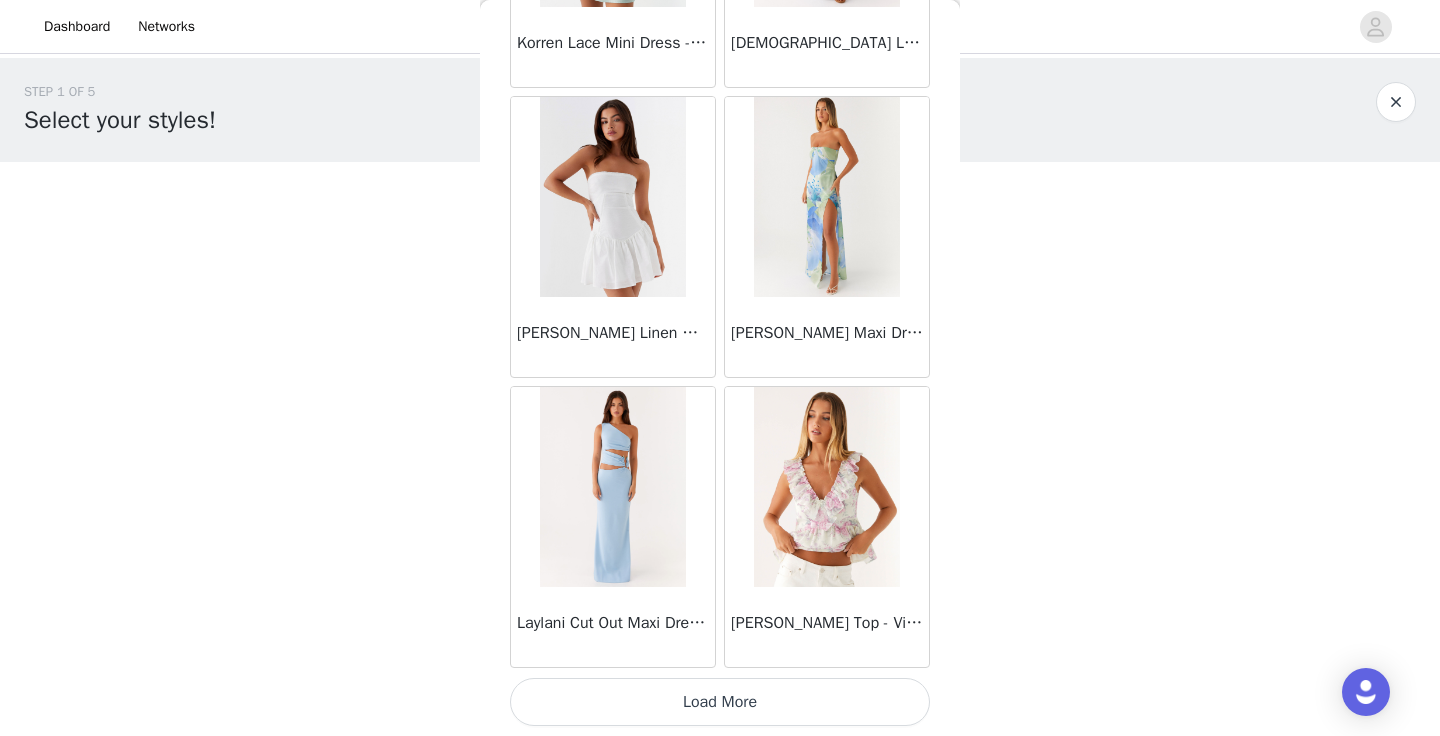 click on "Load More" at bounding box center [720, 702] 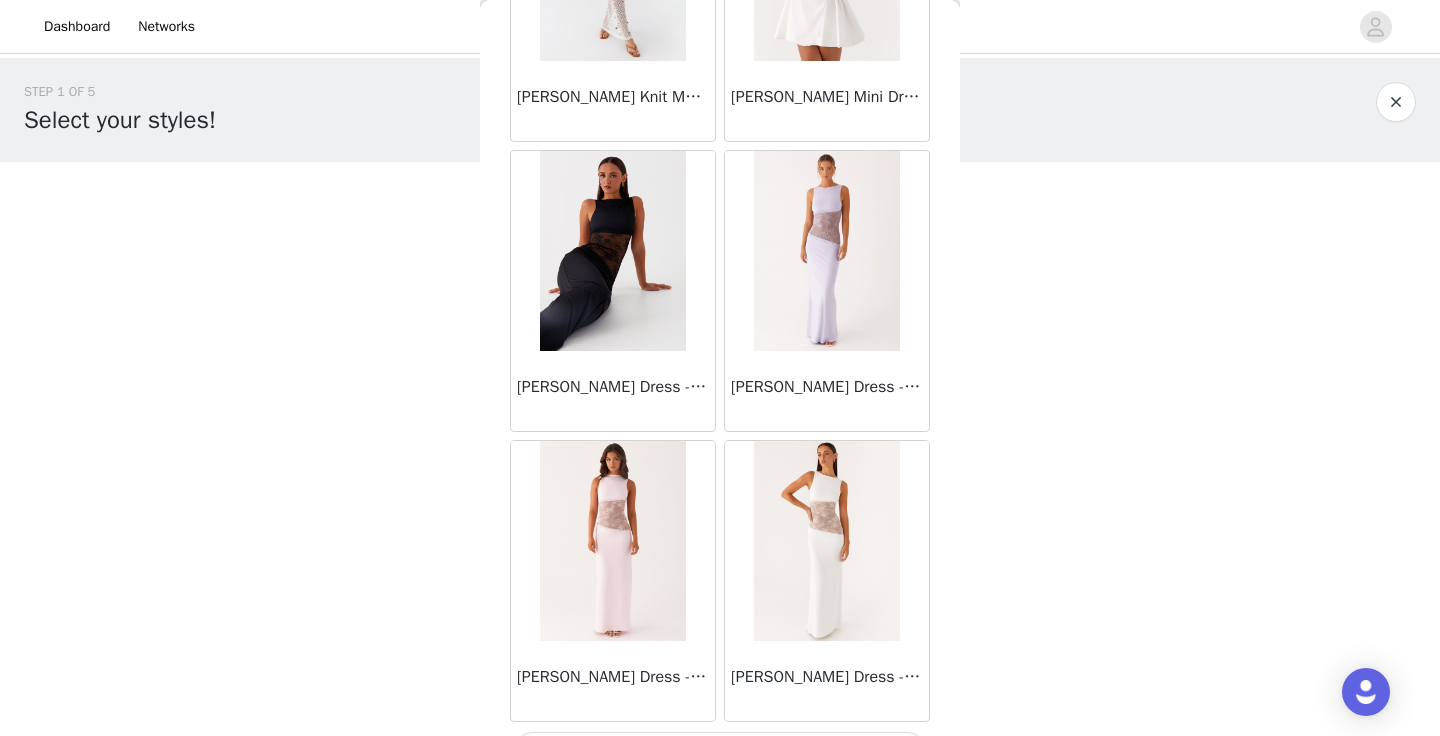 scroll, scrollTop: 37124, scrollLeft: 0, axis: vertical 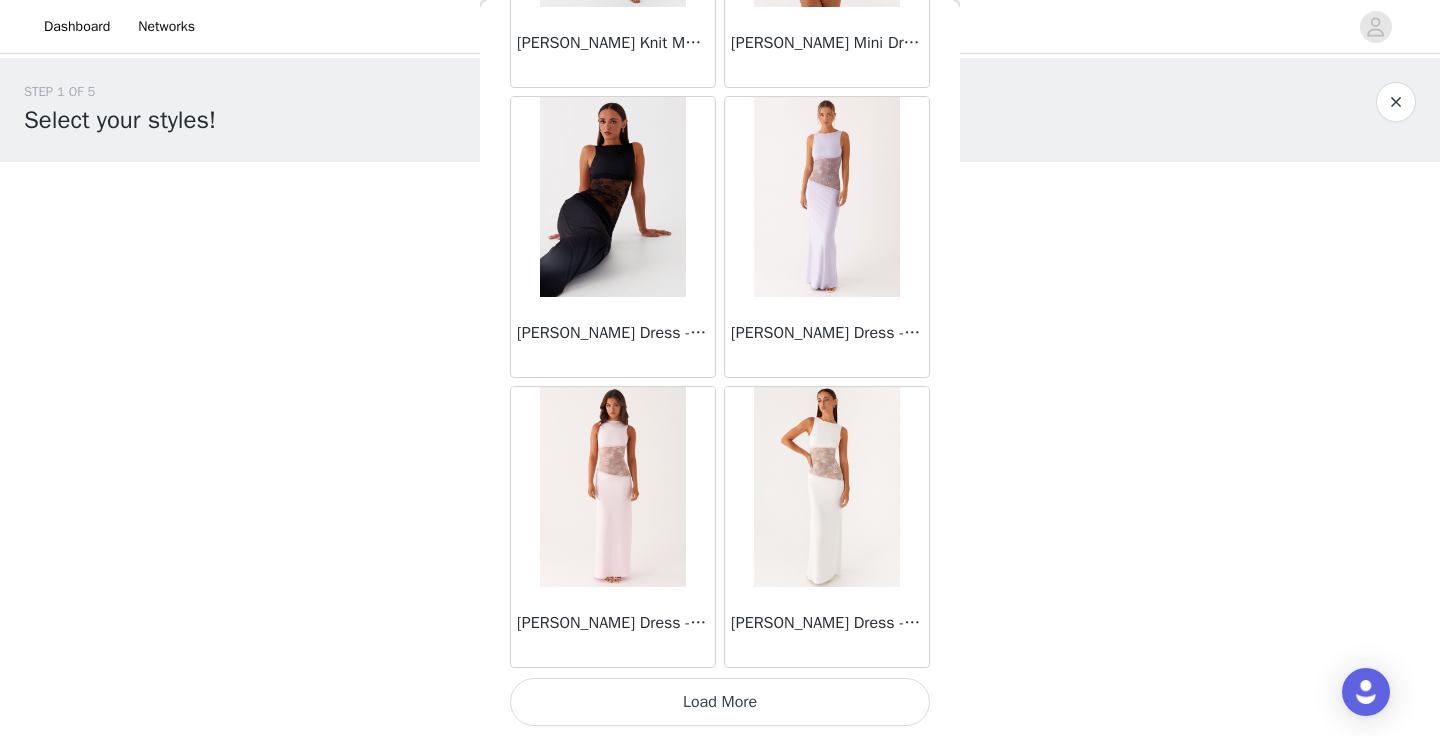 click on "Load More" at bounding box center [720, 702] 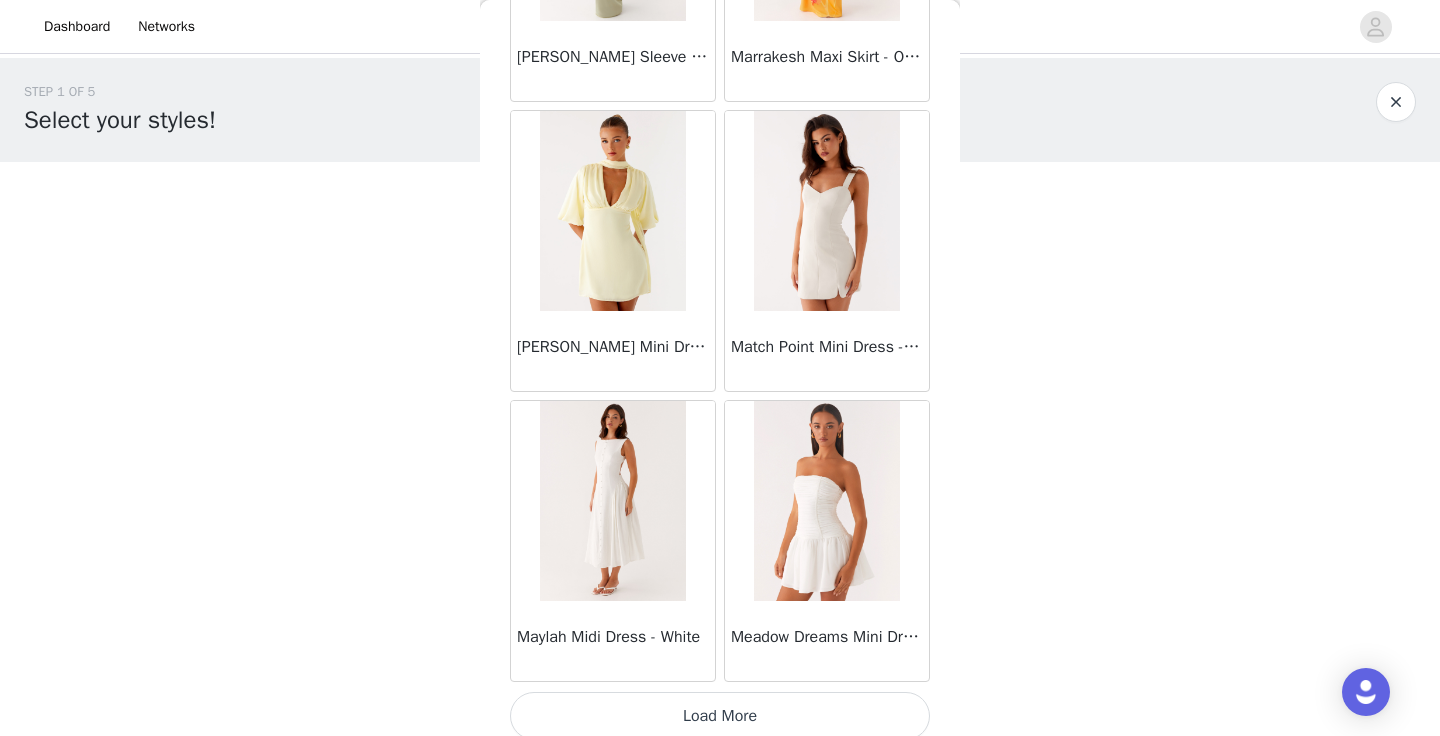 scroll, scrollTop: 40024, scrollLeft: 0, axis: vertical 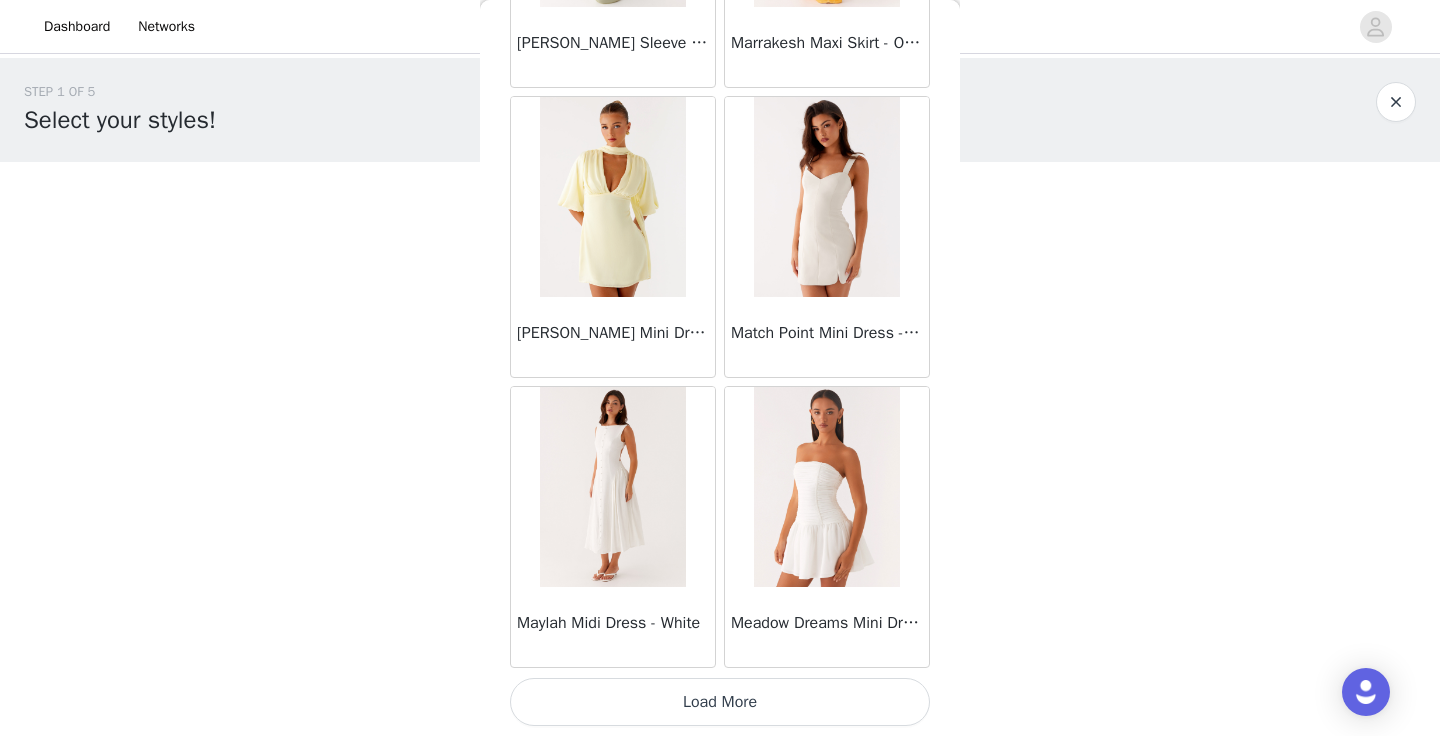 click on "Load More" at bounding box center (720, 702) 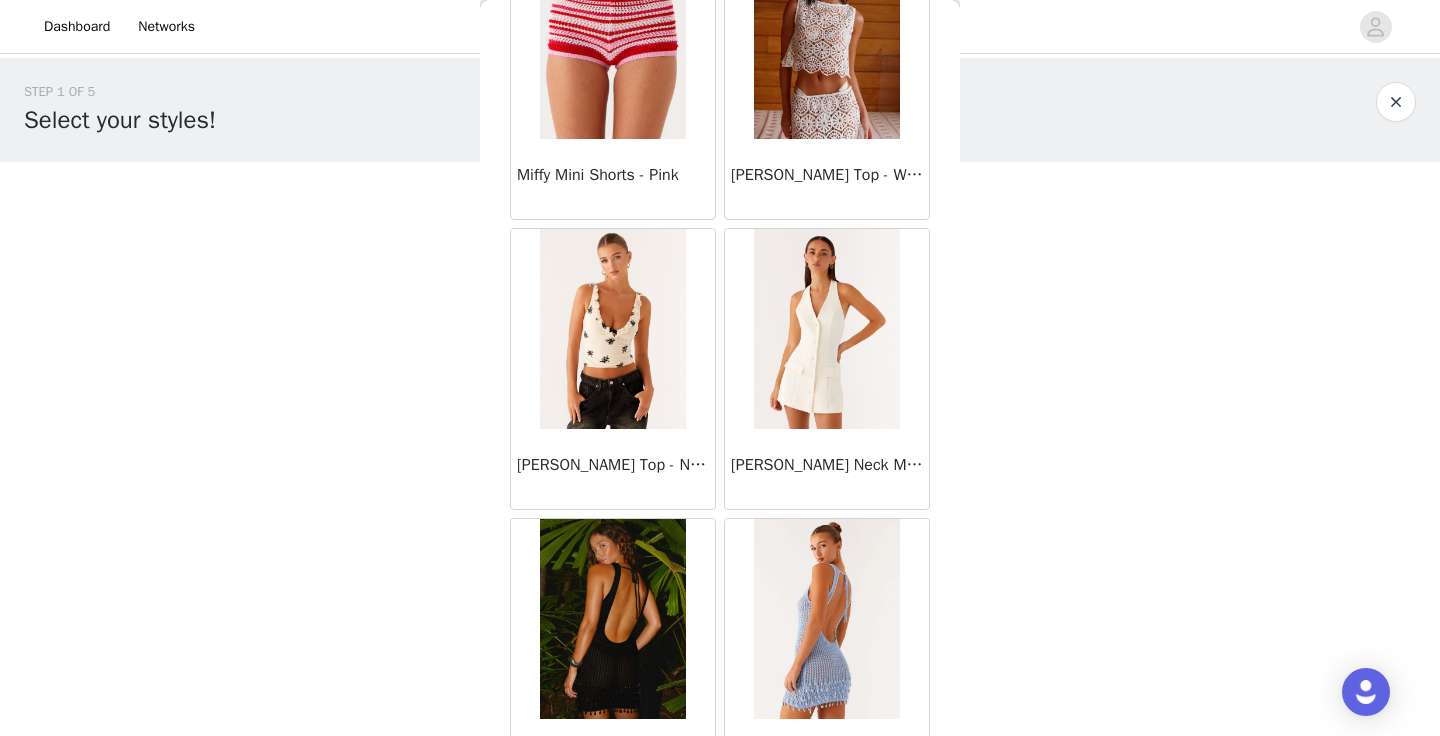 scroll, scrollTop: 41930, scrollLeft: 0, axis: vertical 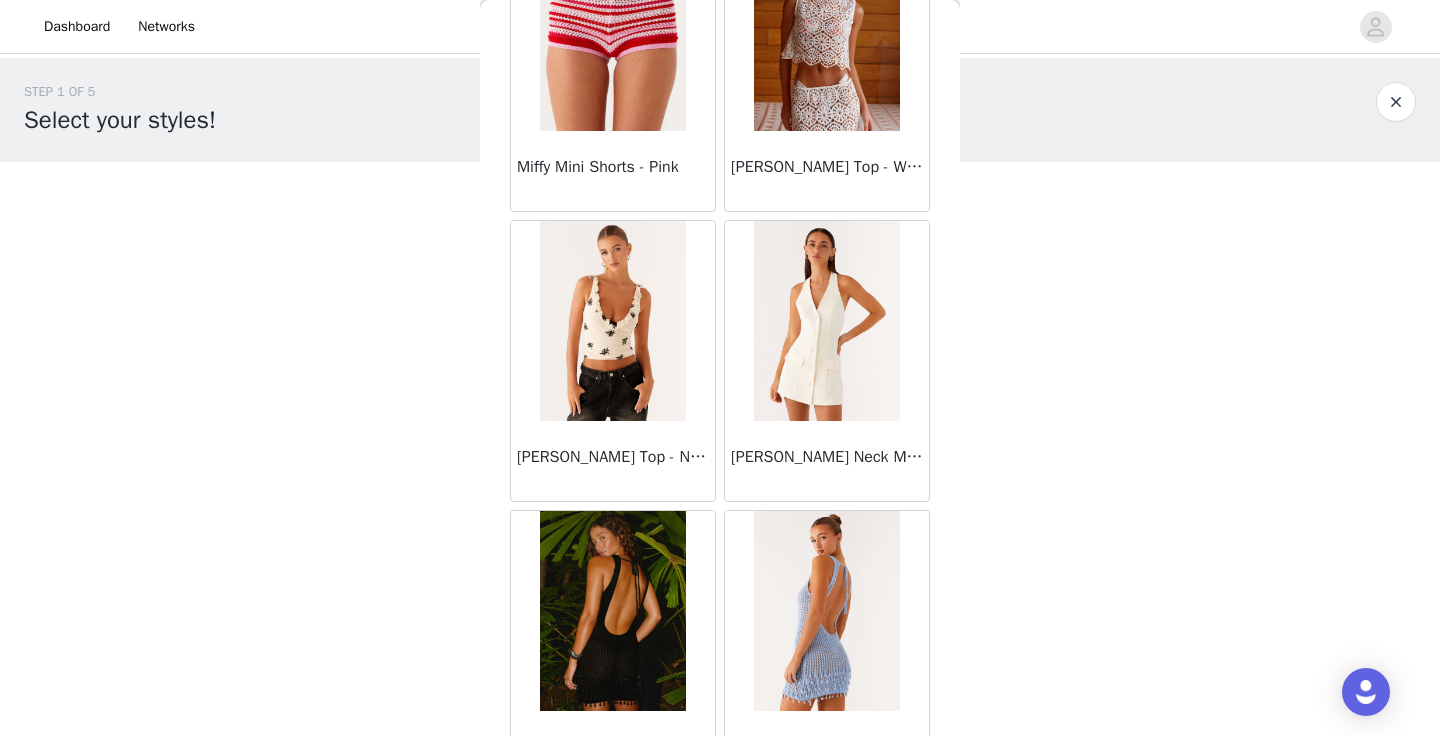 click at bounding box center (826, 321) 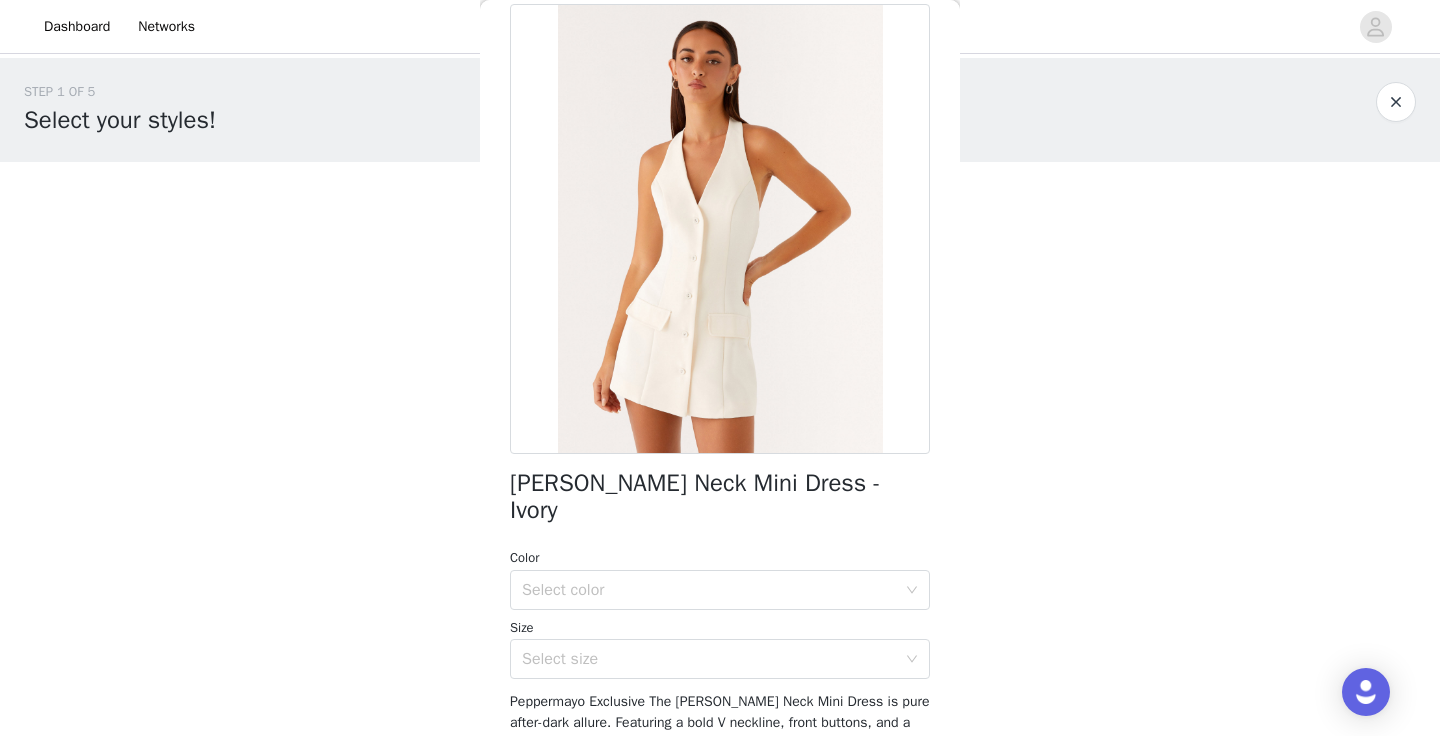 scroll, scrollTop: 142, scrollLeft: 0, axis: vertical 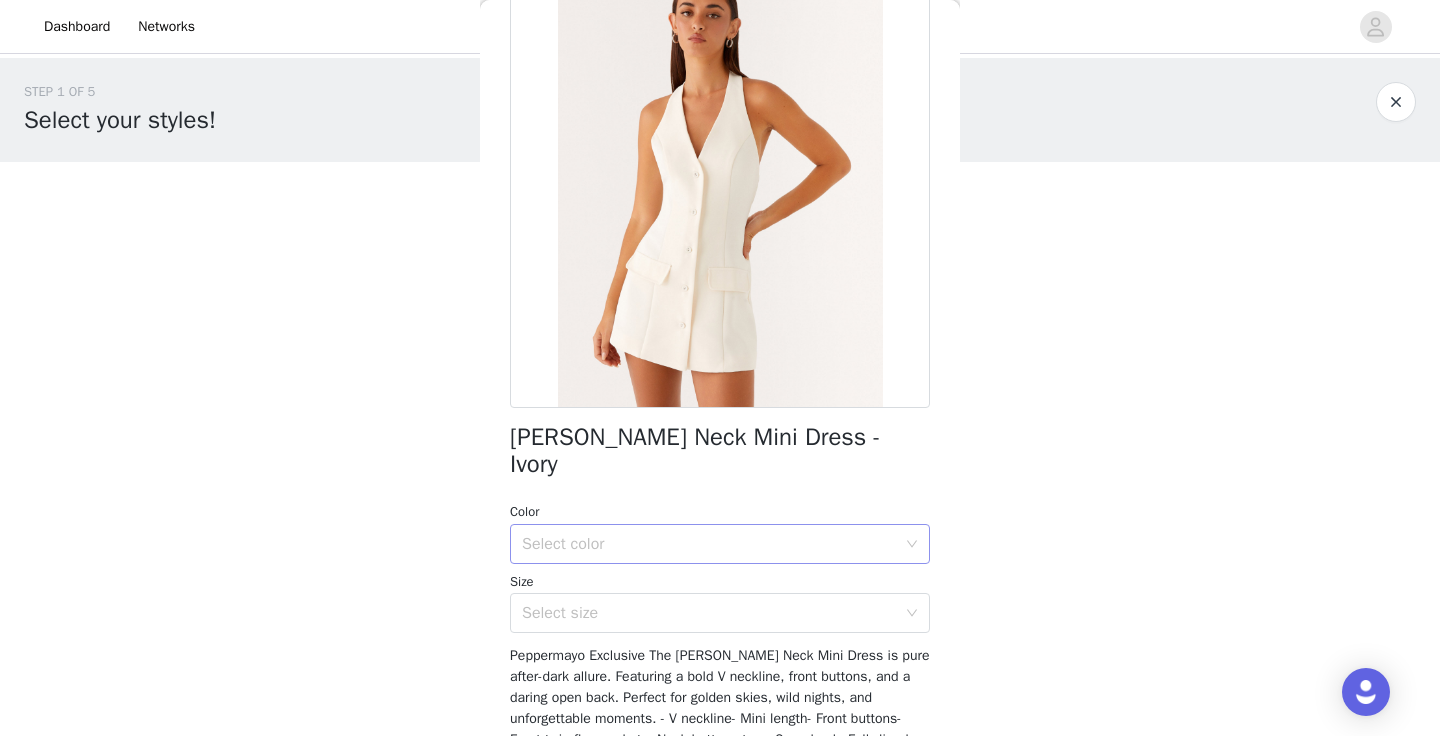 click on "Select color" at bounding box center (709, 544) 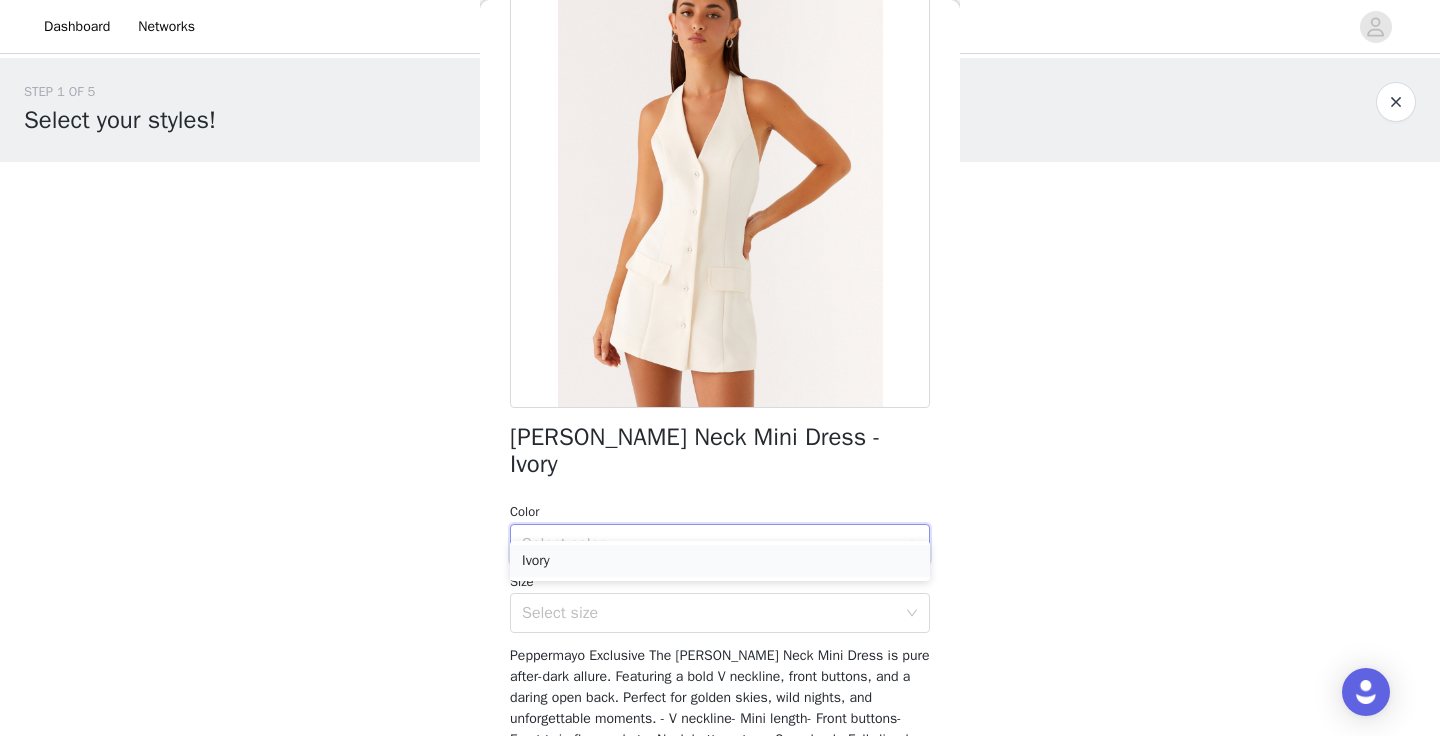 click on "Ivory" at bounding box center (720, 561) 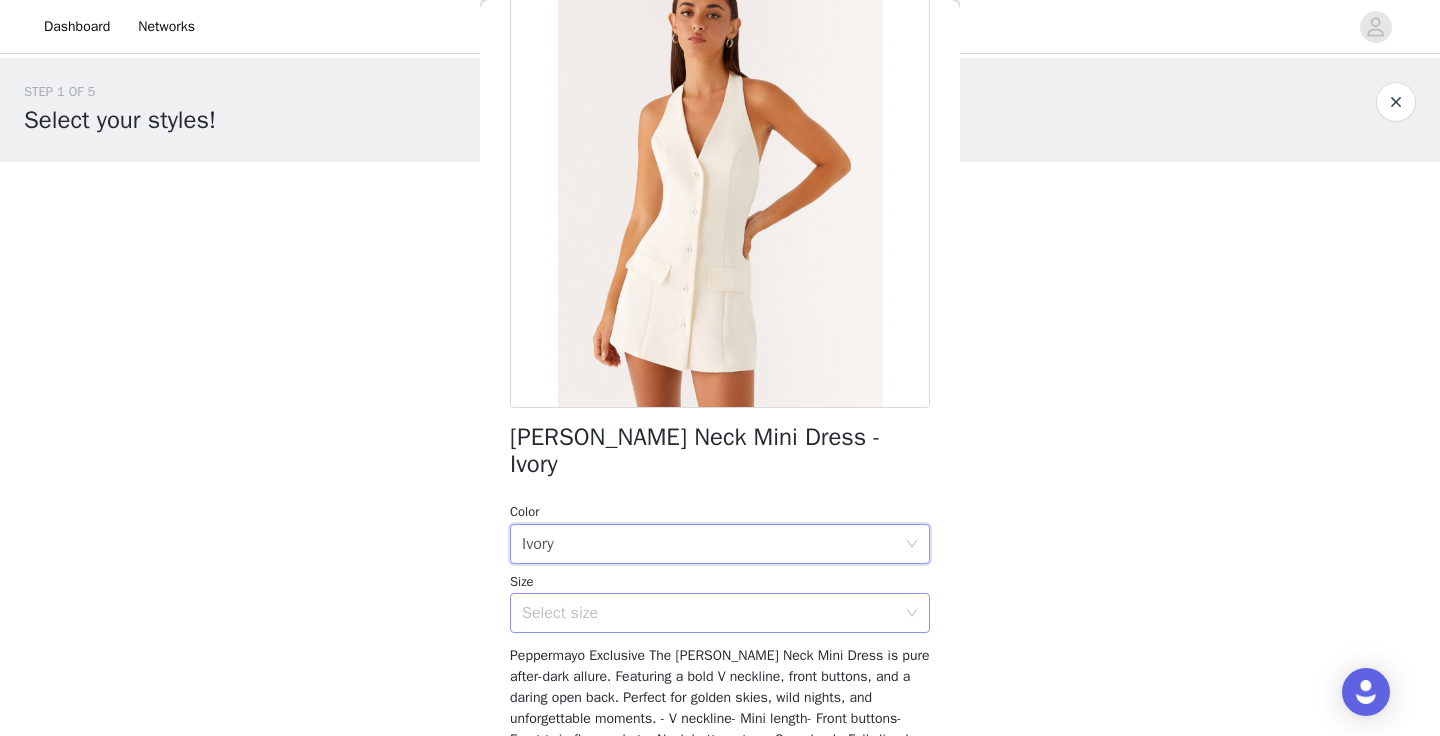 click on "Select size" at bounding box center (709, 613) 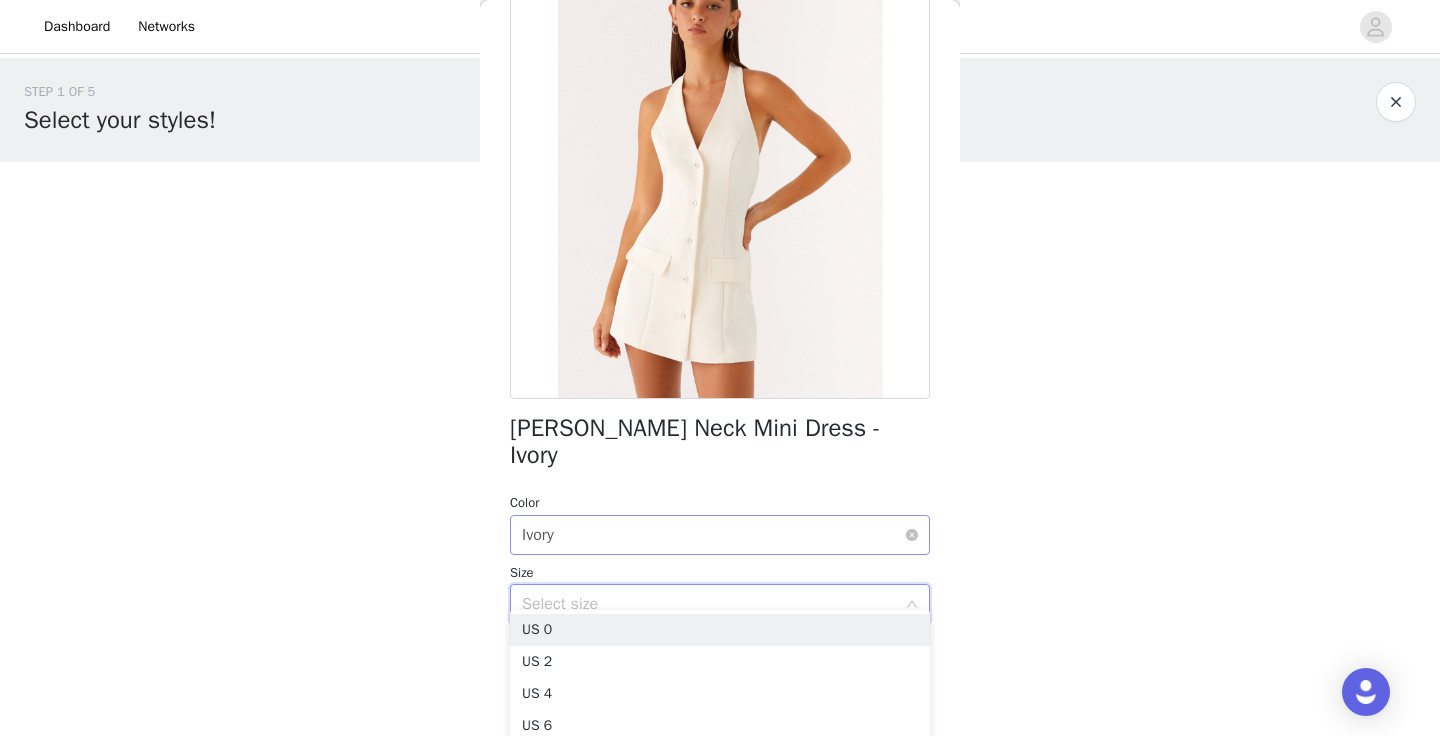 scroll, scrollTop: 152, scrollLeft: 0, axis: vertical 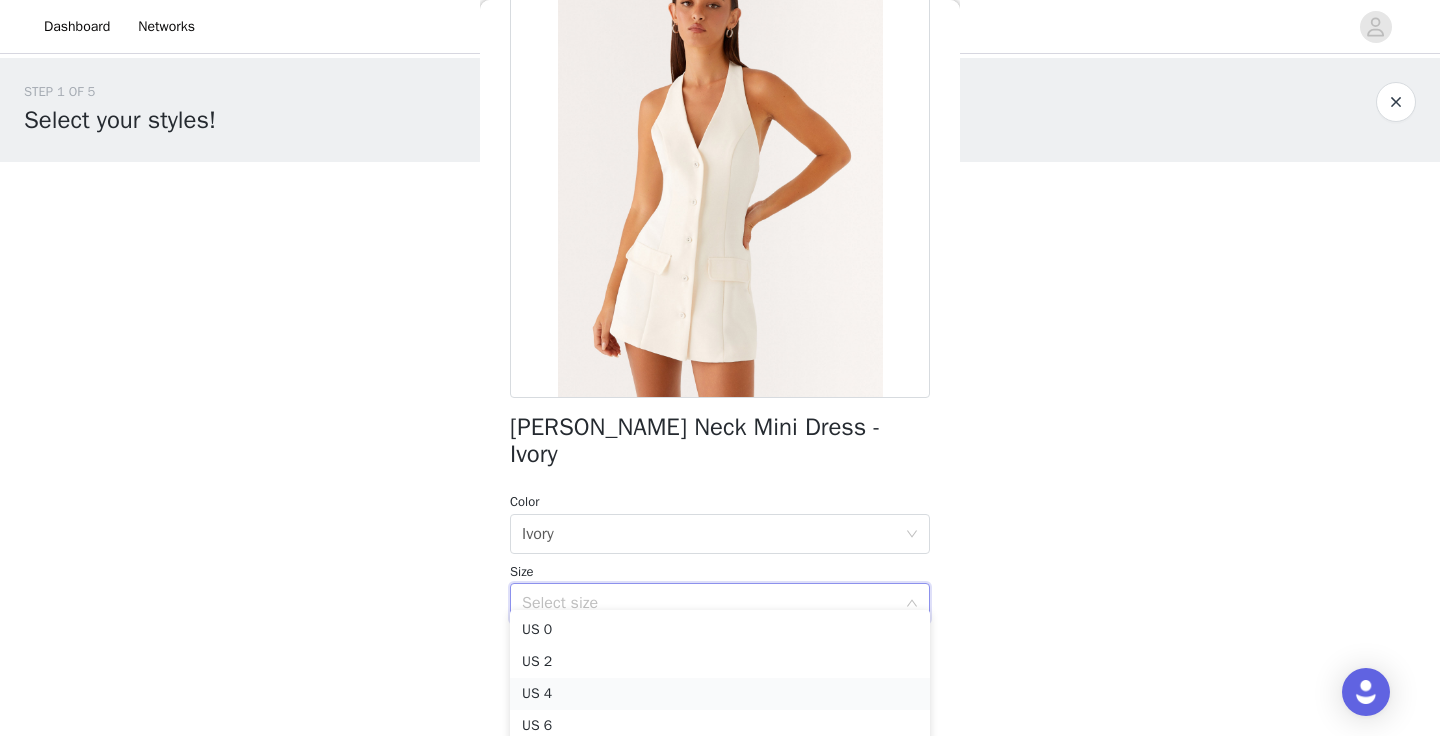 click on "US 4" at bounding box center [720, 694] 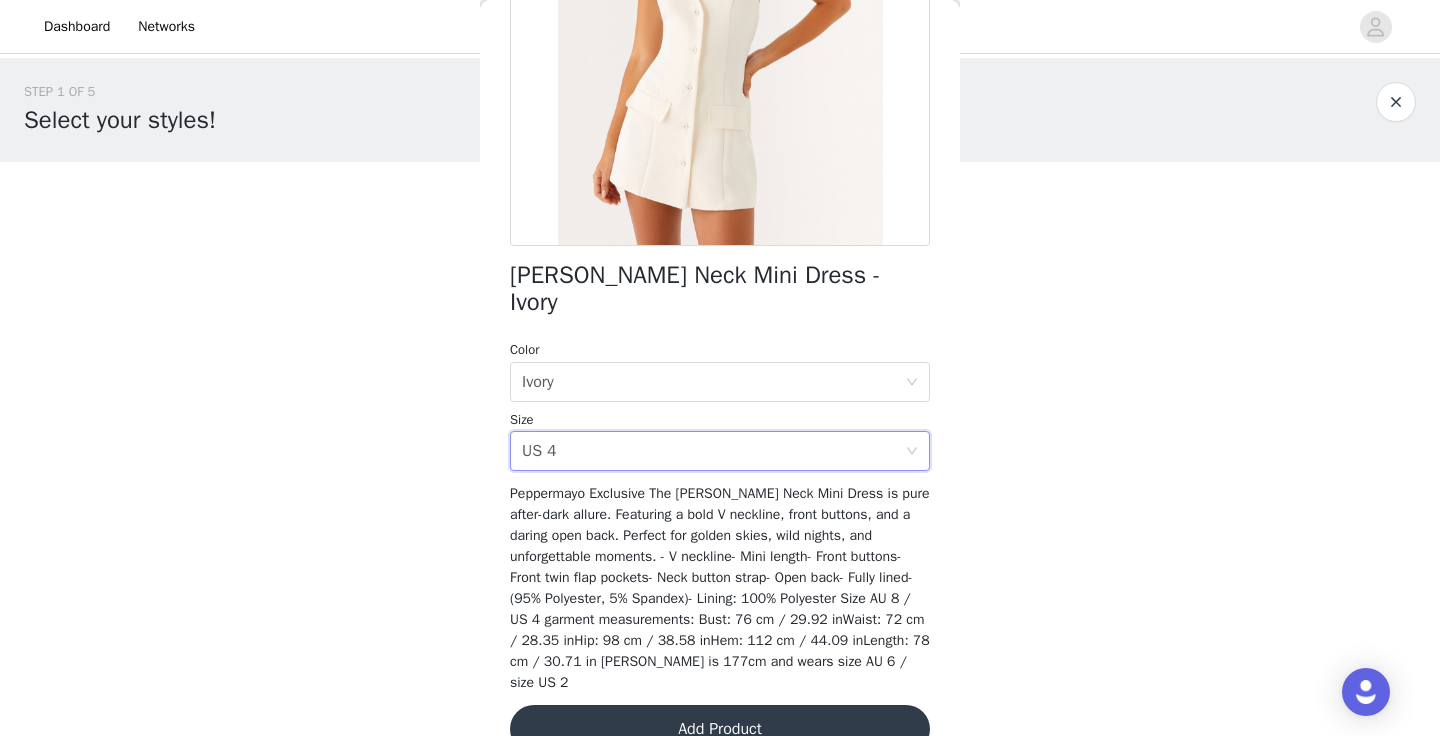 scroll, scrollTop: 306, scrollLeft: 0, axis: vertical 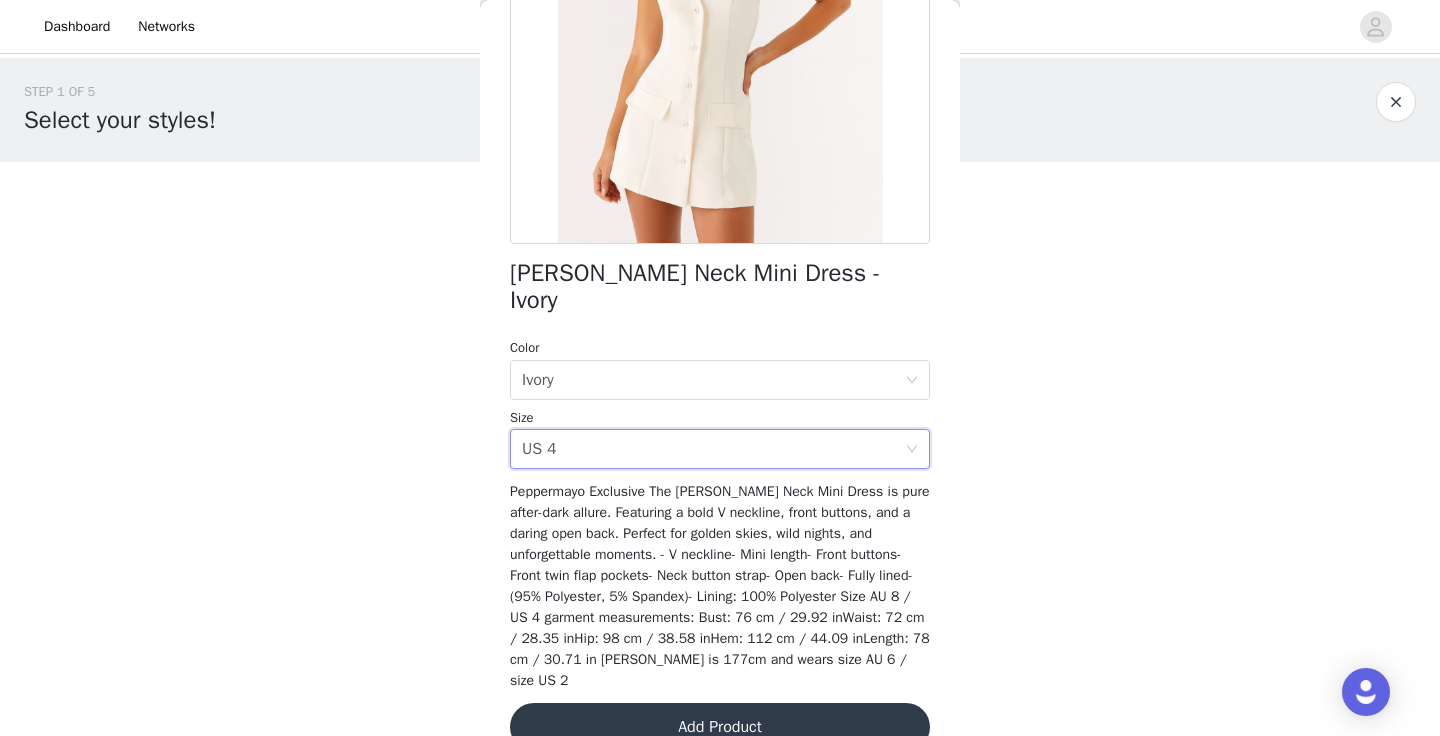 click on "Add Product" at bounding box center (720, 727) 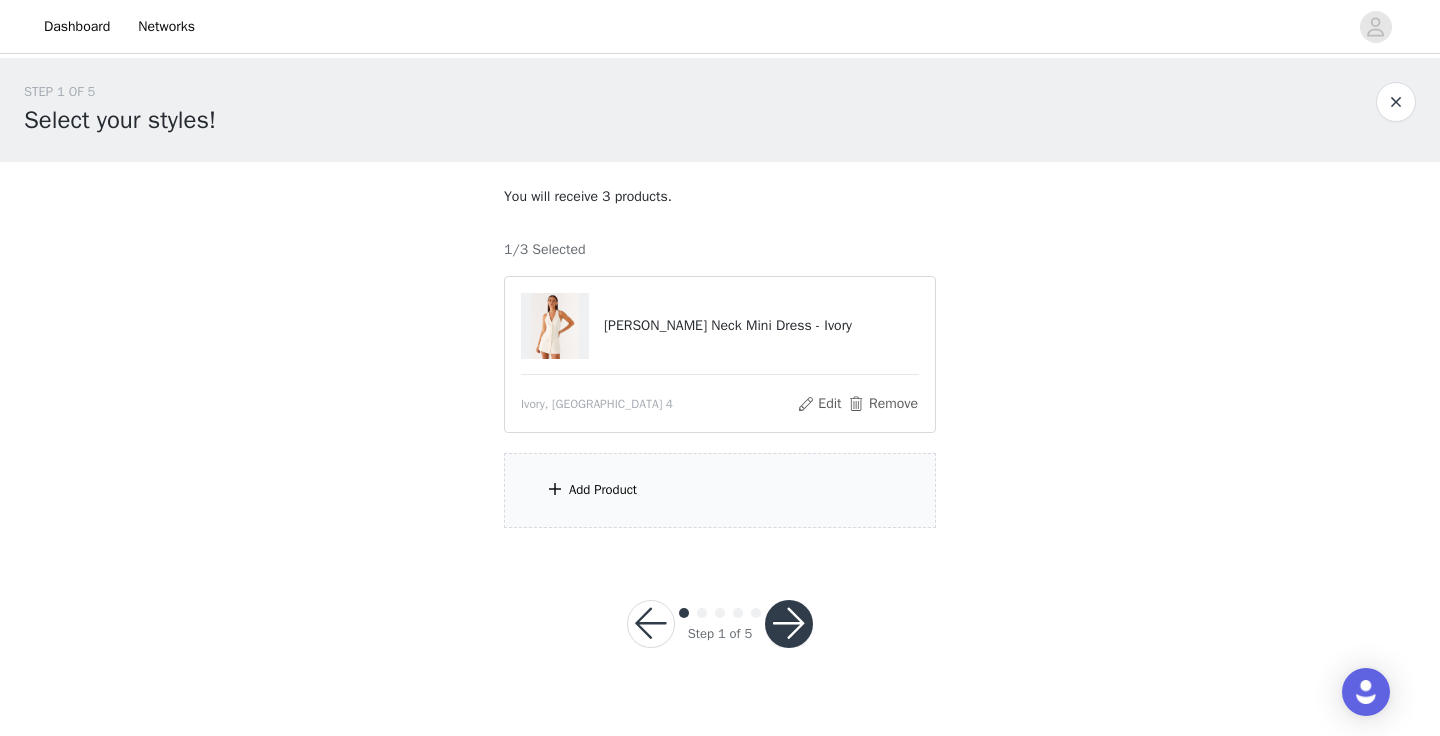 click on "Add Product" at bounding box center (720, 490) 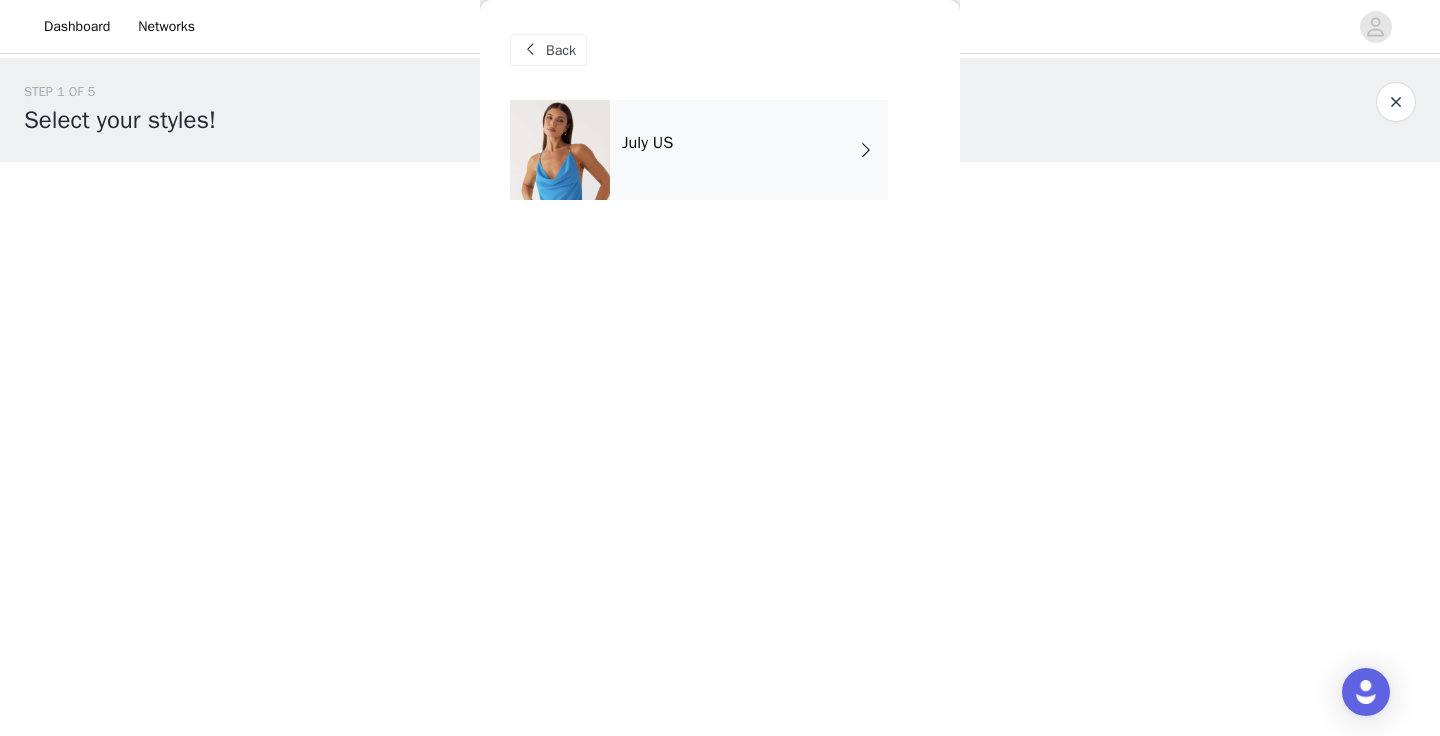 click on "July US" at bounding box center [749, 150] 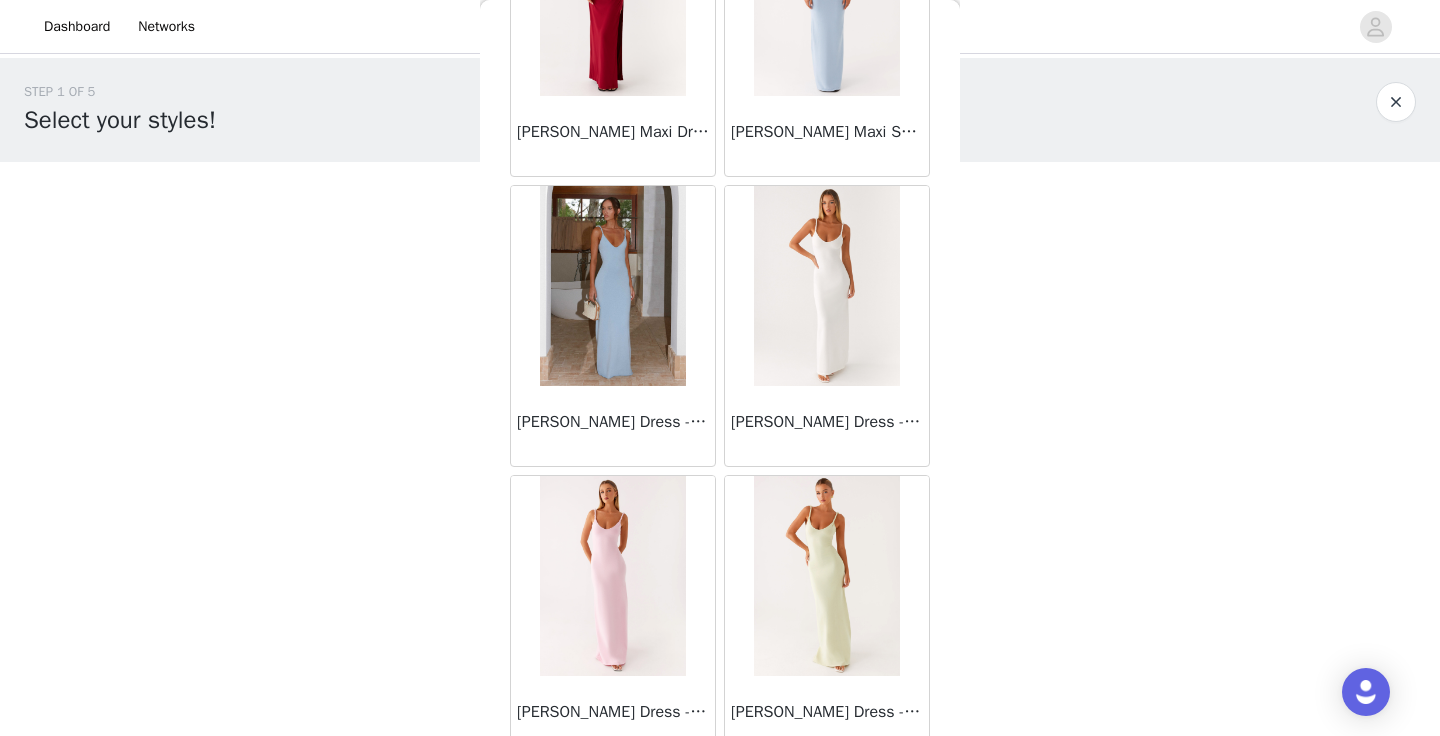 scroll, scrollTop: 2324, scrollLeft: 0, axis: vertical 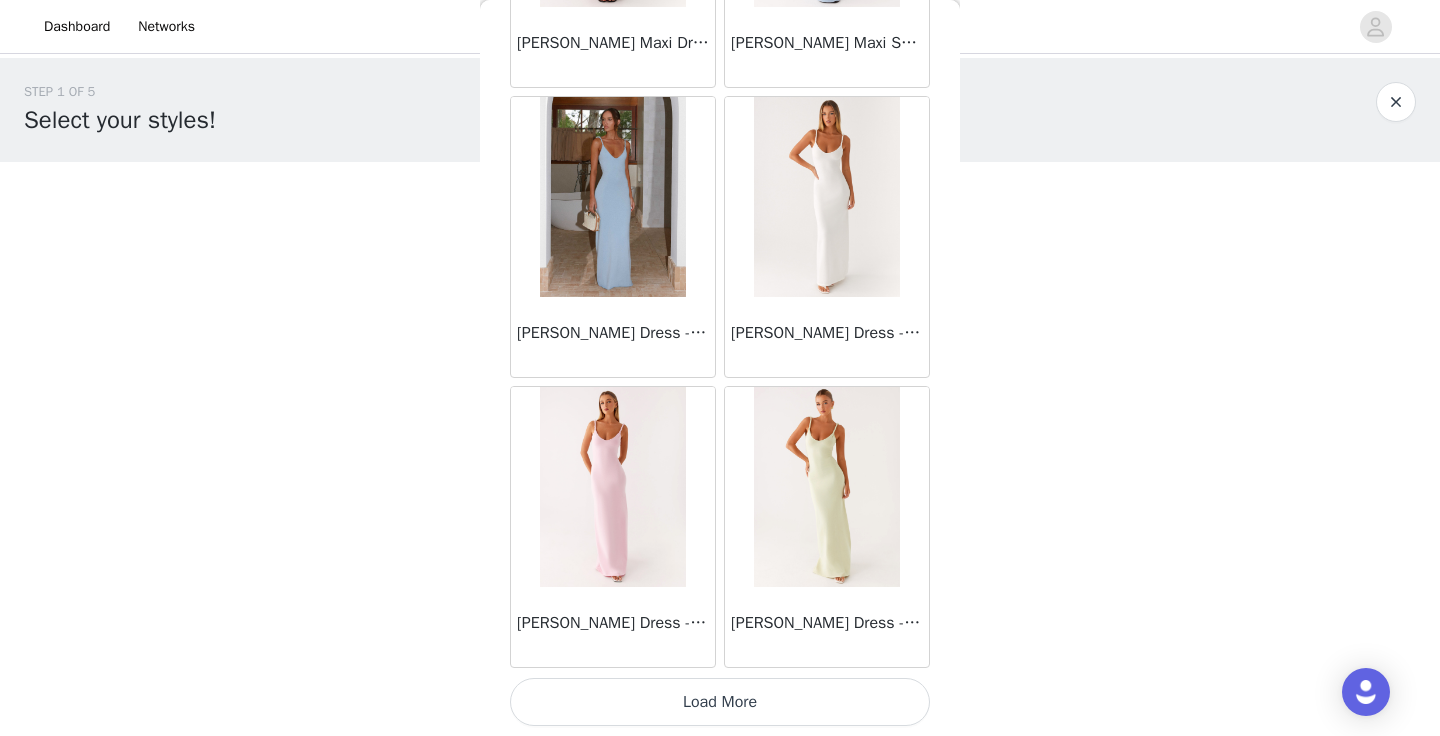 click on "Load More" at bounding box center [720, 702] 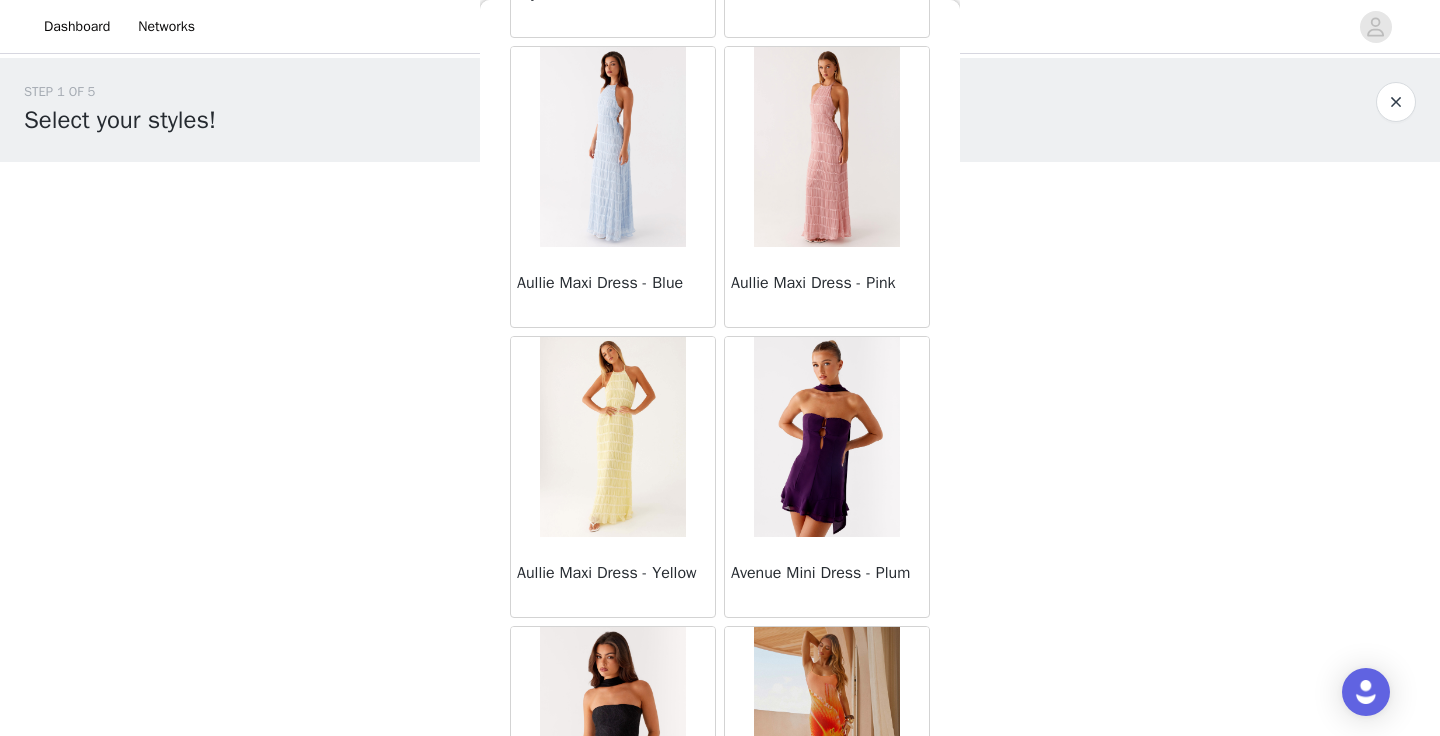 scroll, scrollTop: 5224, scrollLeft: 0, axis: vertical 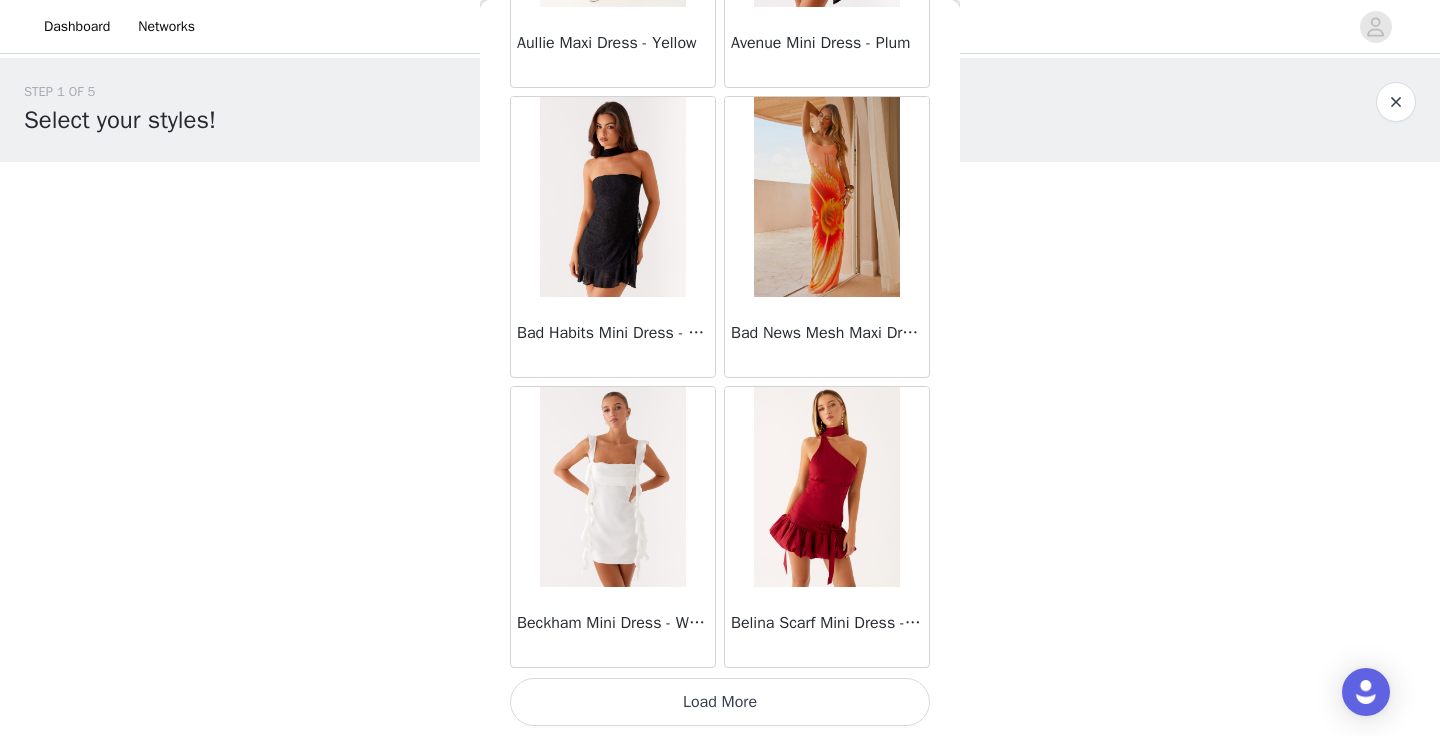 click on "Load More" at bounding box center [720, 702] 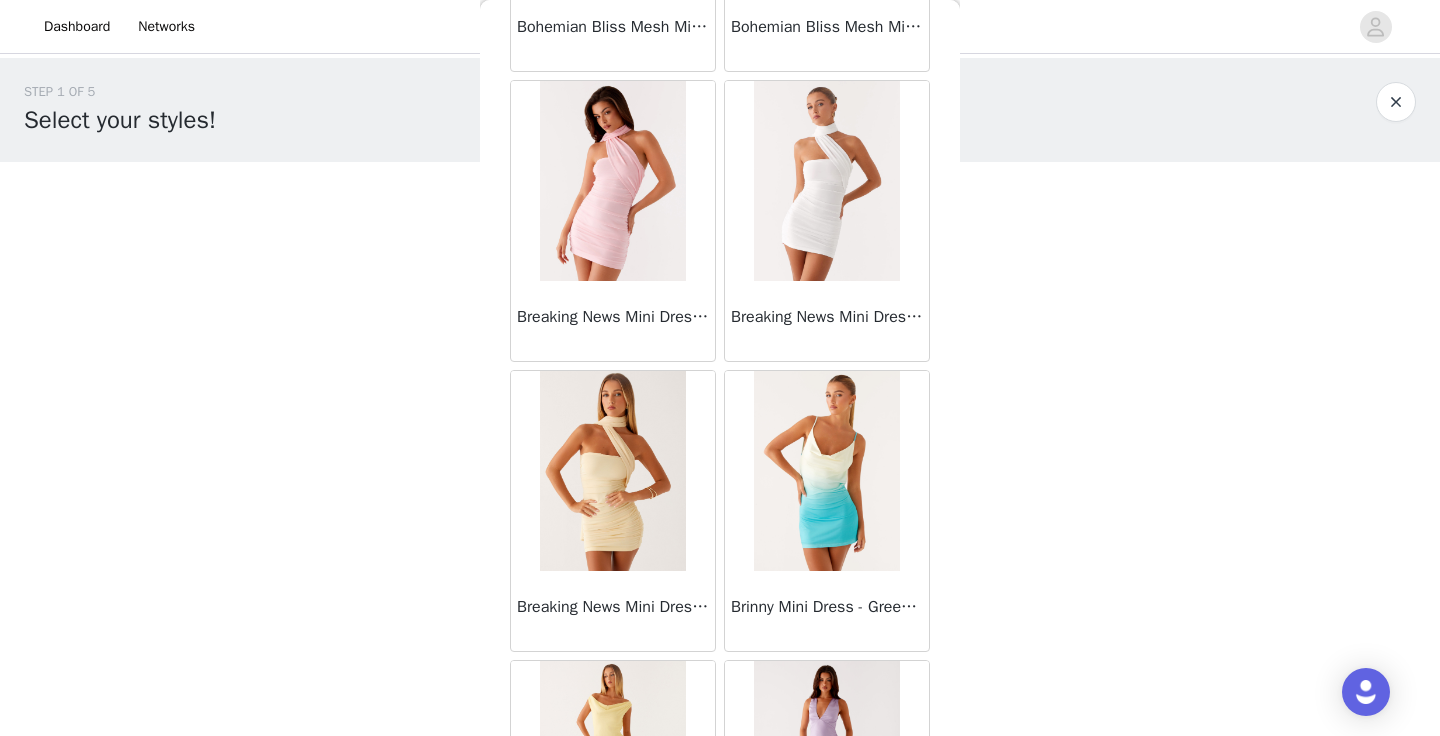 scroll, scrollTop: 8124, scrollLeft: 0, axis: vertical 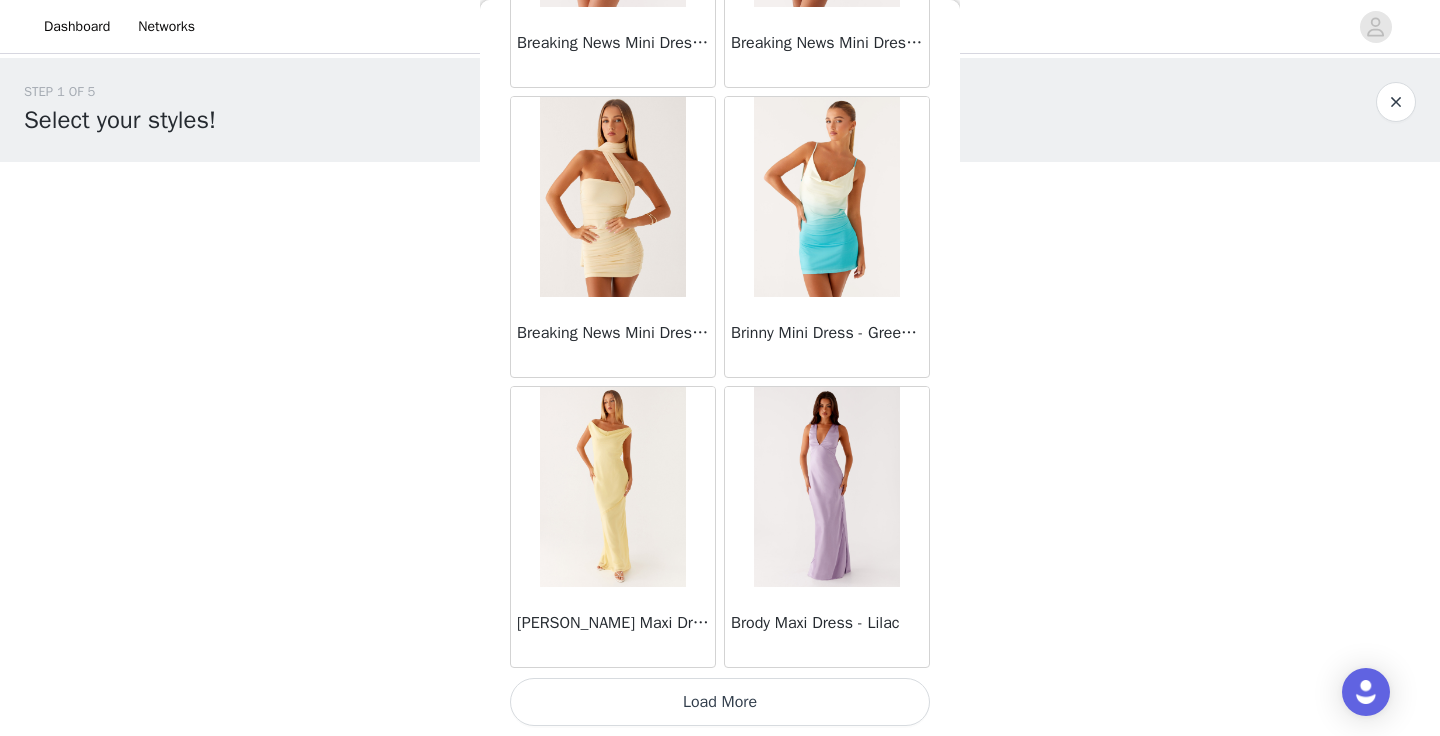 click on "Load More" at bounding box center [720, 702] 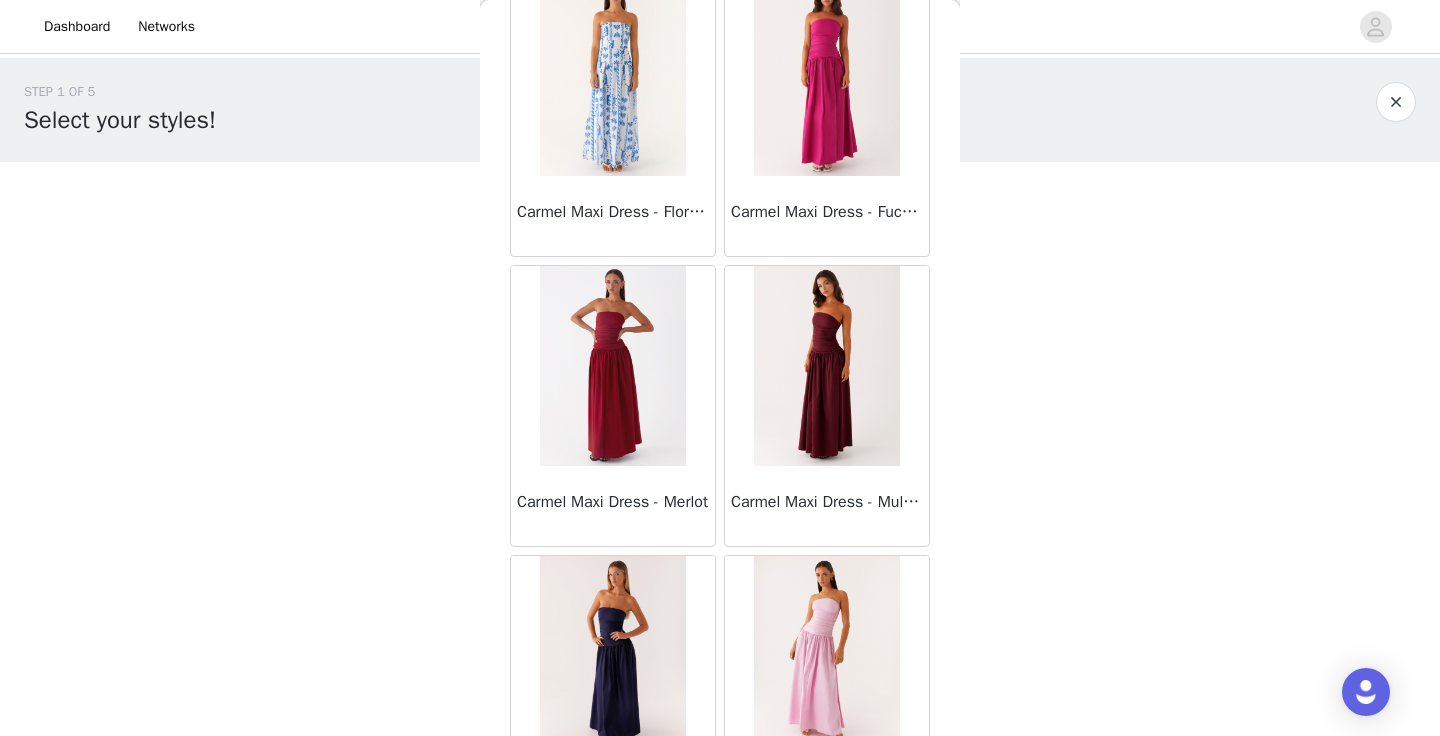 scroll, scrollTop: 11024, scrollLeft: 0, axis: vertical 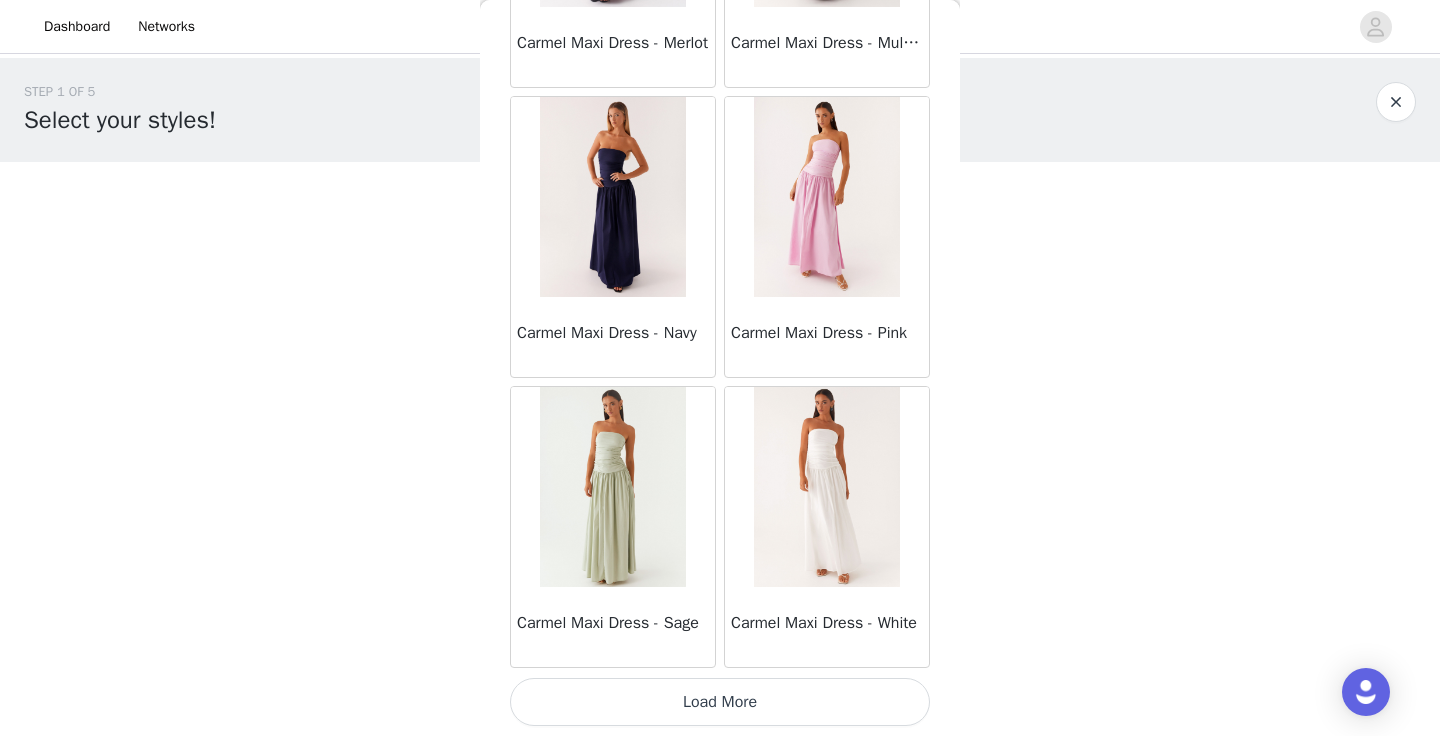 click on "Load More" at bounding box center [720, 702] 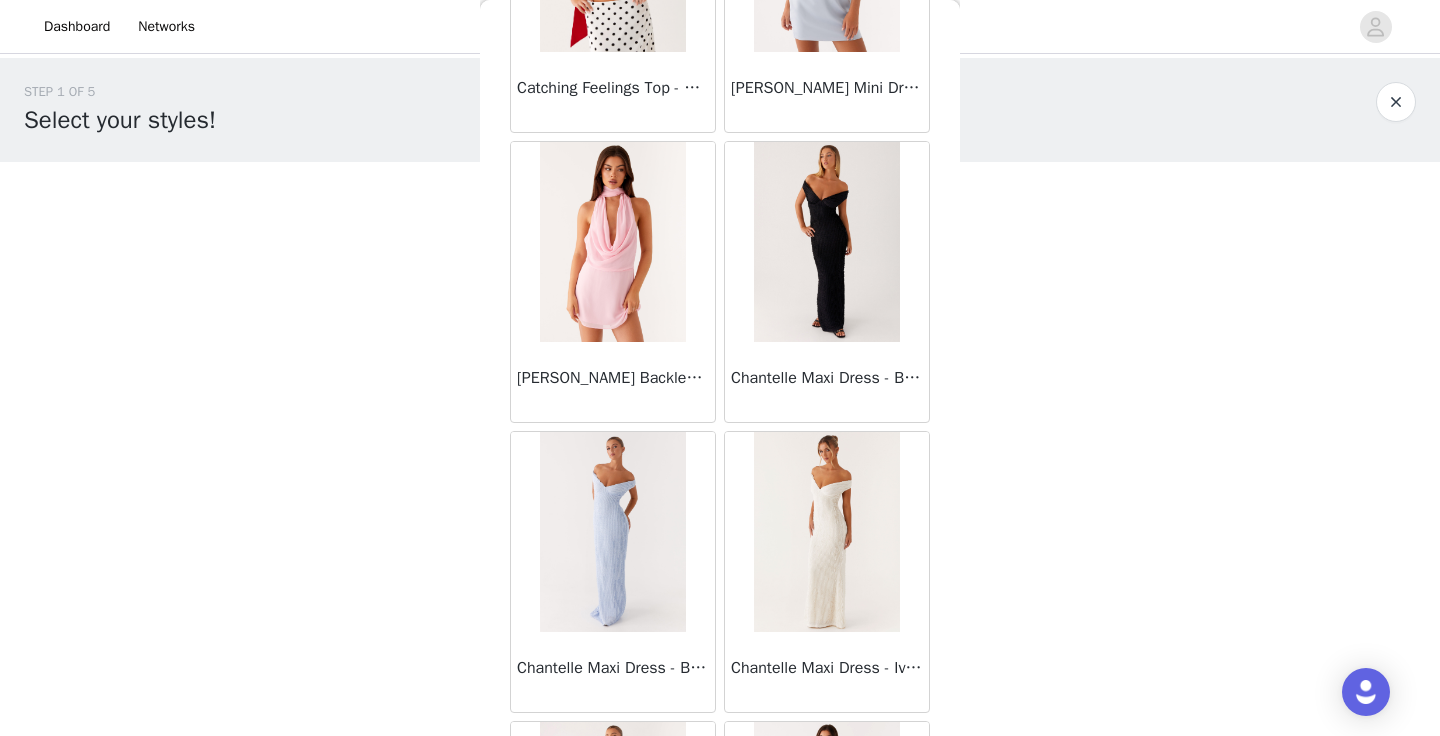 scroll, scrollTop: 13924, scrollLeft: 0, axis: vertical 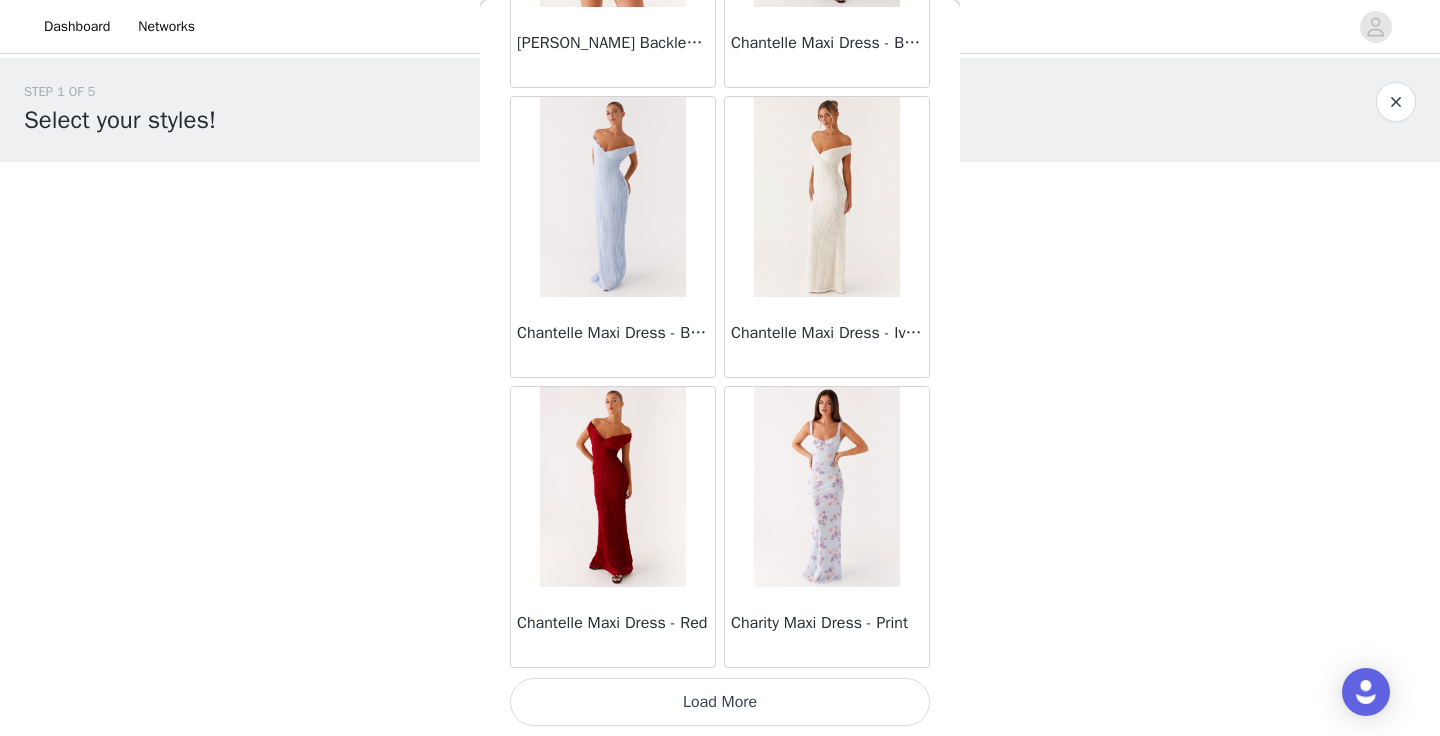 click on "Load More" at bounding box center (720, 702) 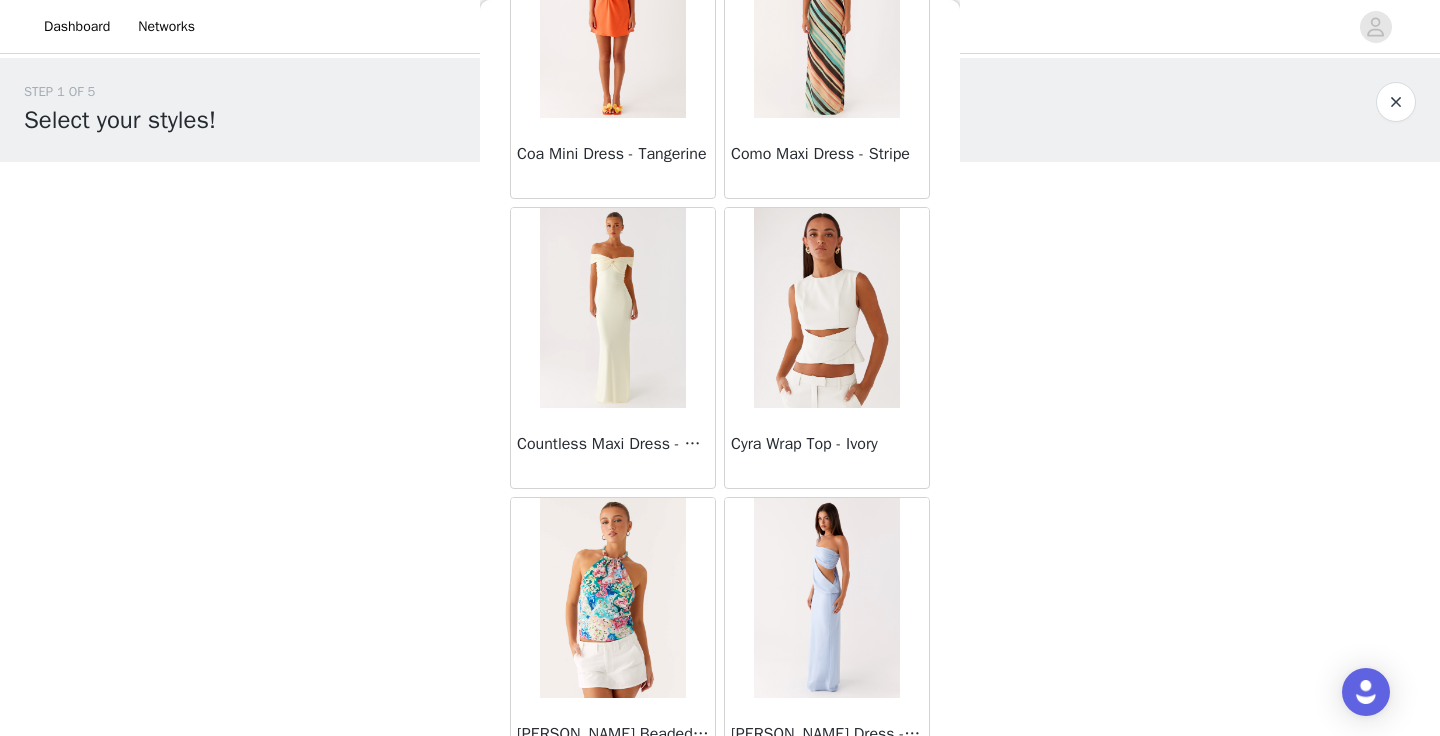scroll, scrollTop: 16824, scrollLeft: 0, axis: vertical 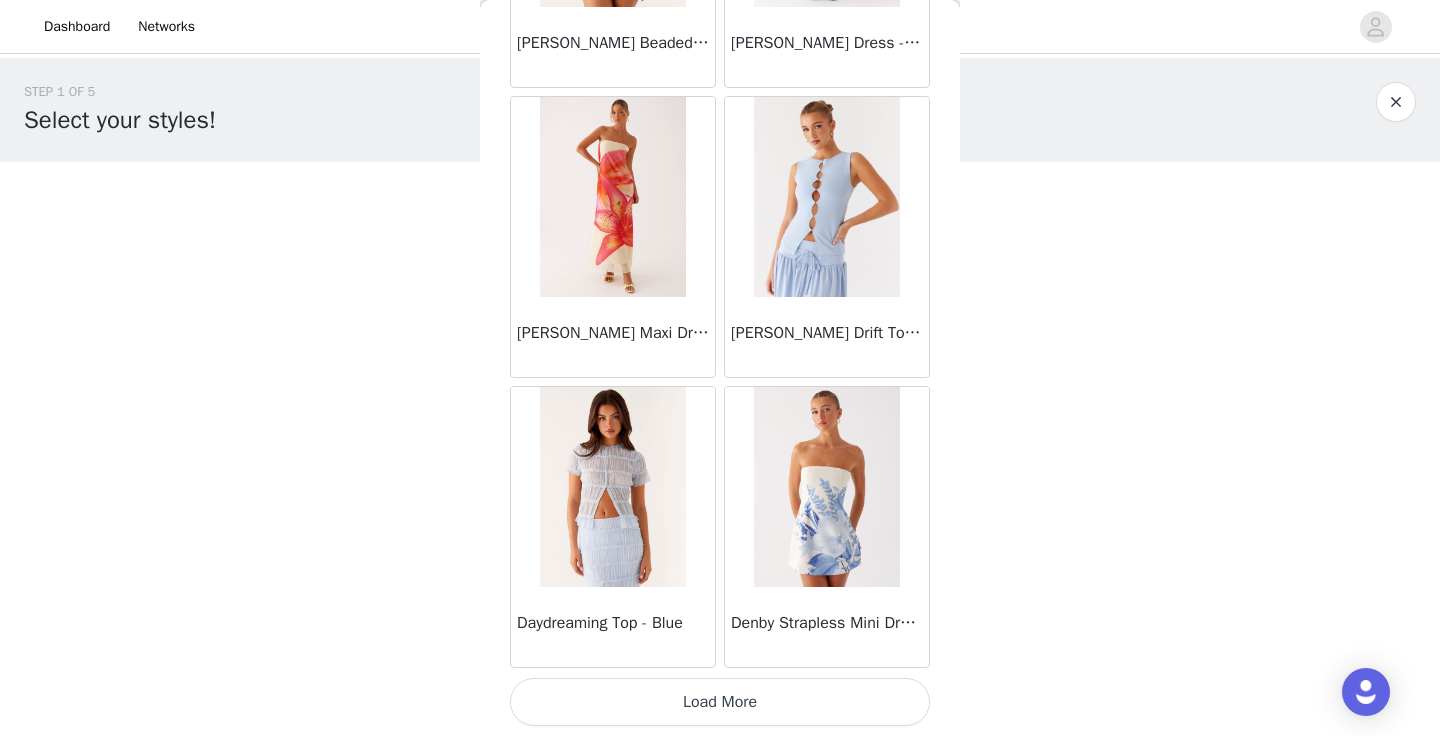 click on "Load More" at bounding box center [720, 702] 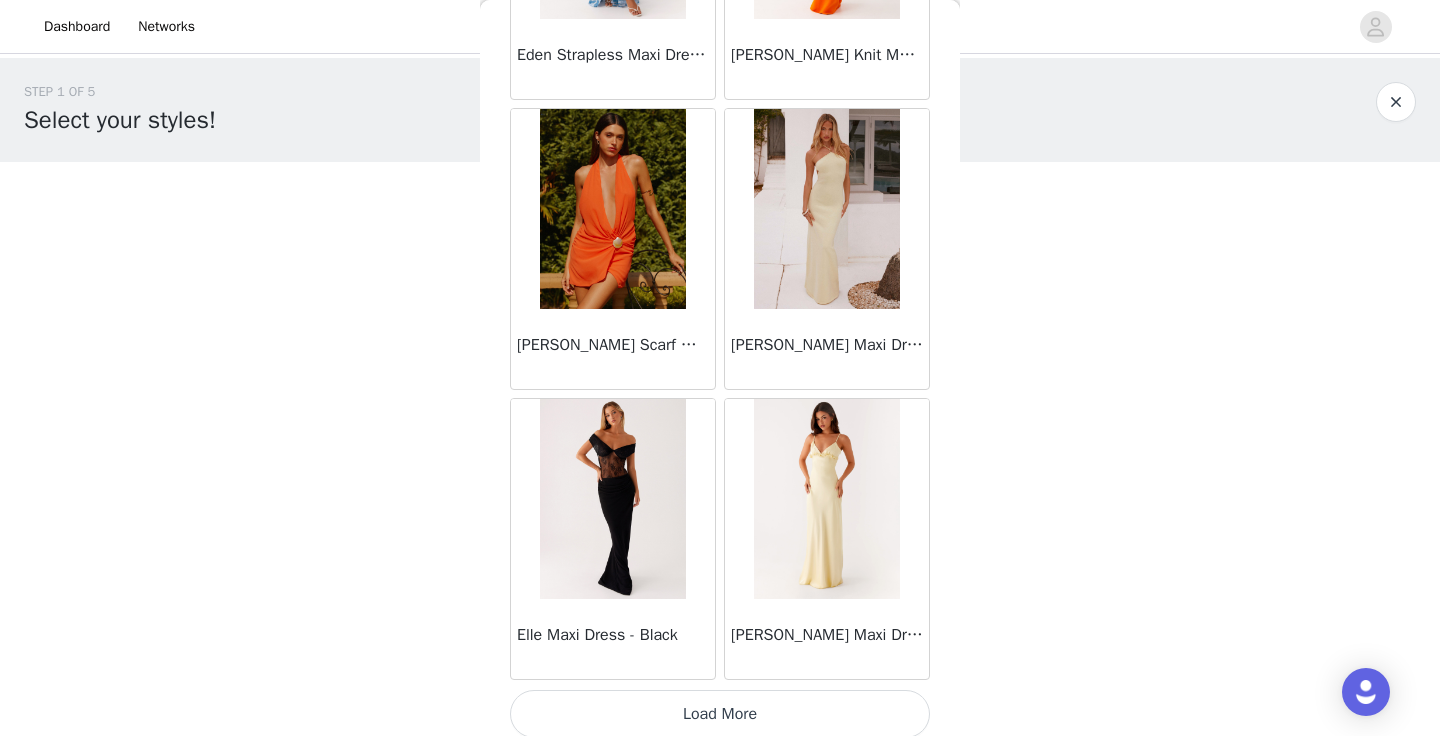 scroll, scrollTop: 19724, scrollLeft: 0, axis: vertical 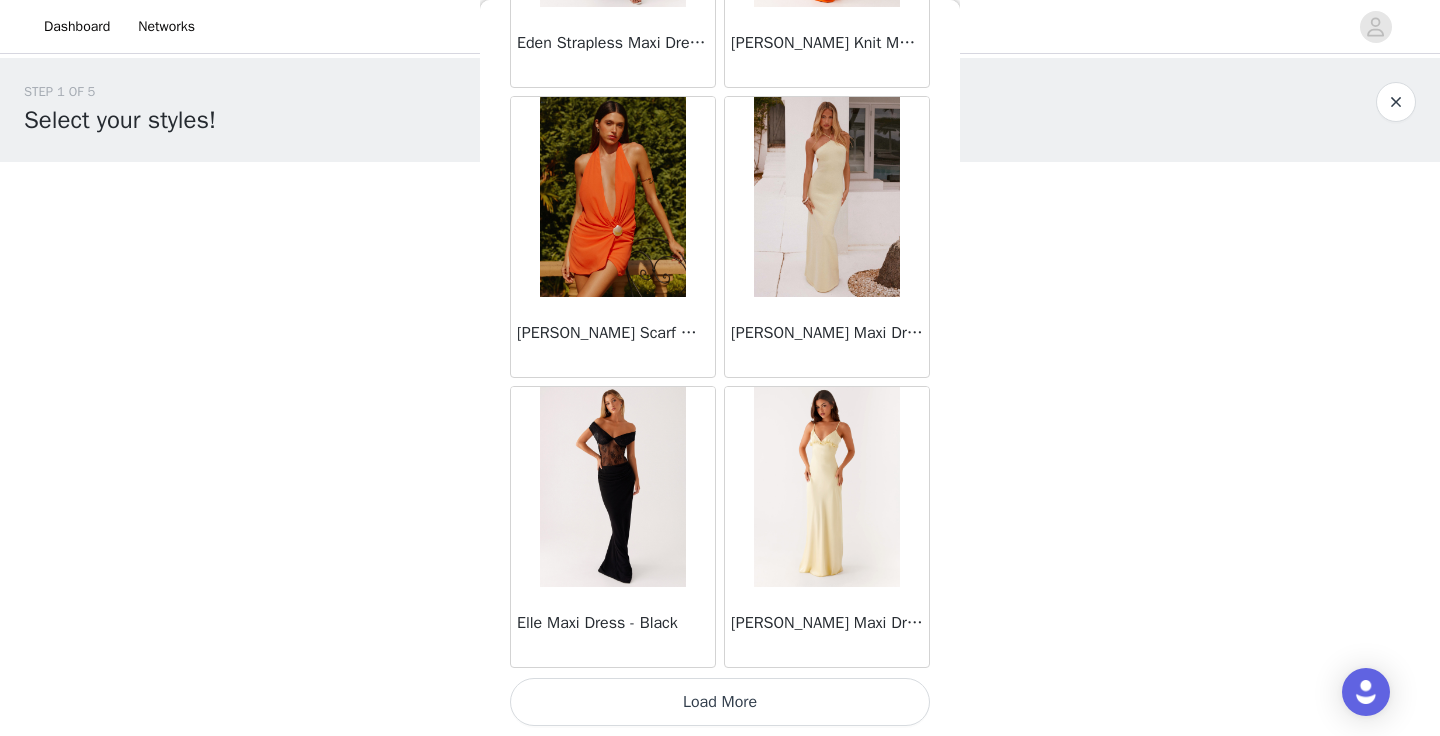 click on "Load More" at bounding box center (720, 702) 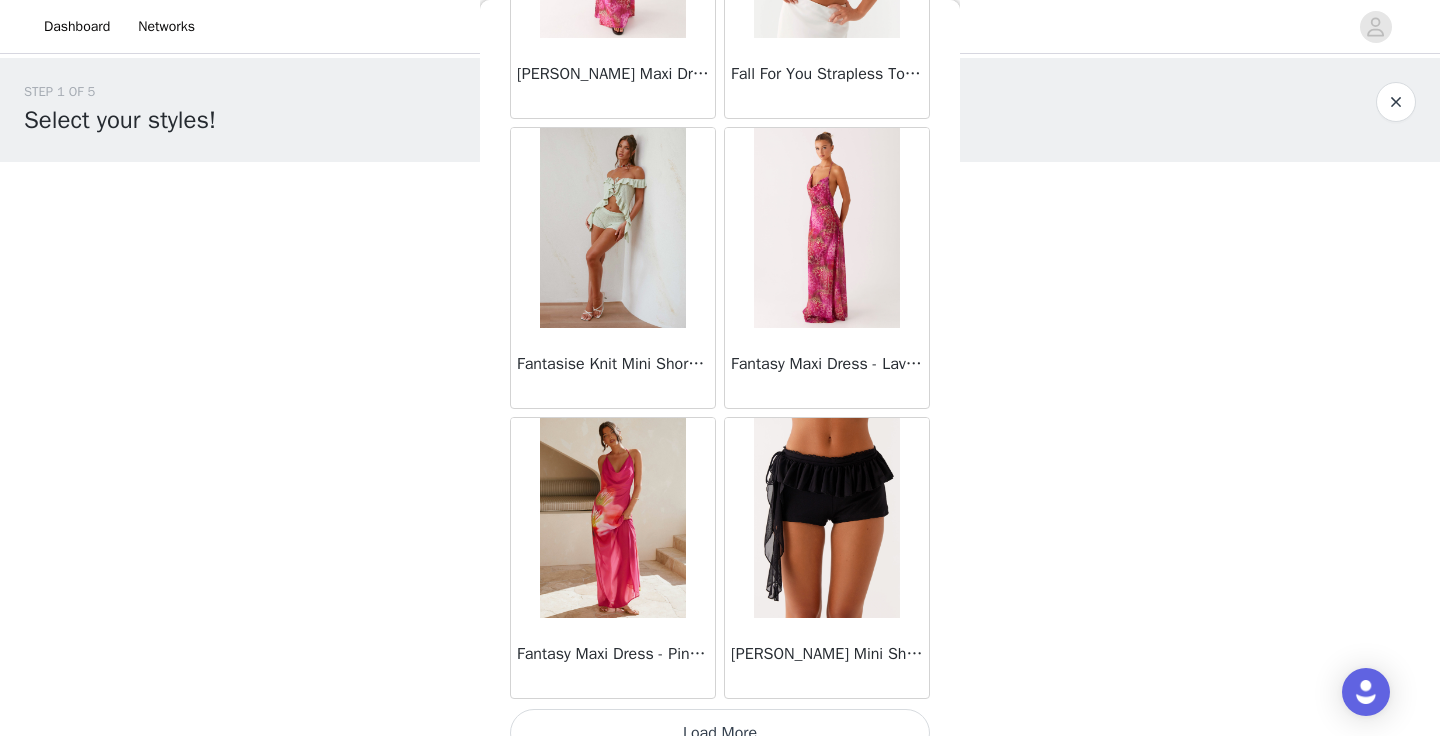 scroll, scrollTop: 22624, scrollLeft: 0, axis: vertical 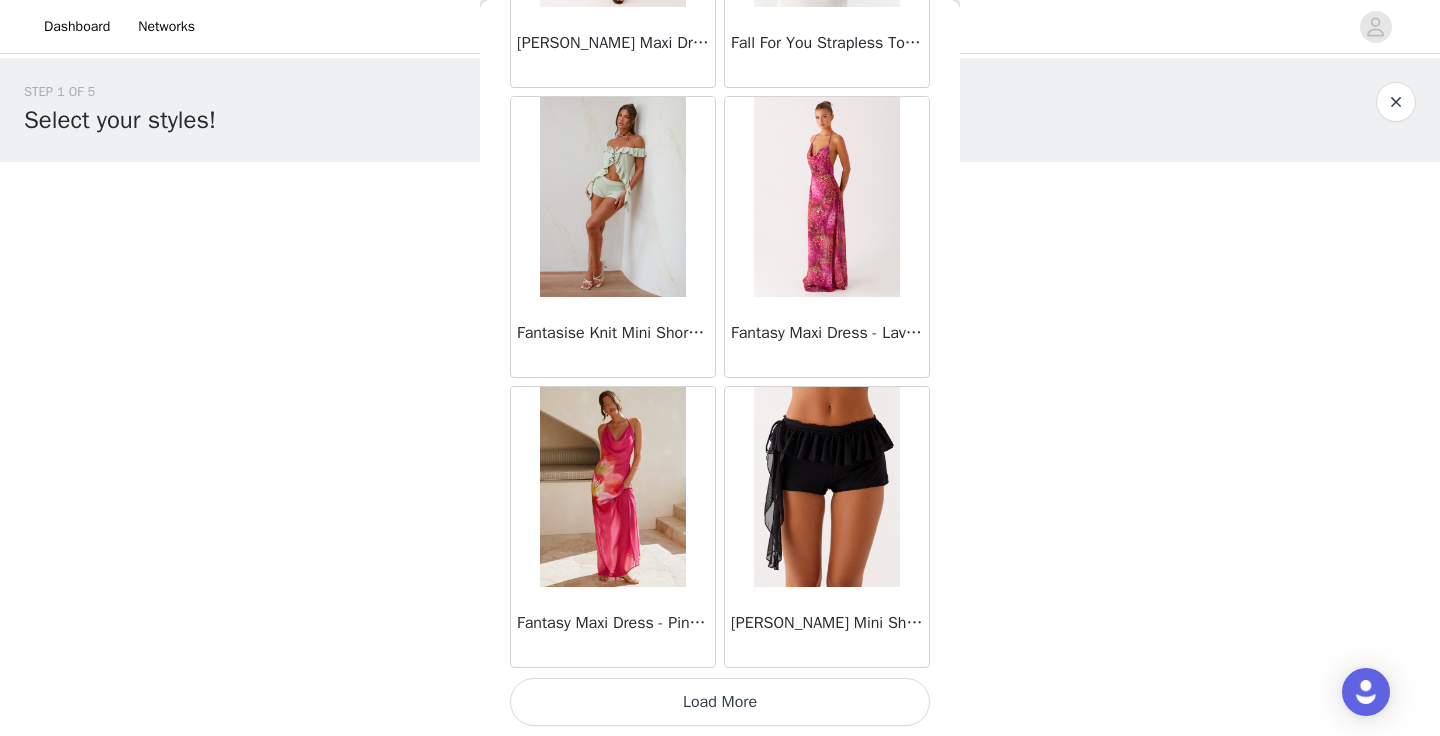 click on "Load More" at bounding box center (720, 702) 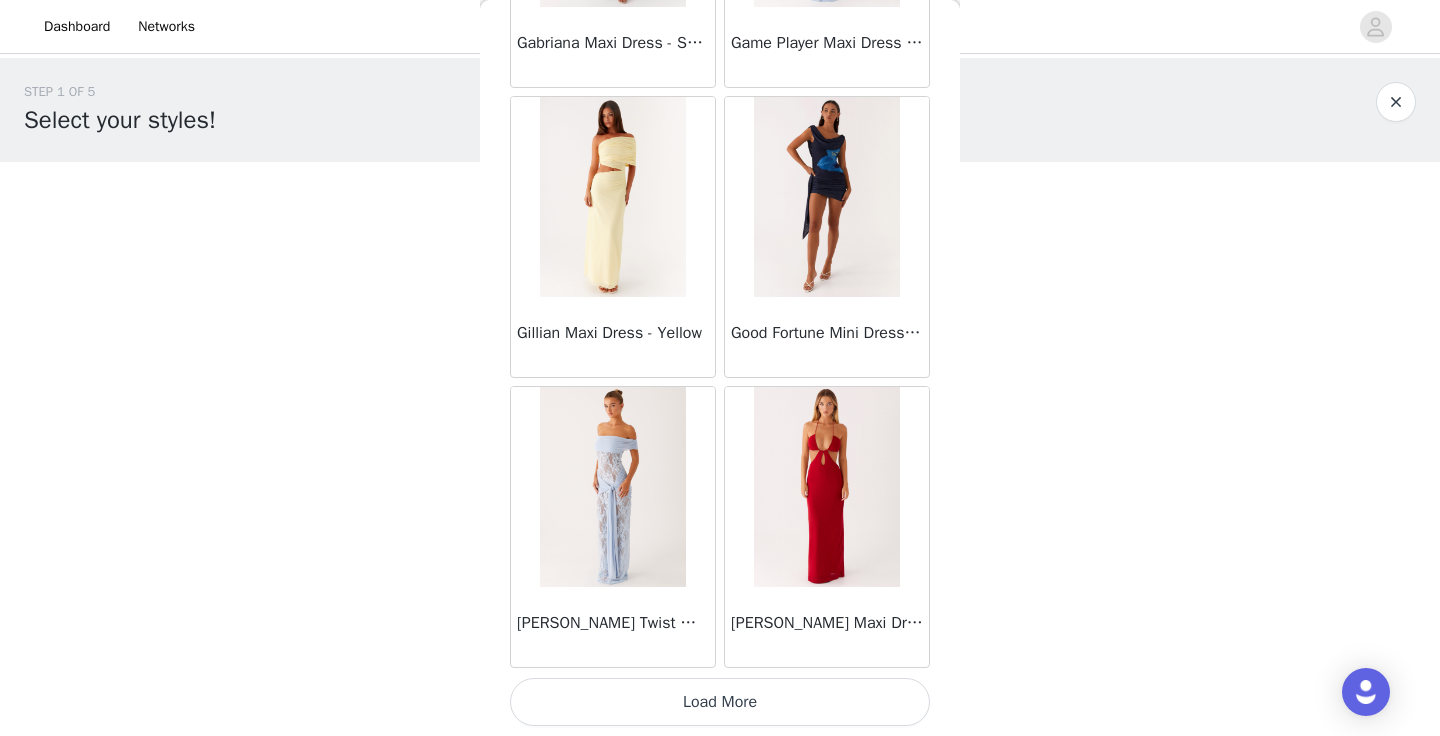 scroll, scrollTop: 25523, scrollLeft: 0, axis: vertical 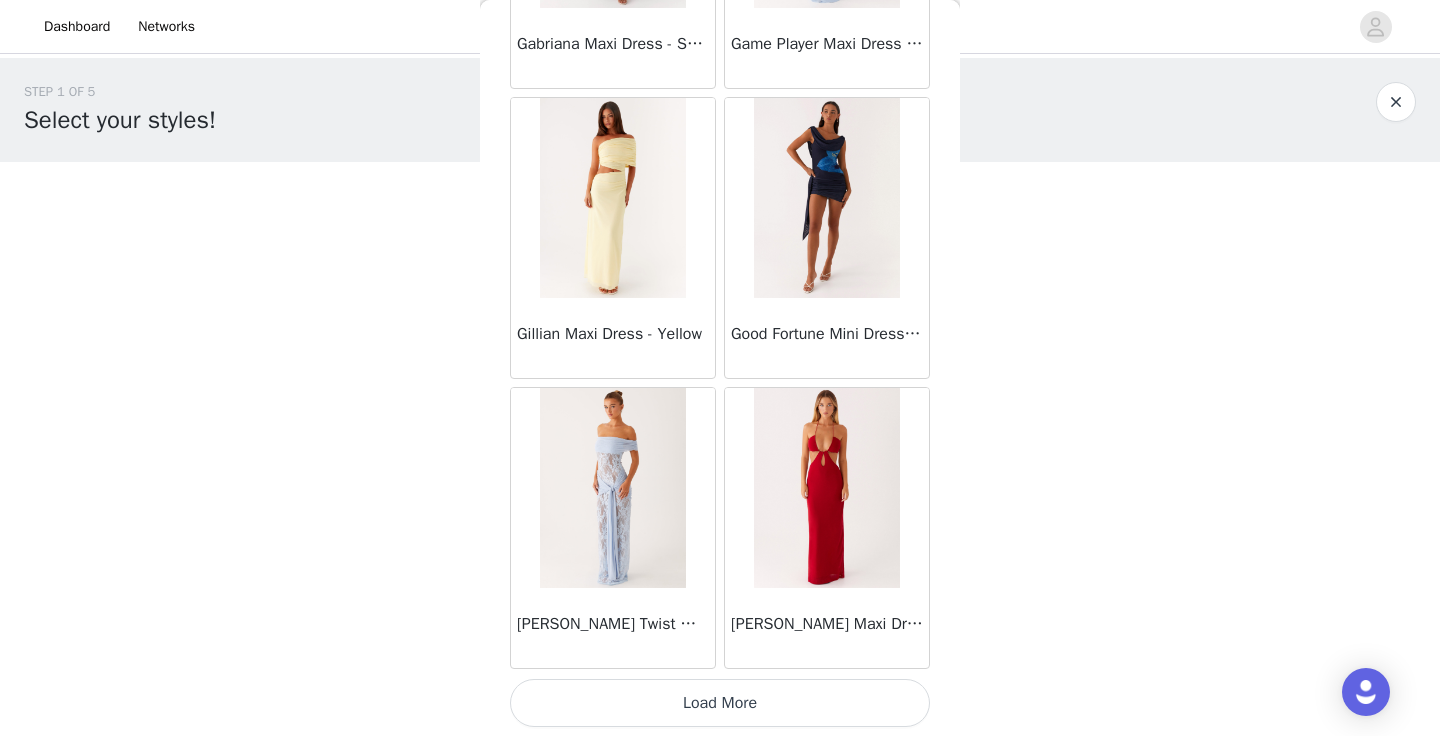 click on "Load More" at bounding box center (720, 703) 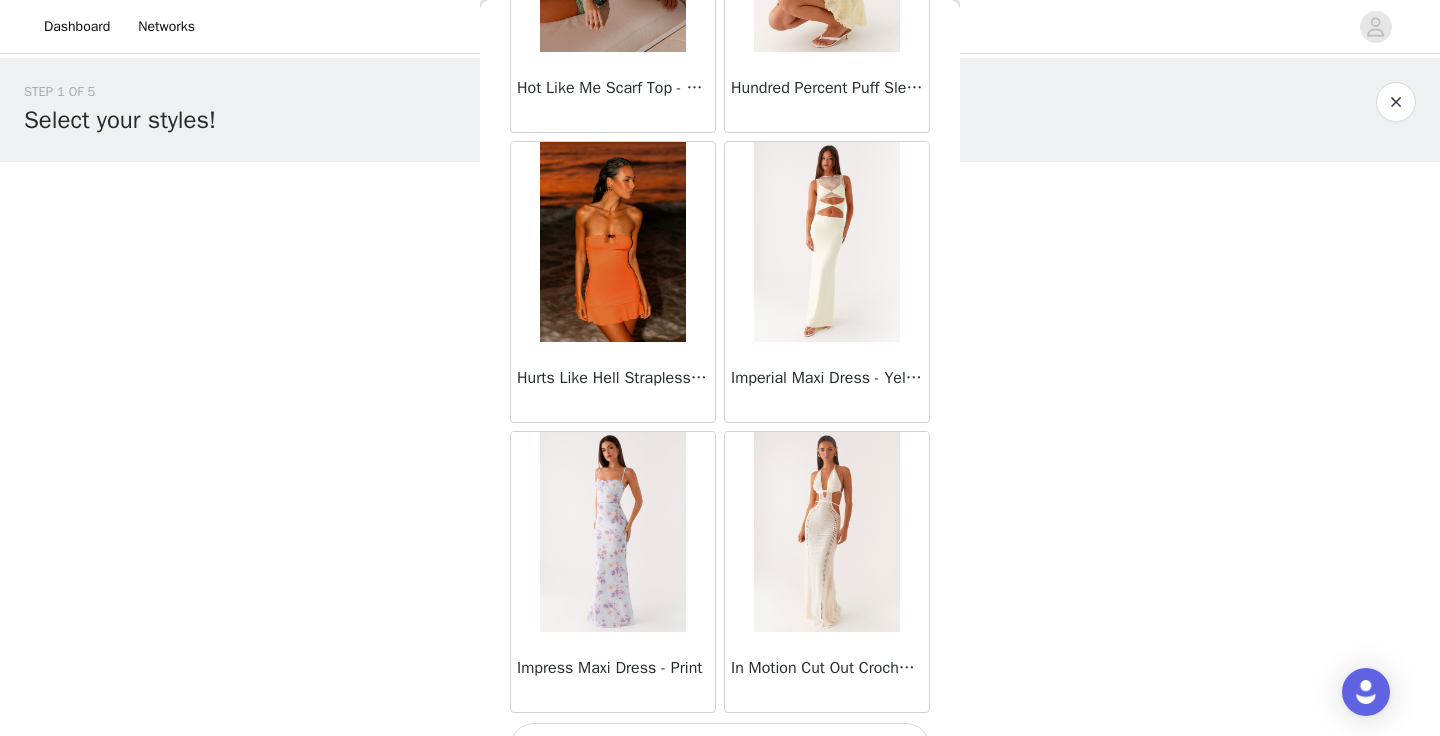 scroll, scrollTop: 28424, scrollLeft: 0, axis: vertical 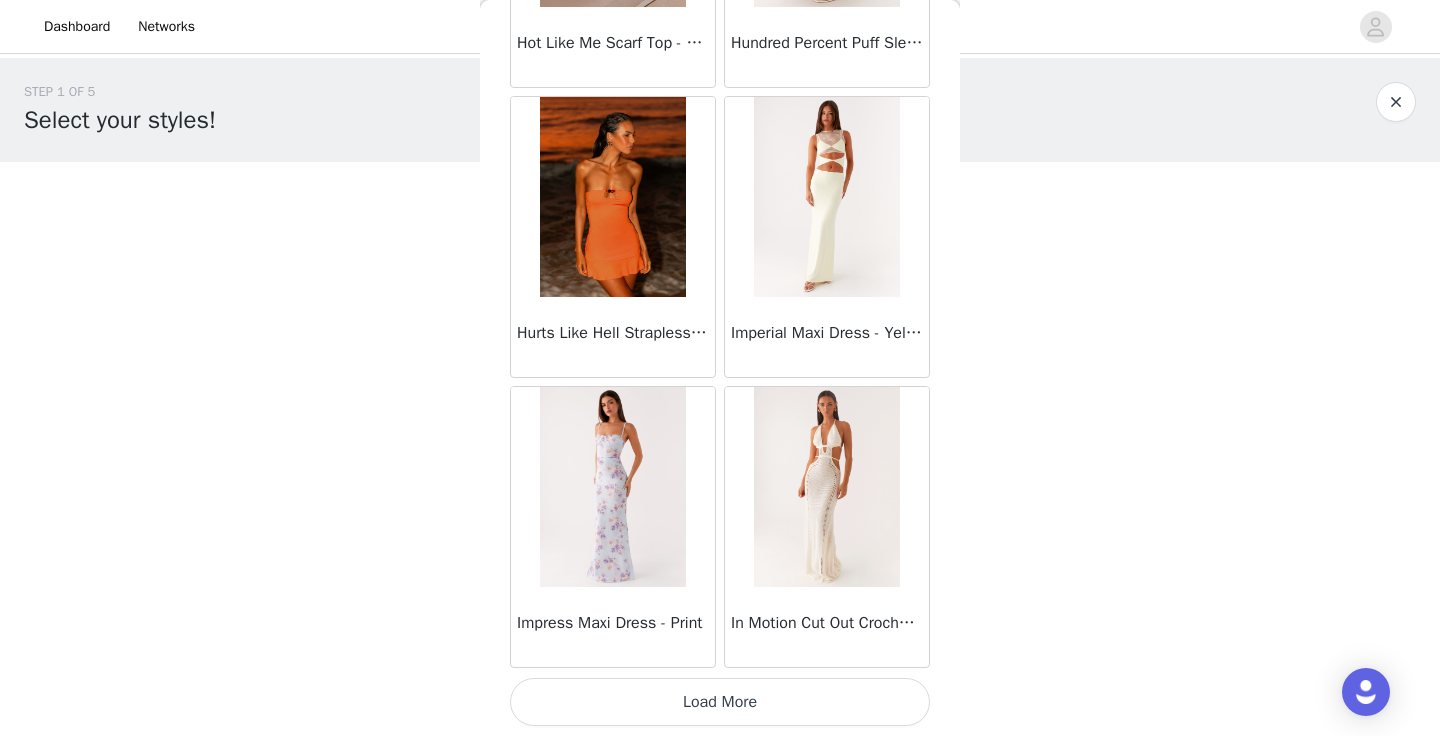 click on "Load More" at bounding box center (720, 702) 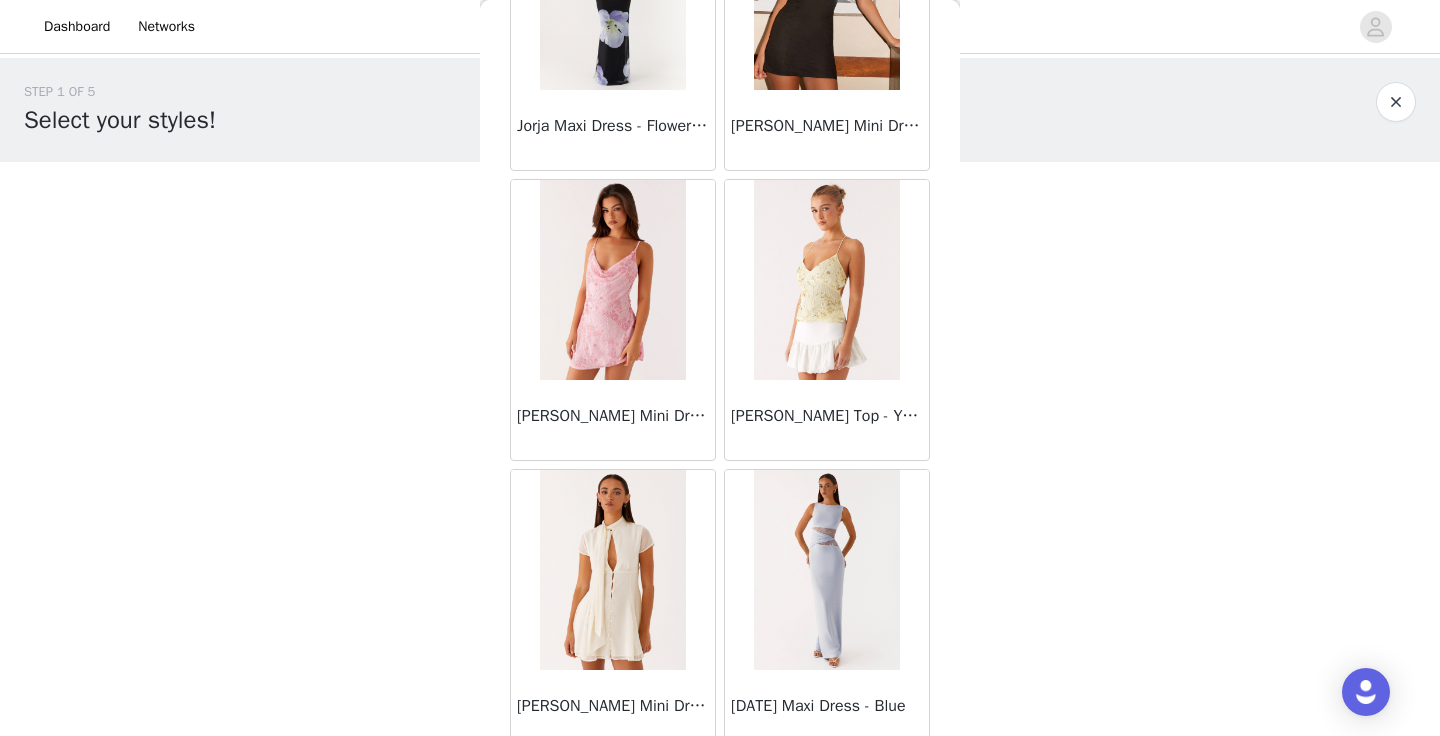 scroll, scrollTop: 31324, scrollLeft: 0, axis: vertical 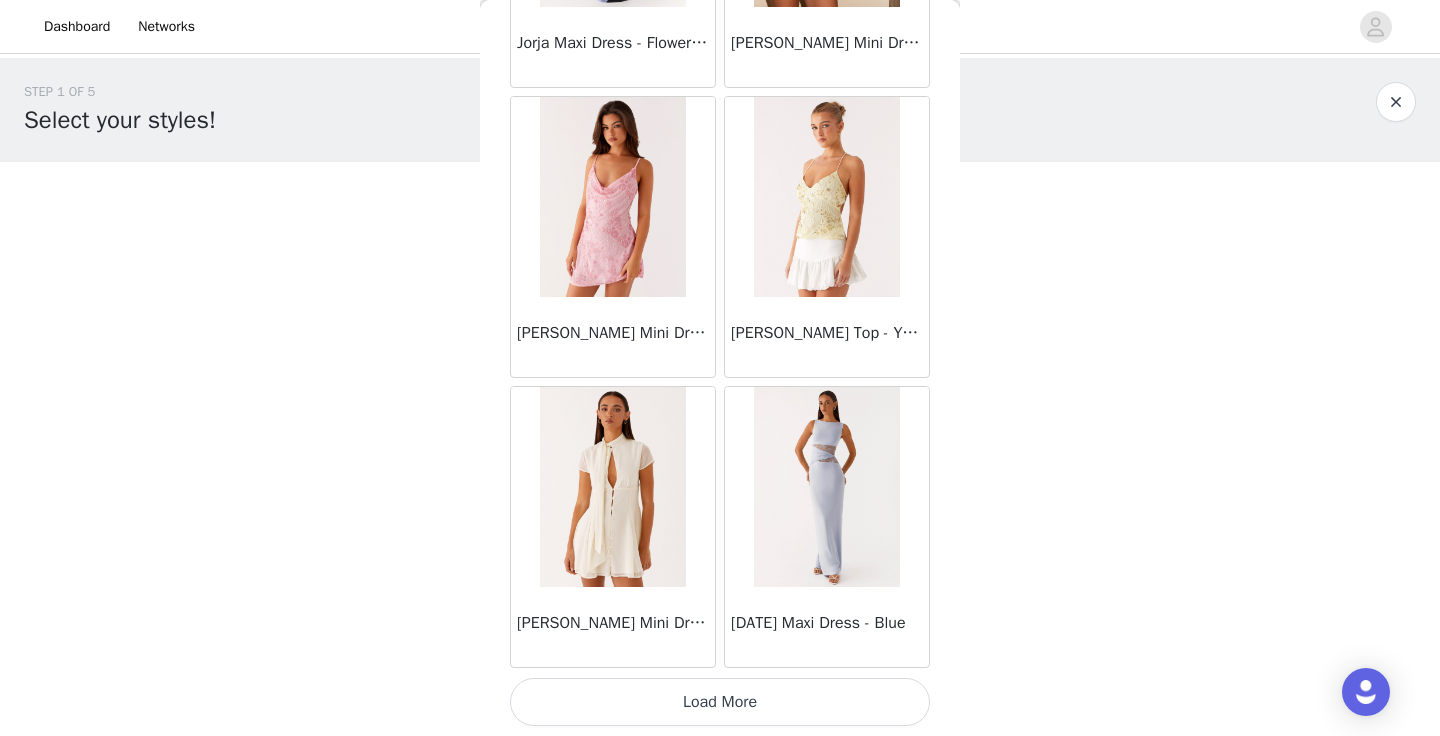 click on "Load More" at bounding box center [720, 702] 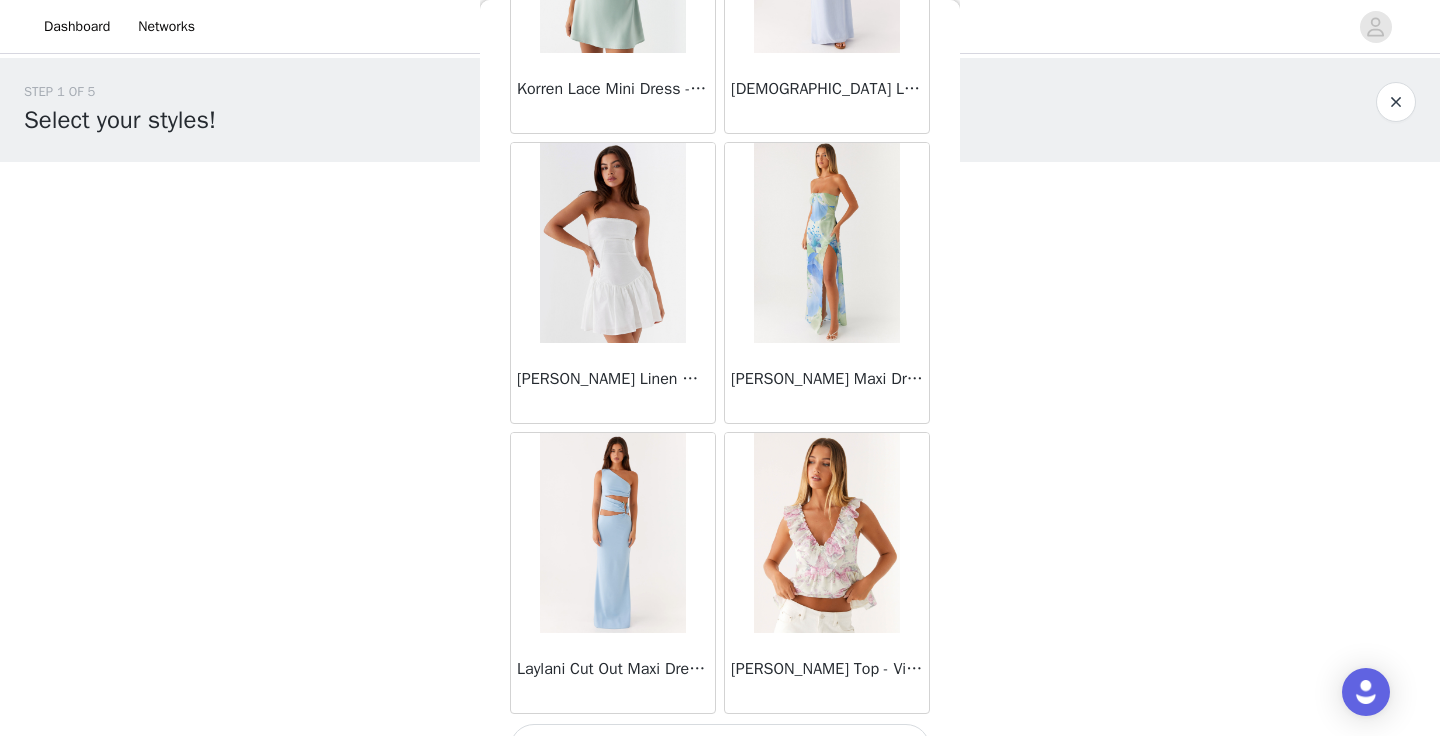 scroll, scrollTop: 34224, scrollLeft: 0, axis: vertical 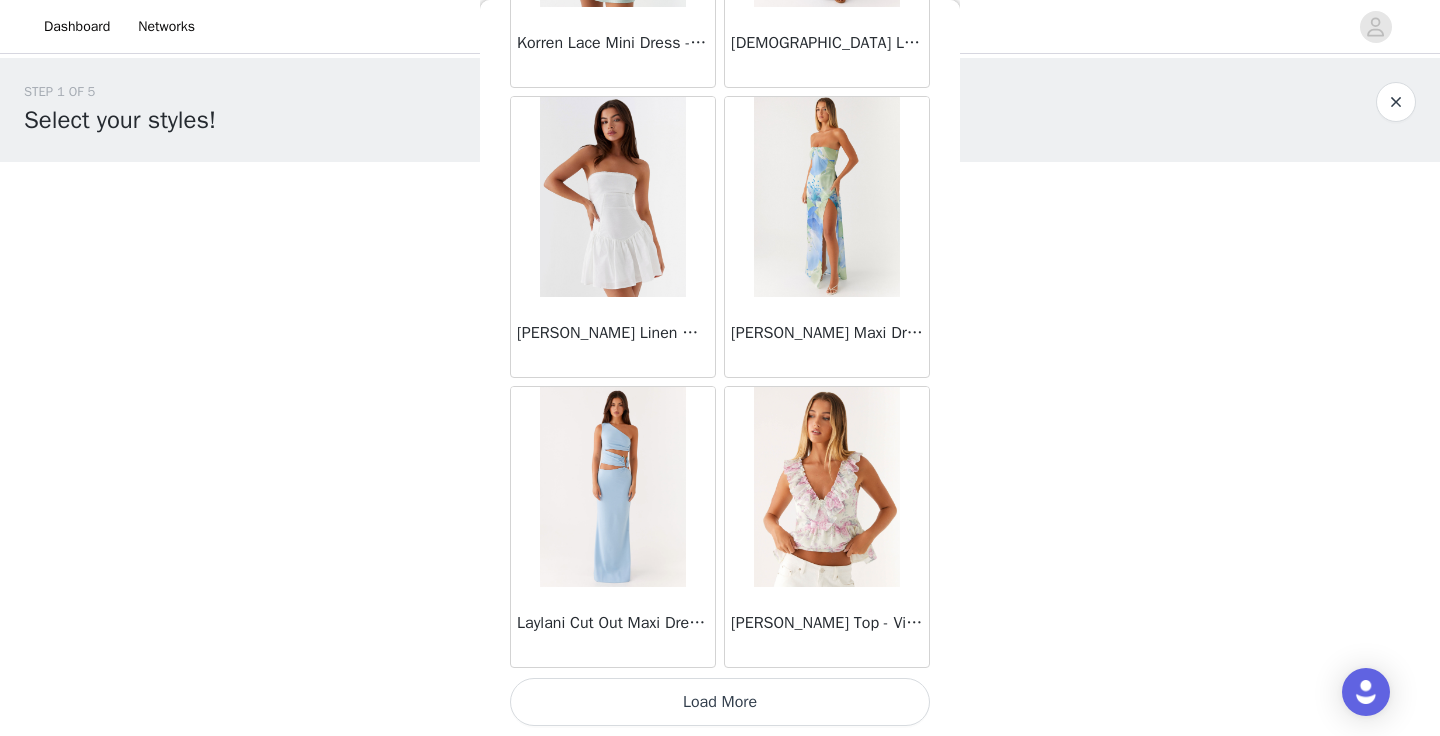 click on "Load More" at bounding box center [720, 702] 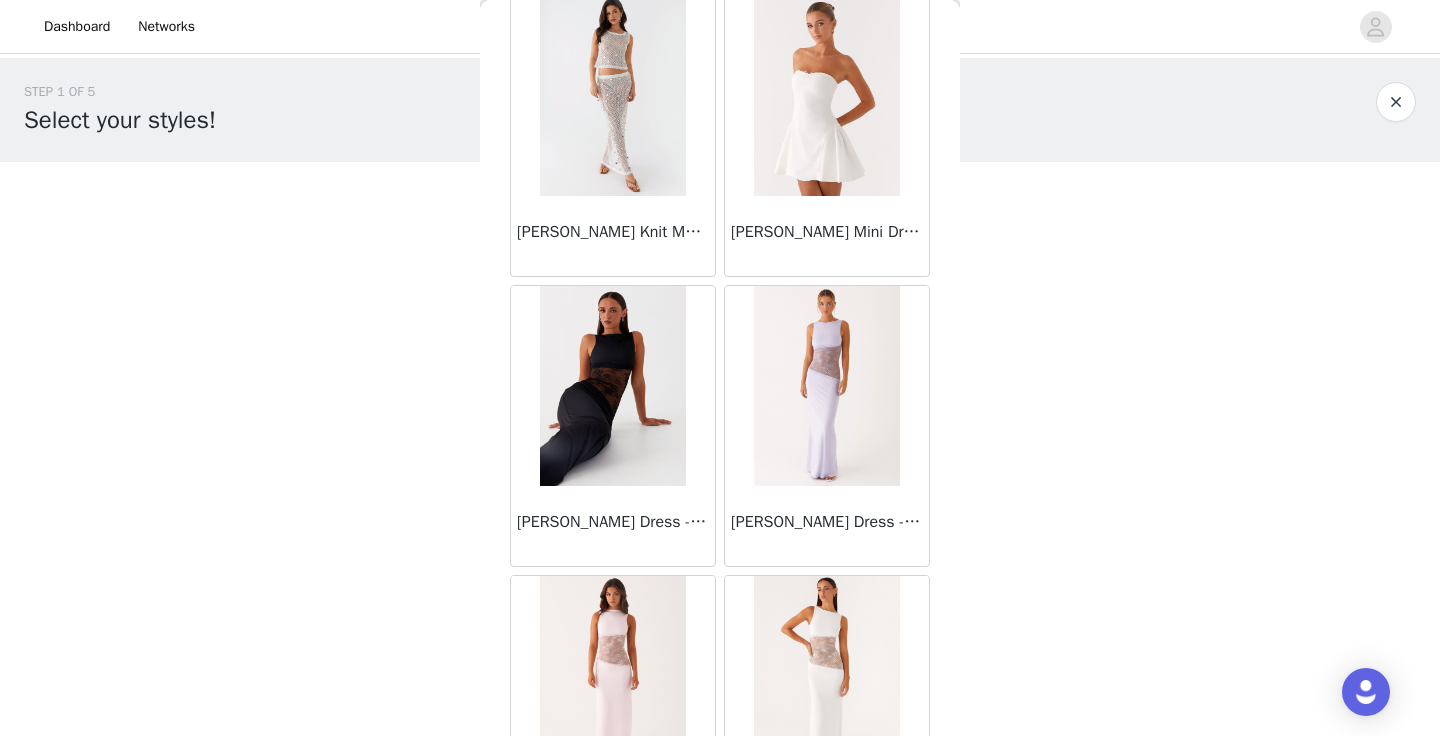 scroll, scrollTop: 37124, scrollLeft: 0, axis: vertical 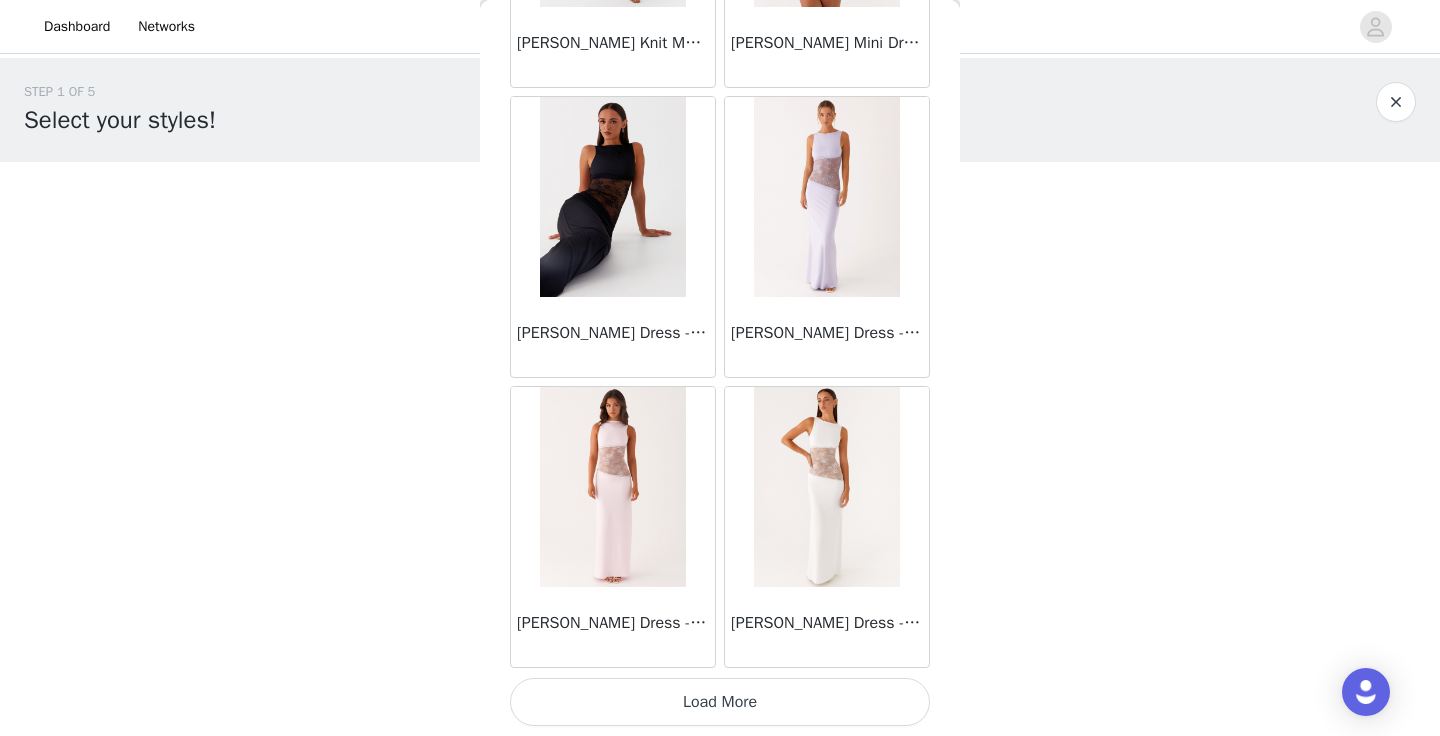 click on "Load More" at bounding box center [720, 702] 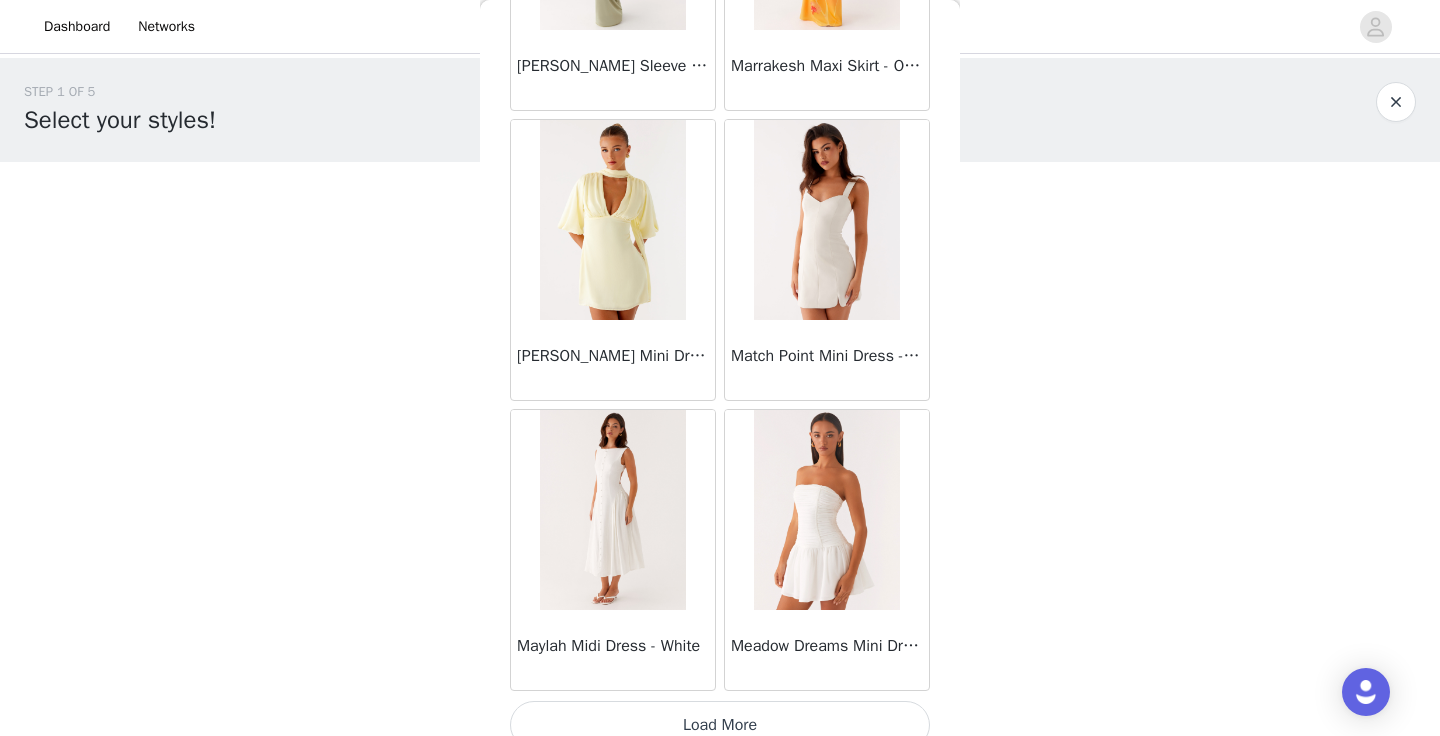 scroll, scrollTop: 40024, scrollLeft: 0, axis: vertical 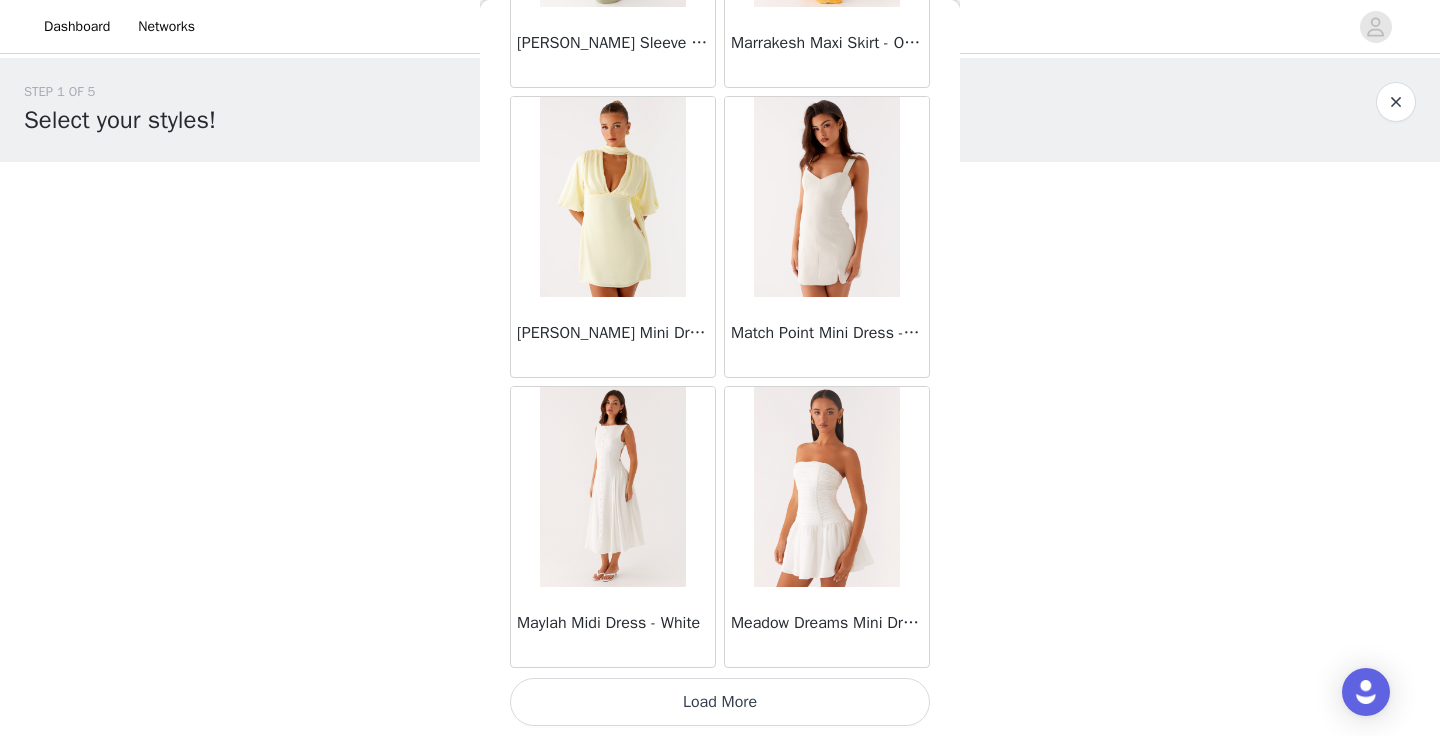 click on "Load More" at bounding box center (720, 702) 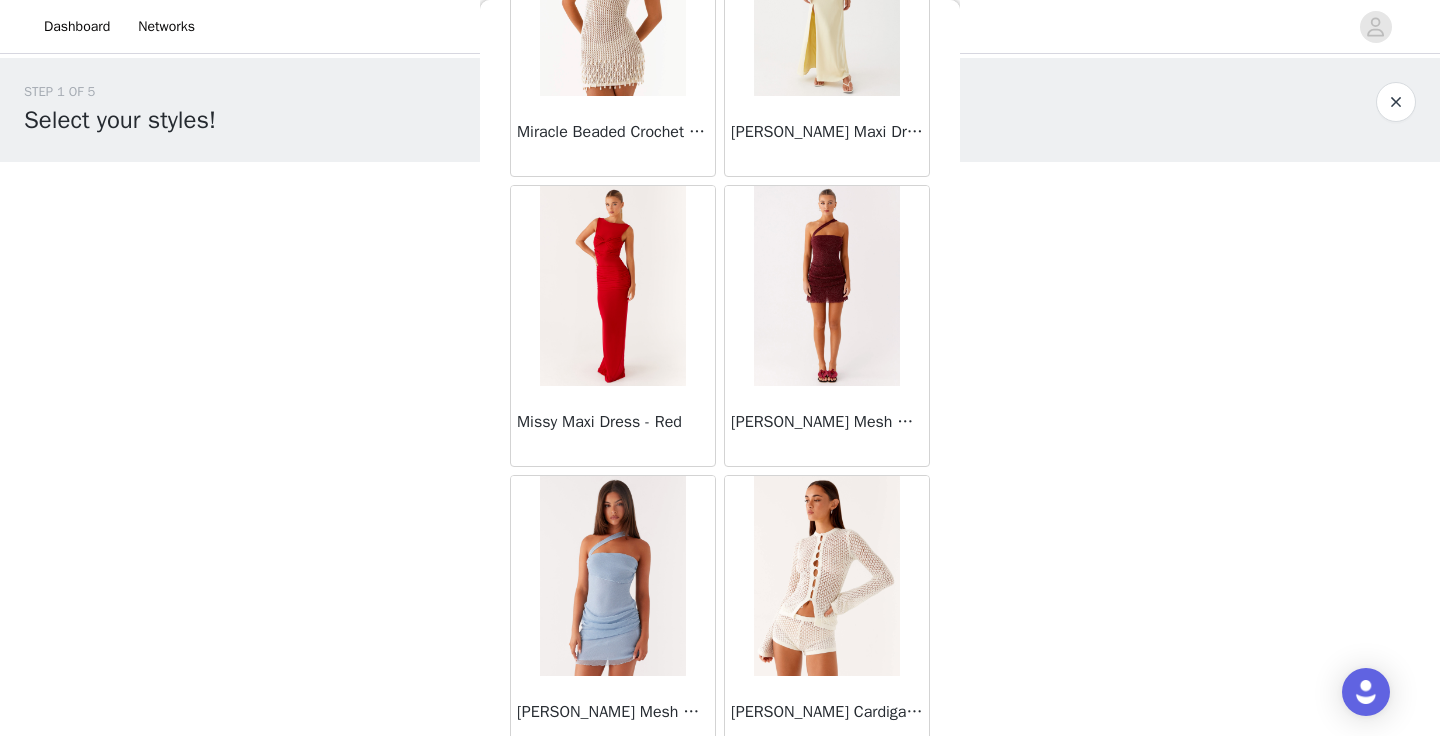 scroll, scrollTop: 42924, scrollLeft: 0, axis: vertical 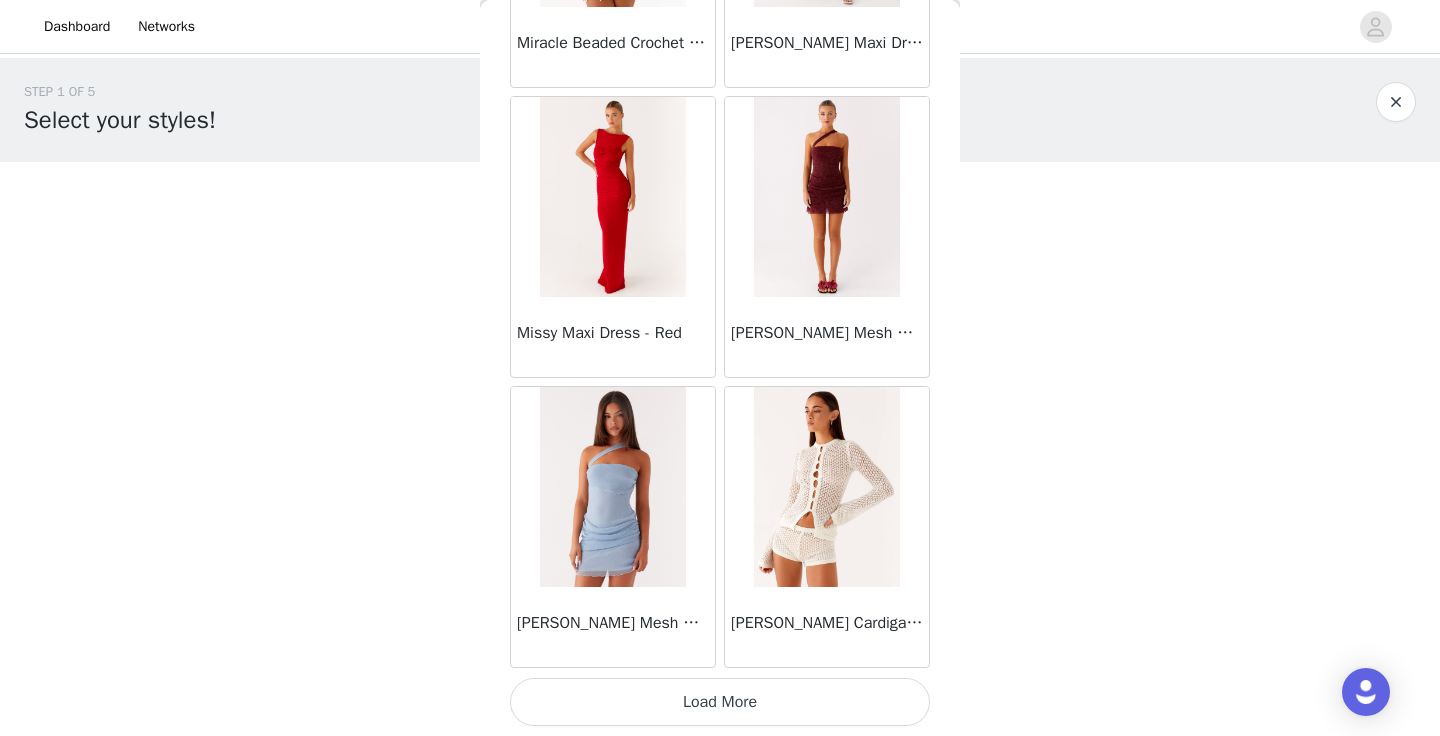 click on "Load More" at bounding box center [720, 702] 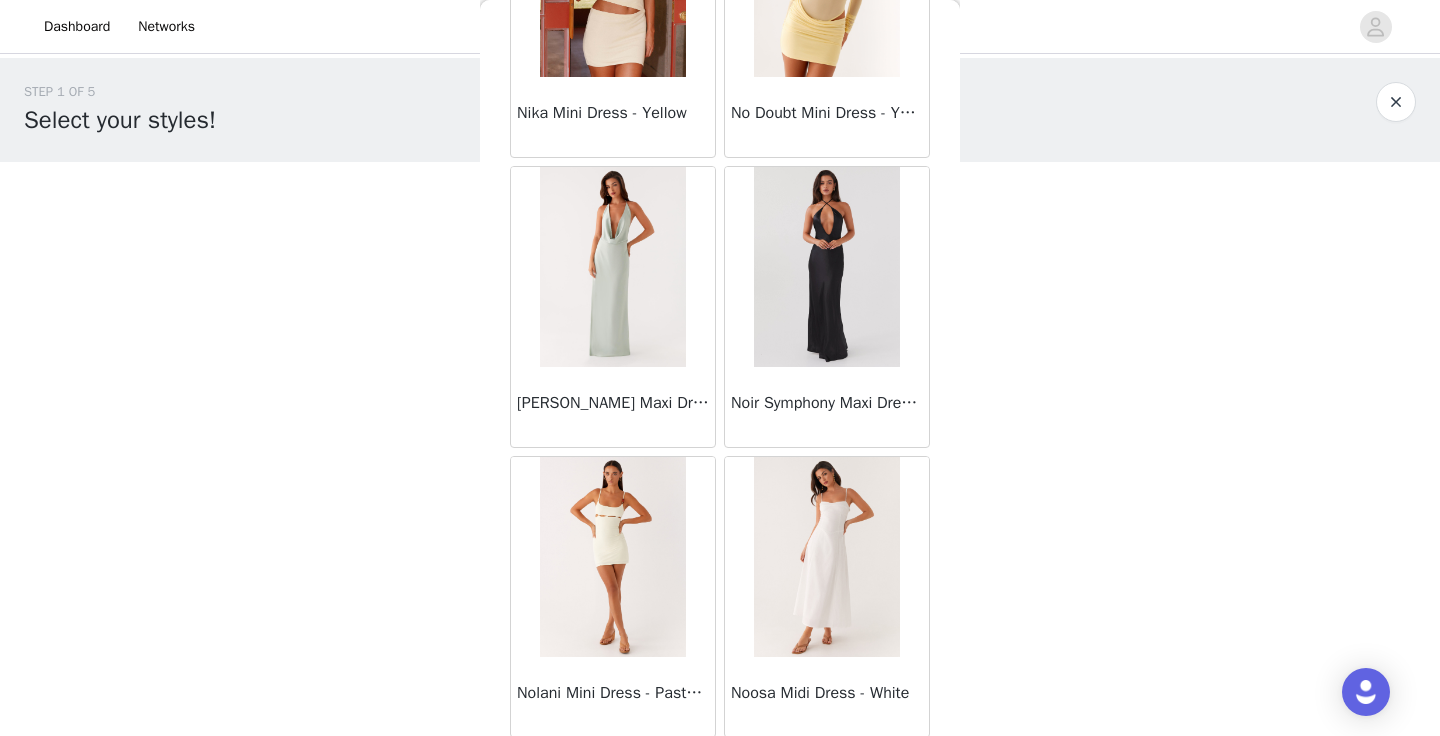 scroll, scrollTop: 45759, scrollLeft: 0, axis: vertical 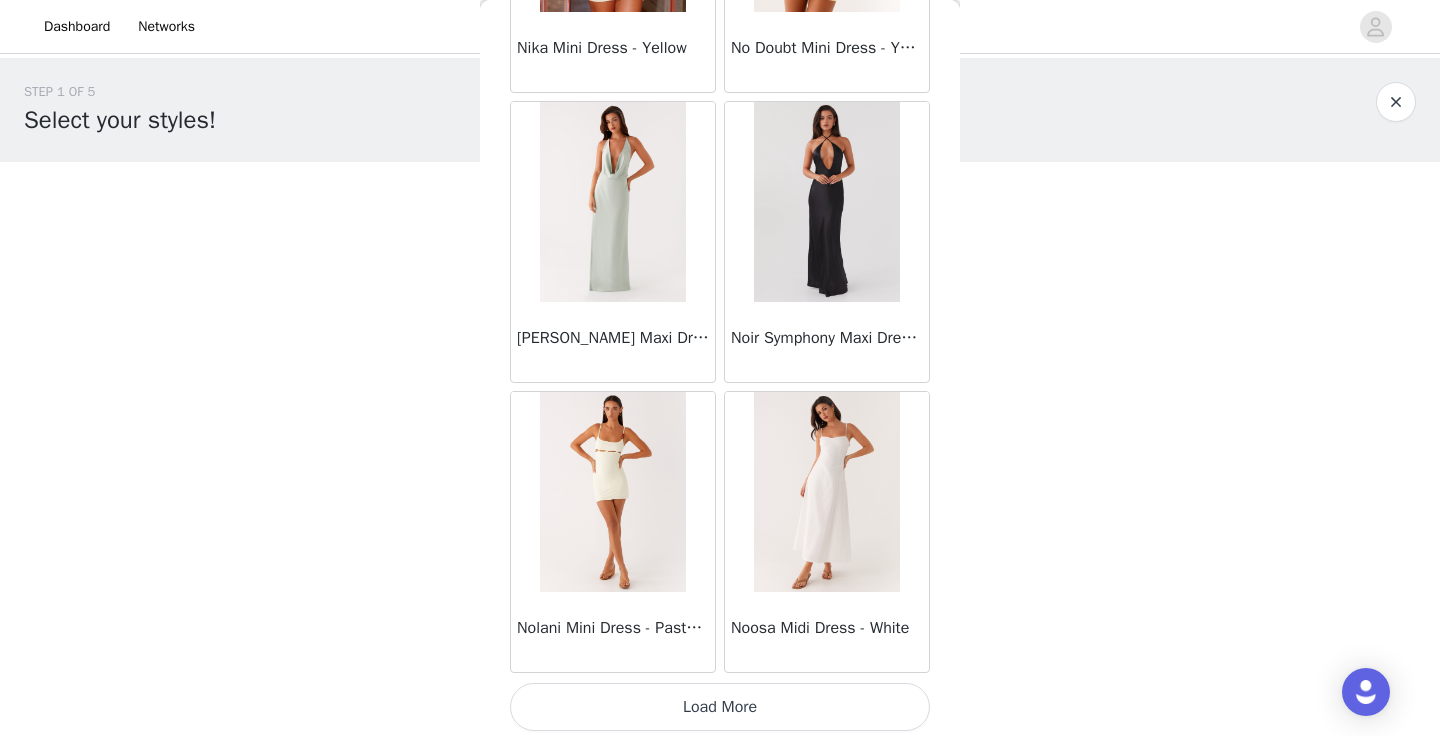 click on "Load More" at bounding box center [720, 707] 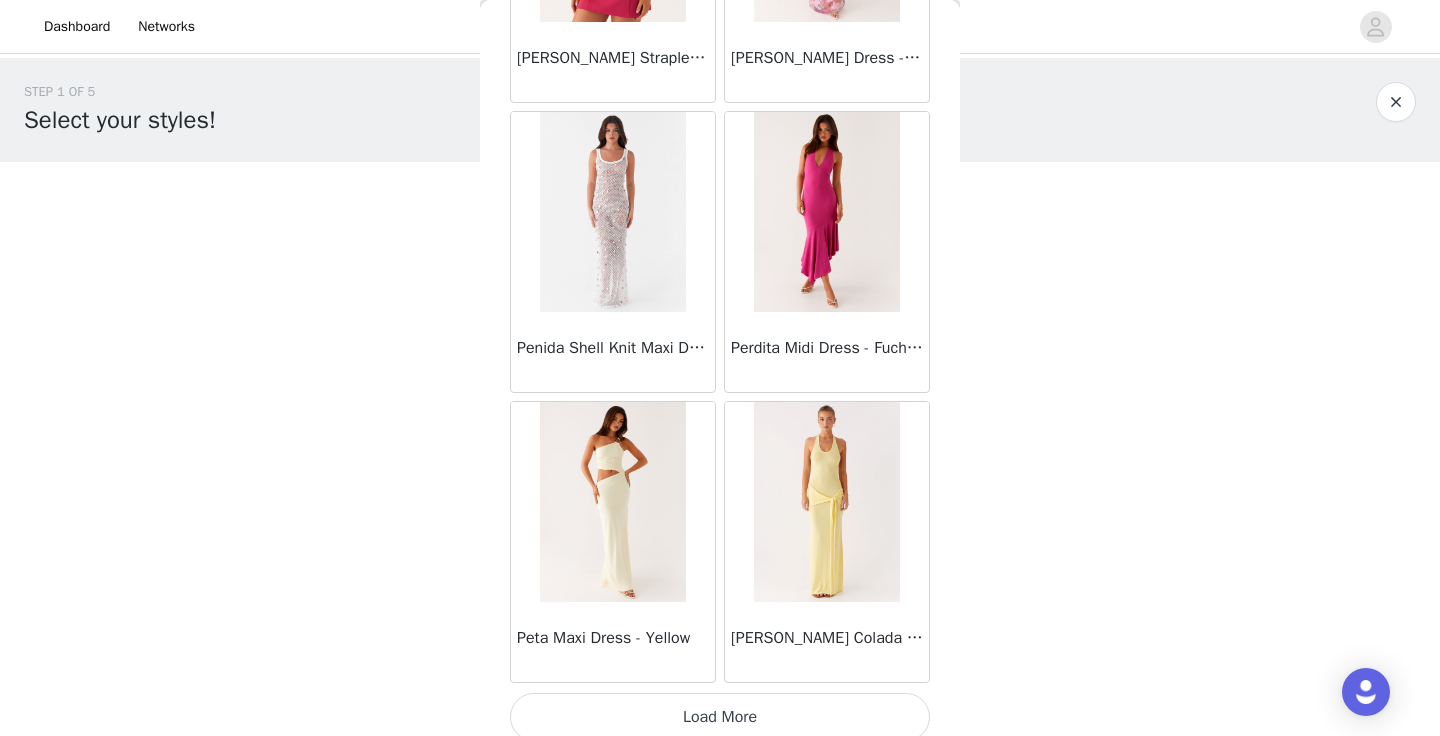 scroll, scrollTop: 48724, scrollLeft: 0, axis: vertical 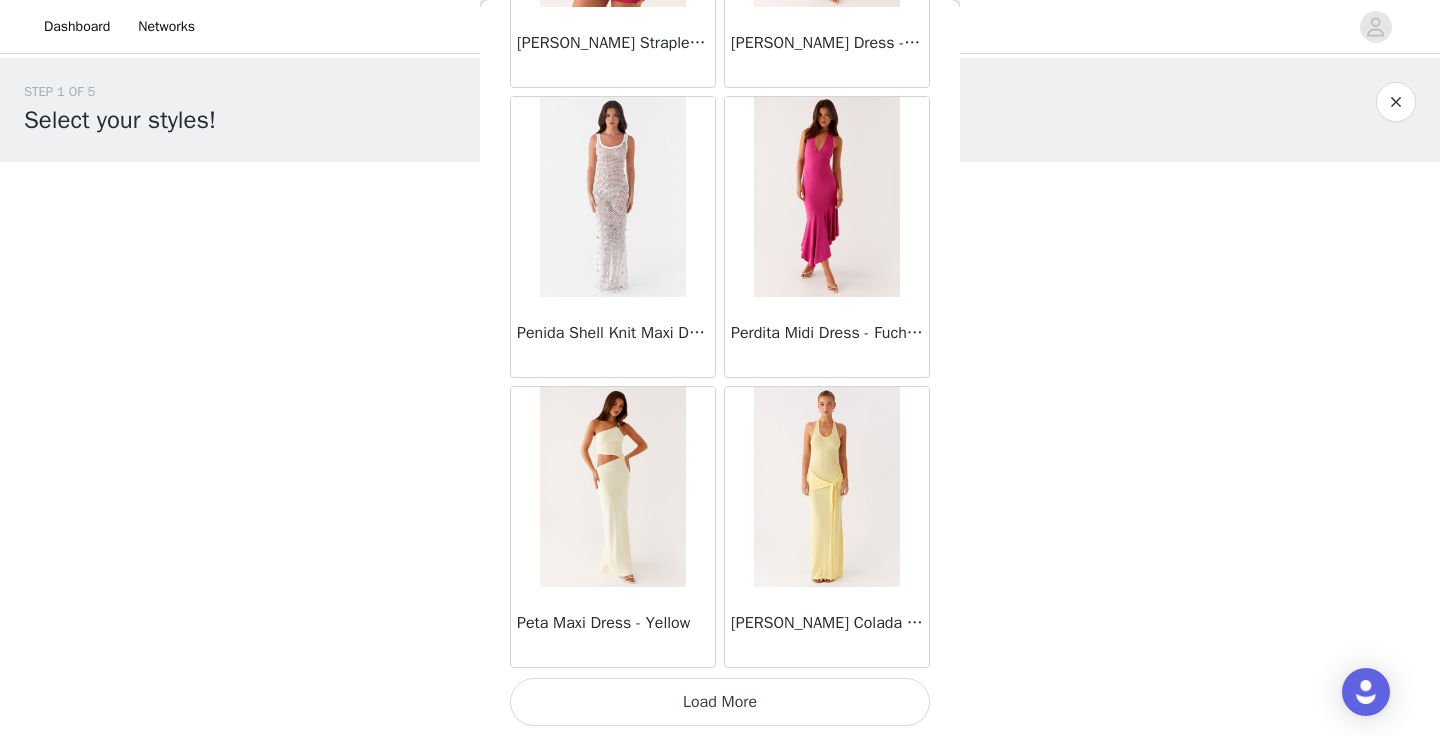 click on "Load More" at bounding box center [720, 702] 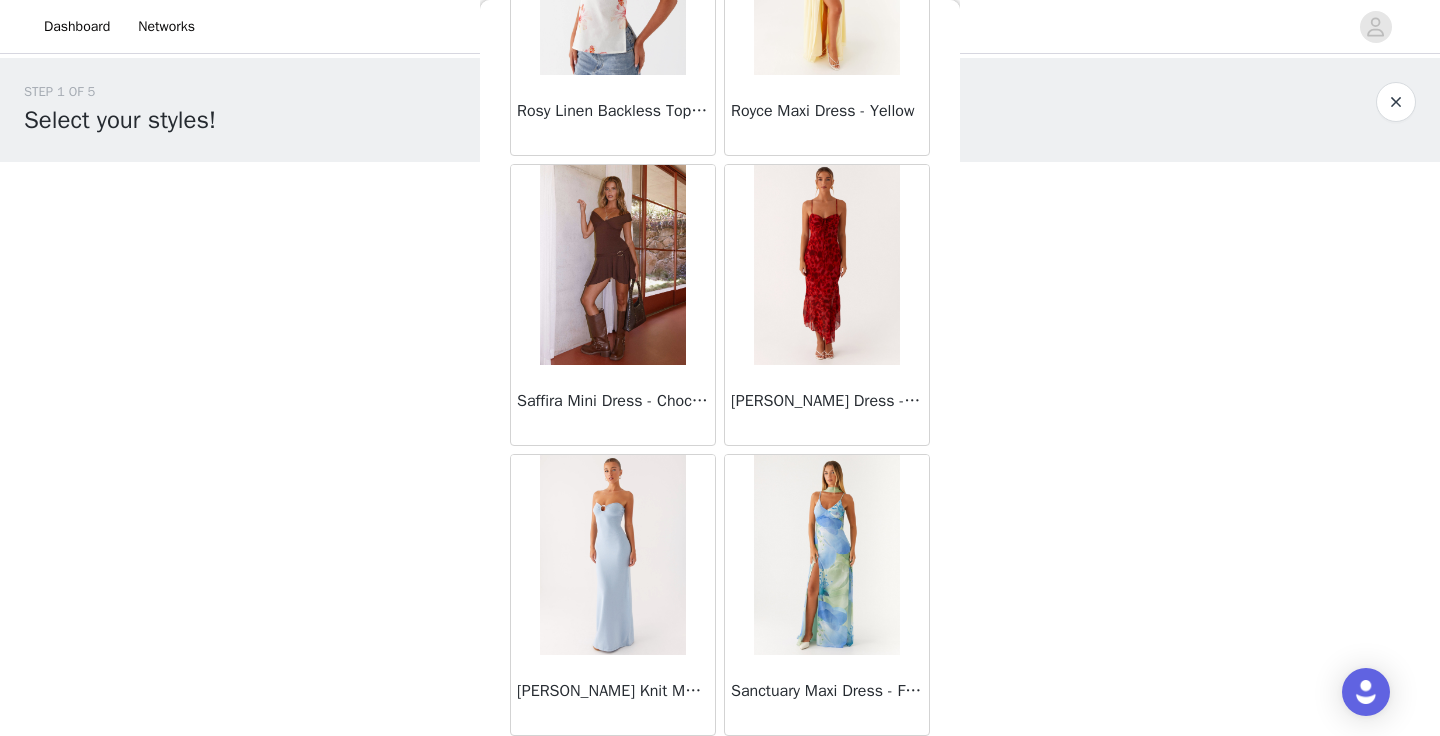 scroll, scrollTop: 51624, scrollLeft: 0, axis: vertical 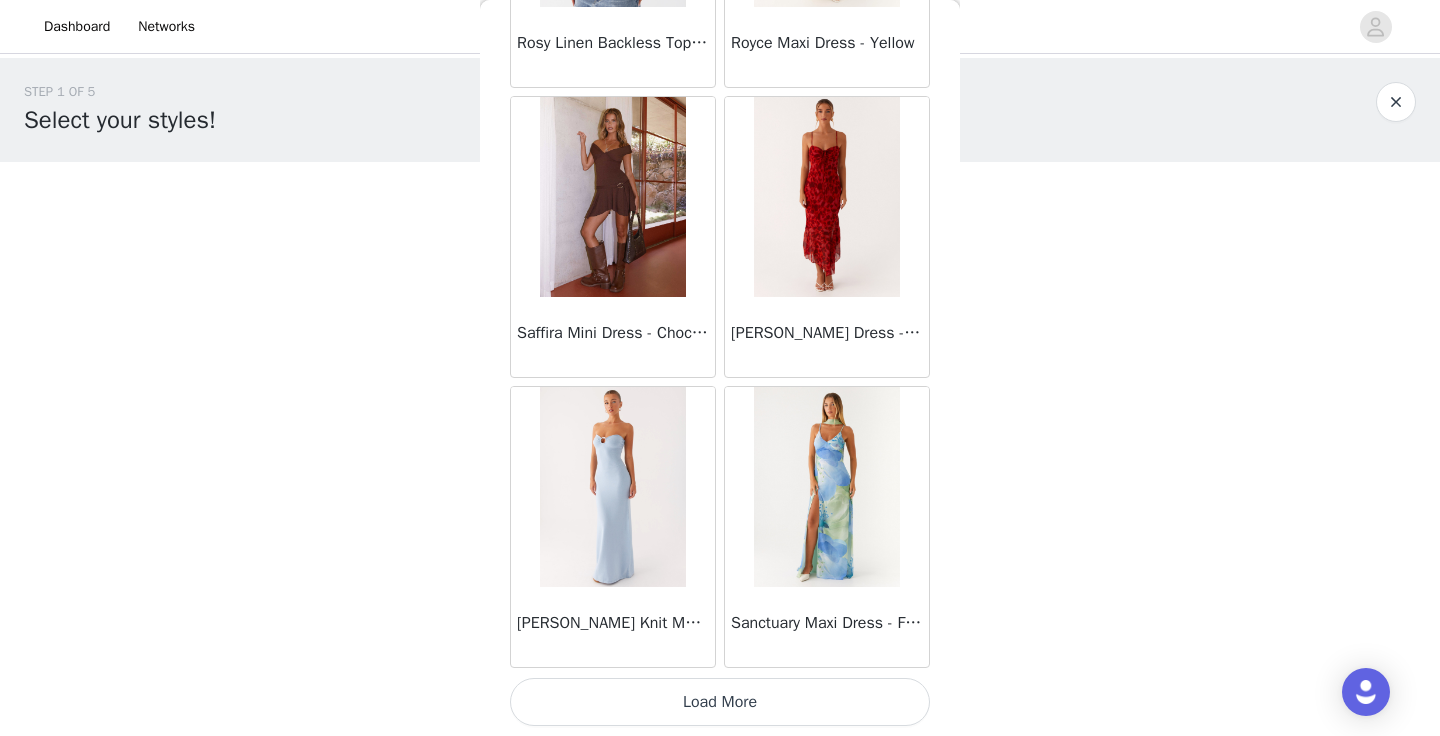 click on "Load More" at bounding box center [720, 702] 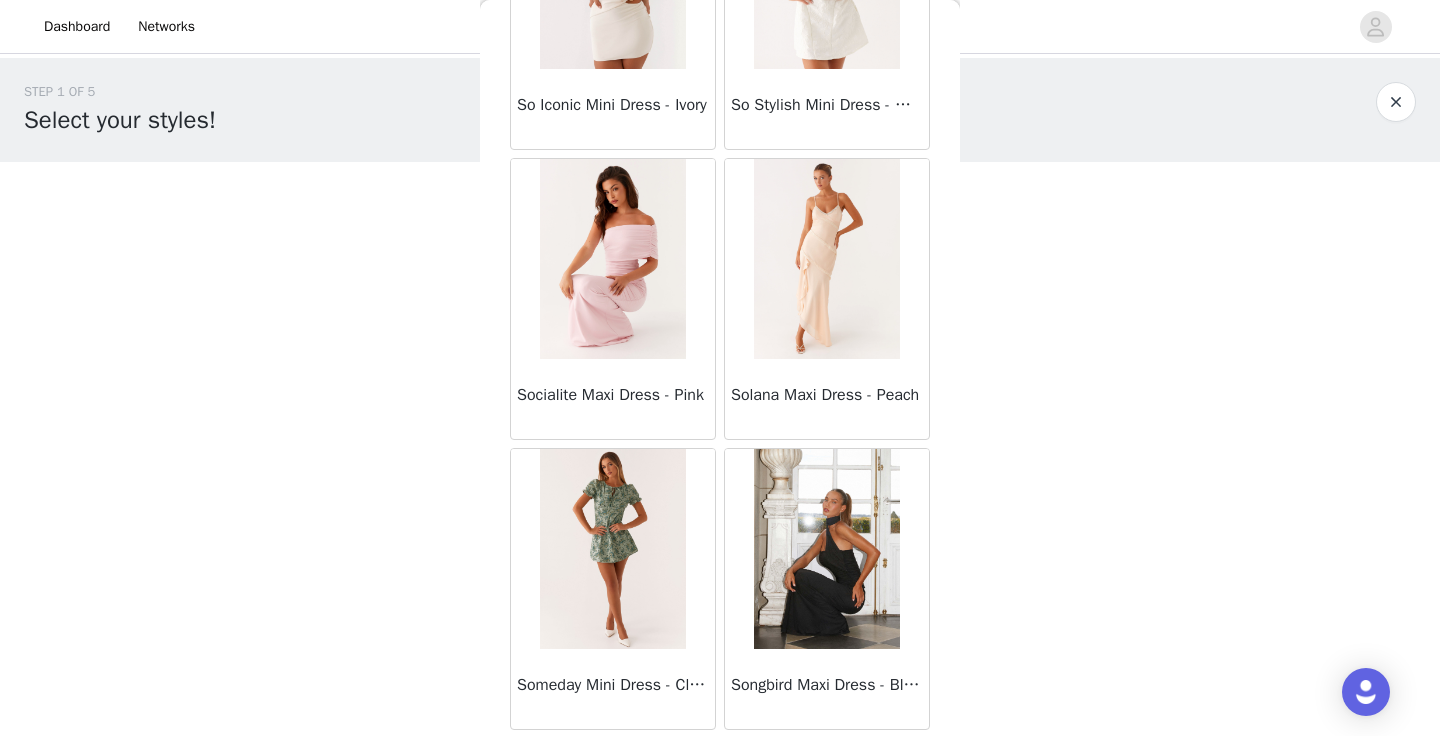 scroll, scrollTop: 54524, scrollLeft: 0, axis: vertical 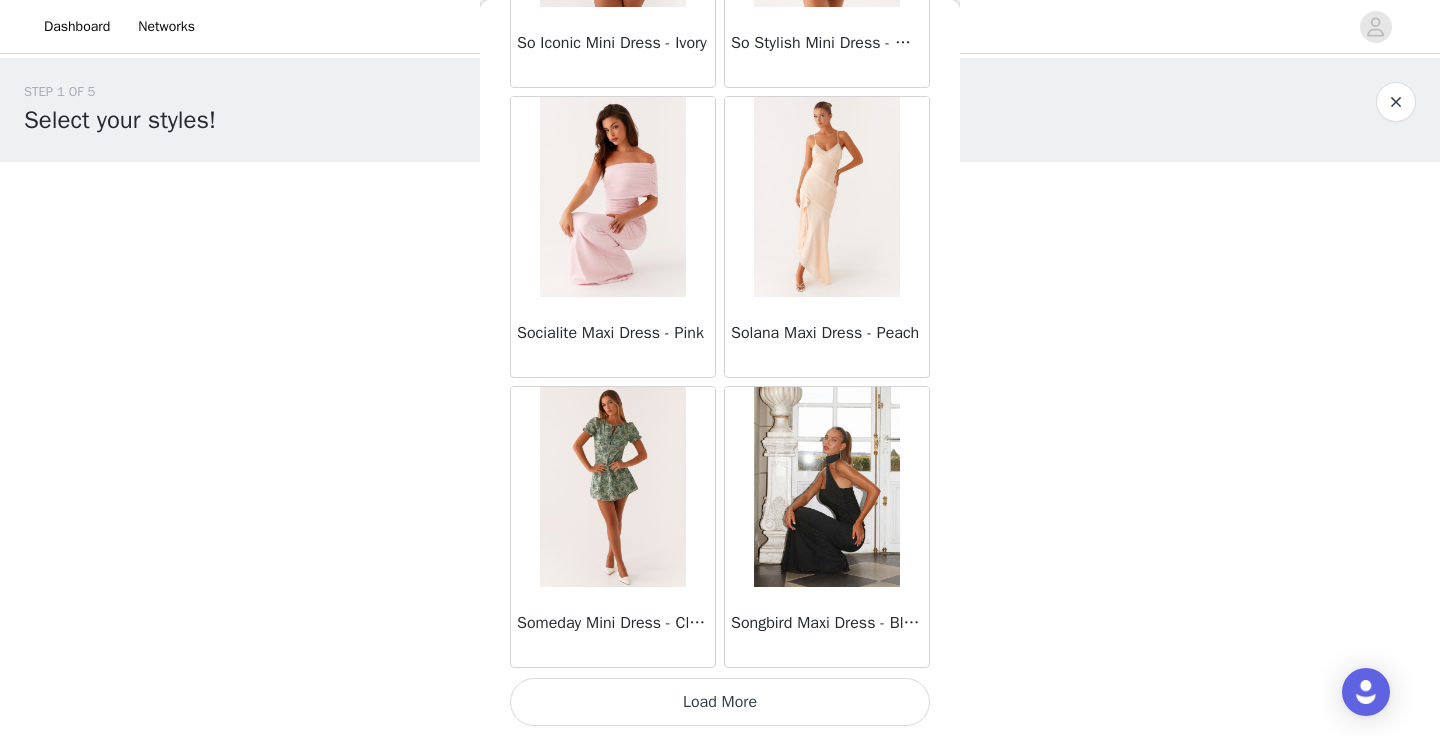 click on "Load More" at bounding box center (720, 702) 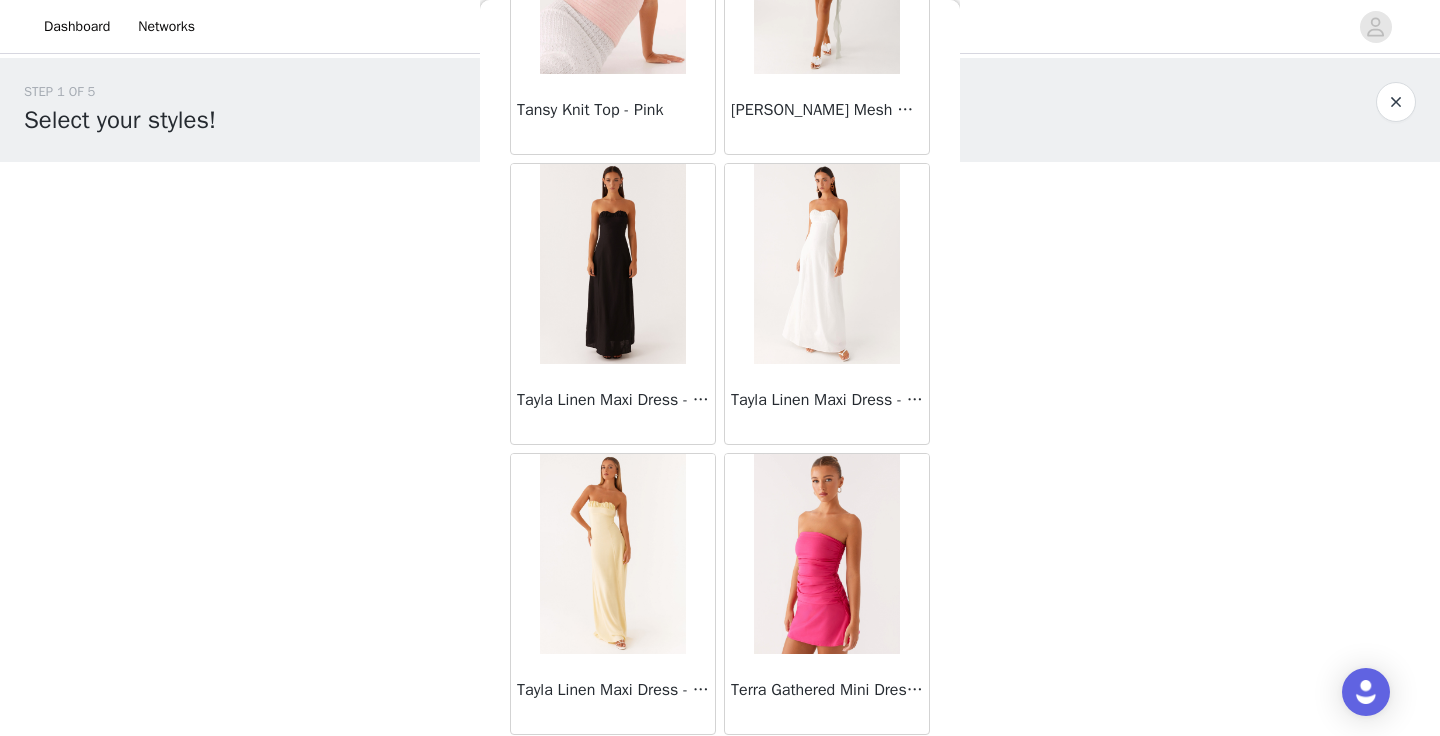 scroll, scrollTop: 57424, scrollLeft: 0, axis: vertical 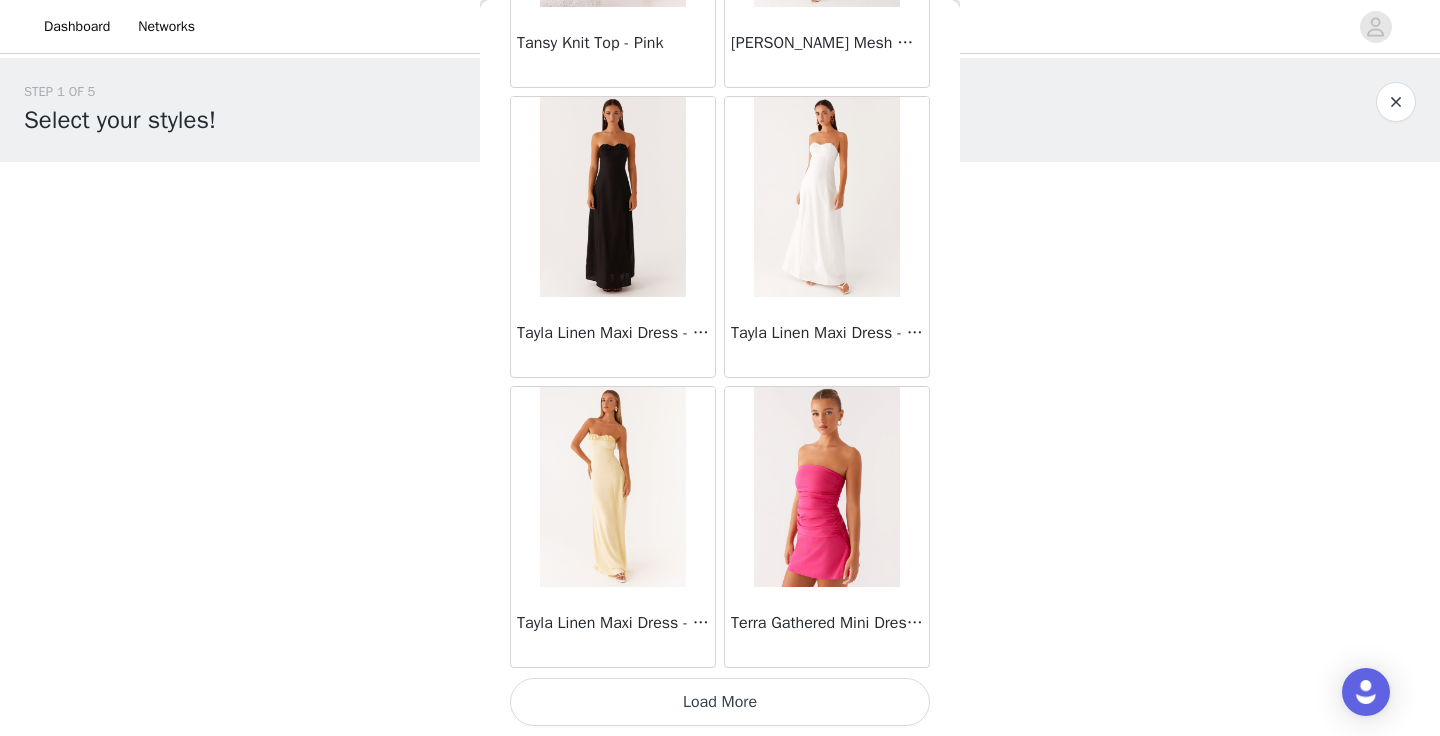 click on "Load More" at bounding box center [720, 702] 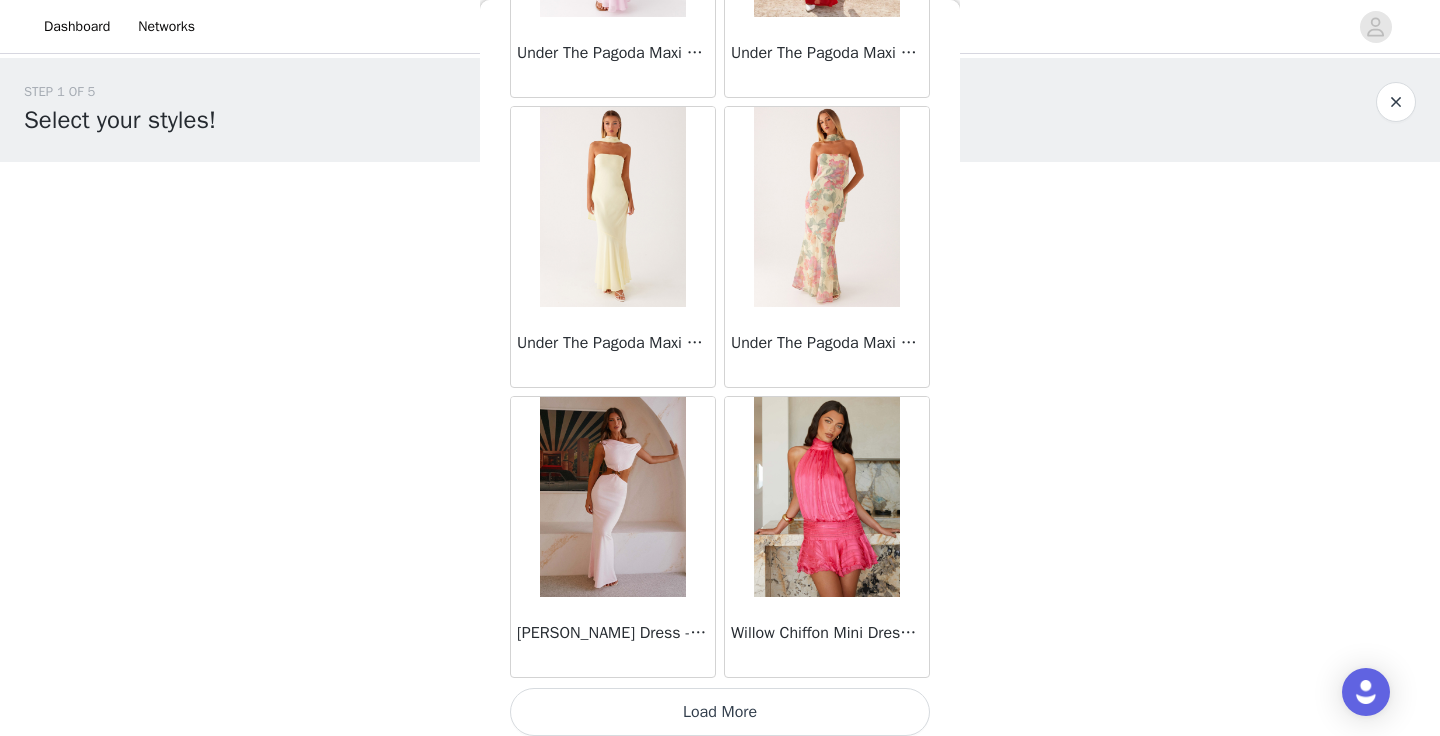 scroll, scrollTop: 60324, scrollLeft: 0, axis: vertical 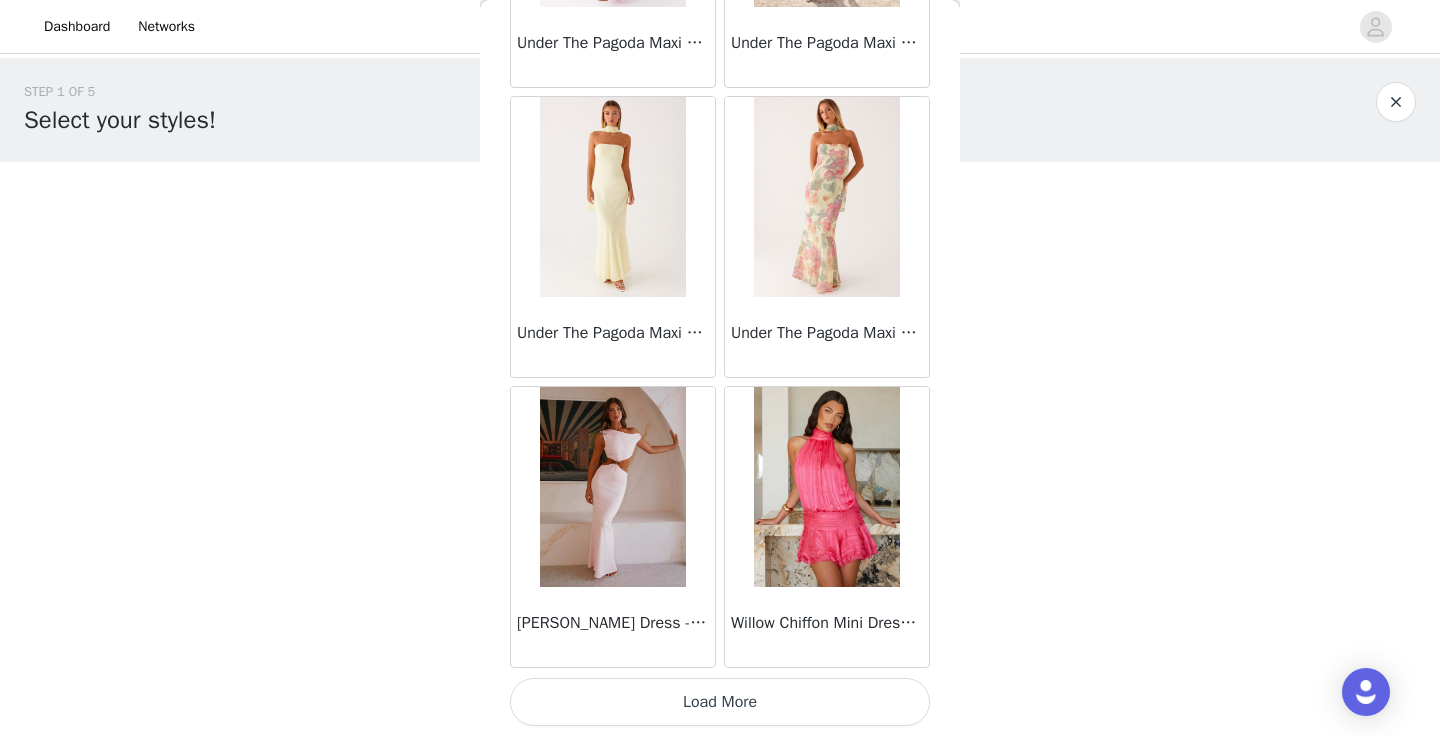 click on "Load More" at bounding box center (720, 702) 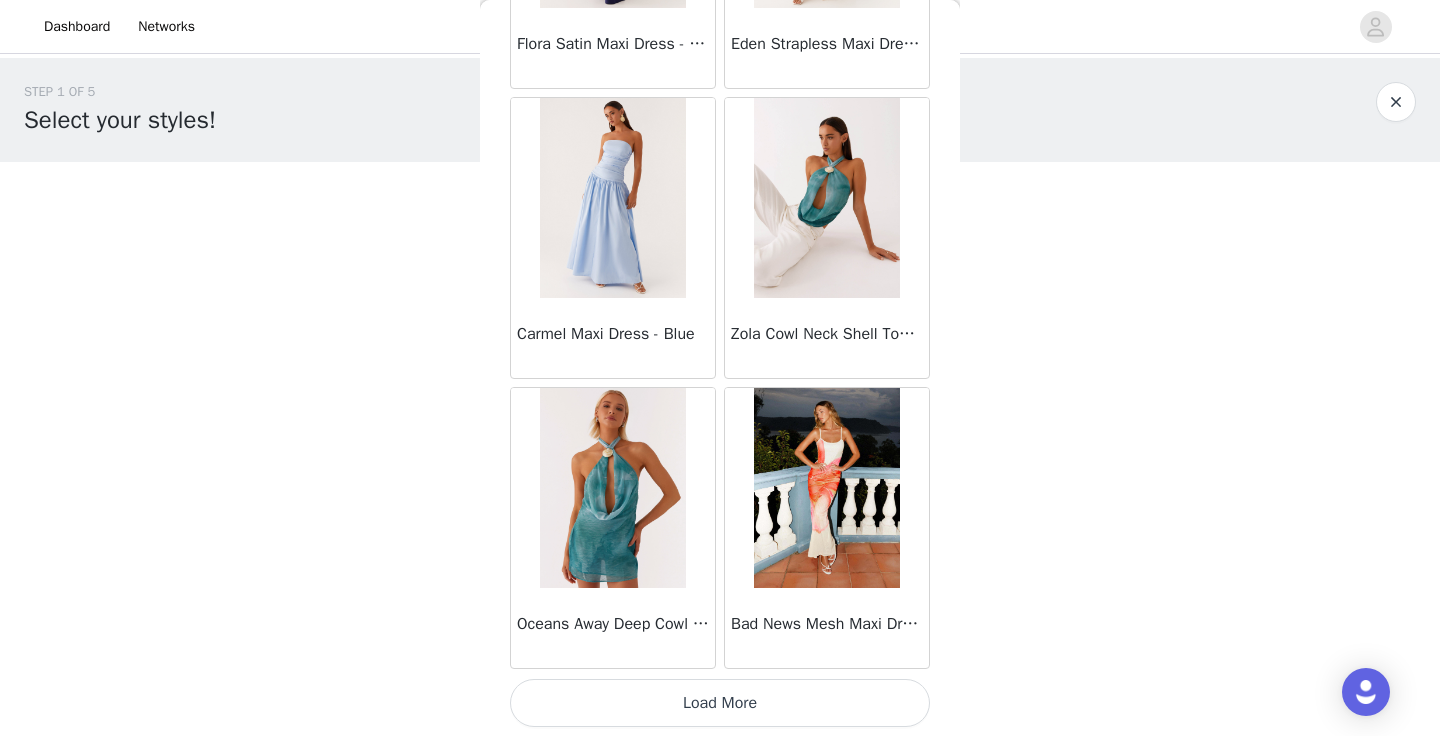 scroll, scrollTop: 63224, scrollLeft: 0, axis: vertical 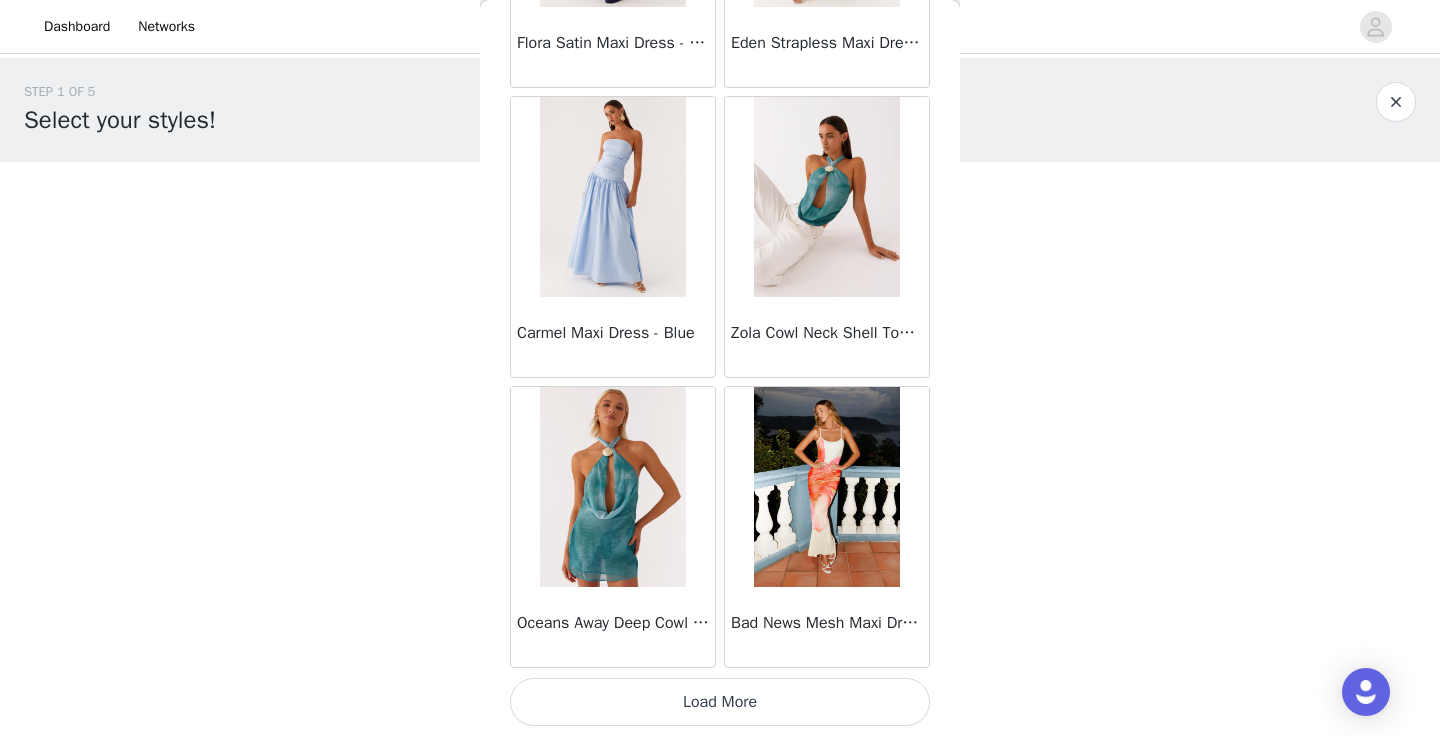 click on "Load More" at bounding box center [720, 702] 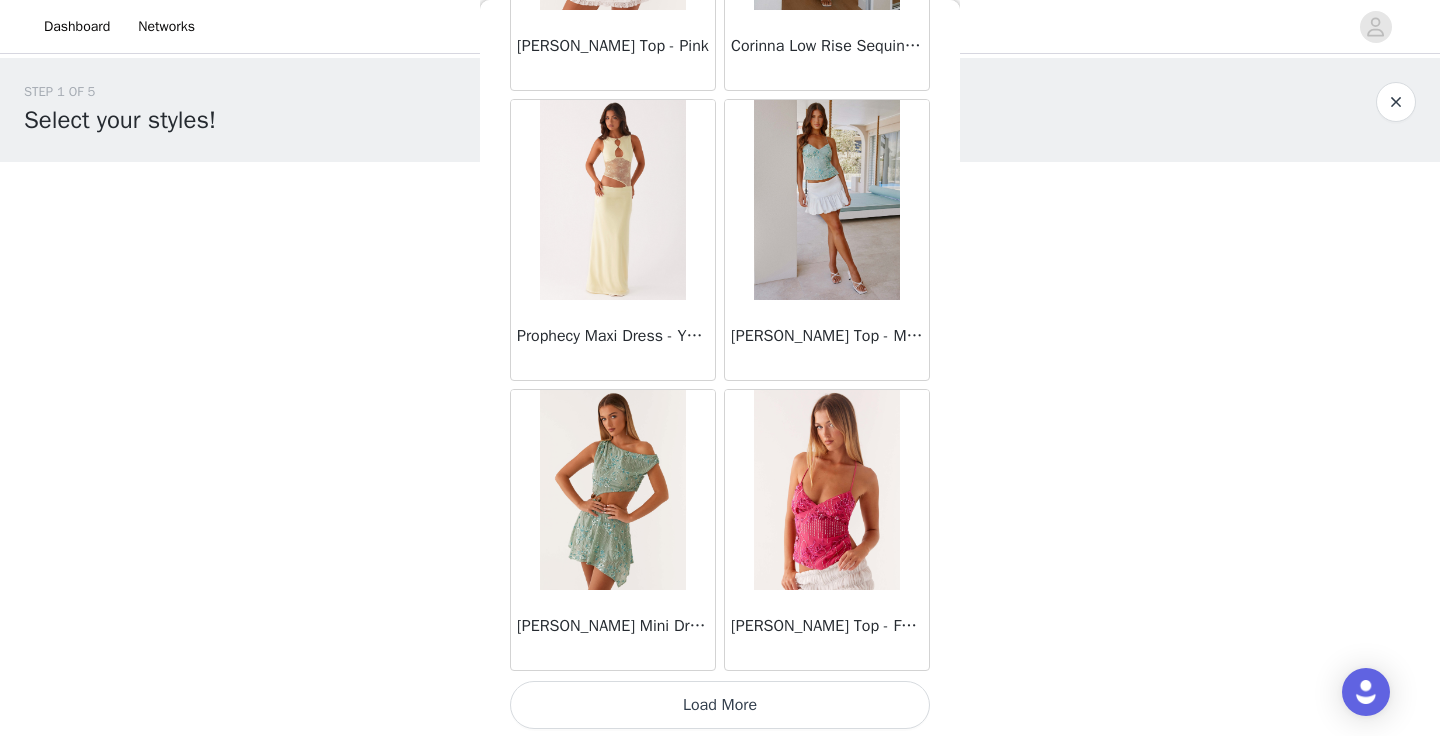 scroll, scrollTop: 66124, scrollLeft: 0, axis: vertical 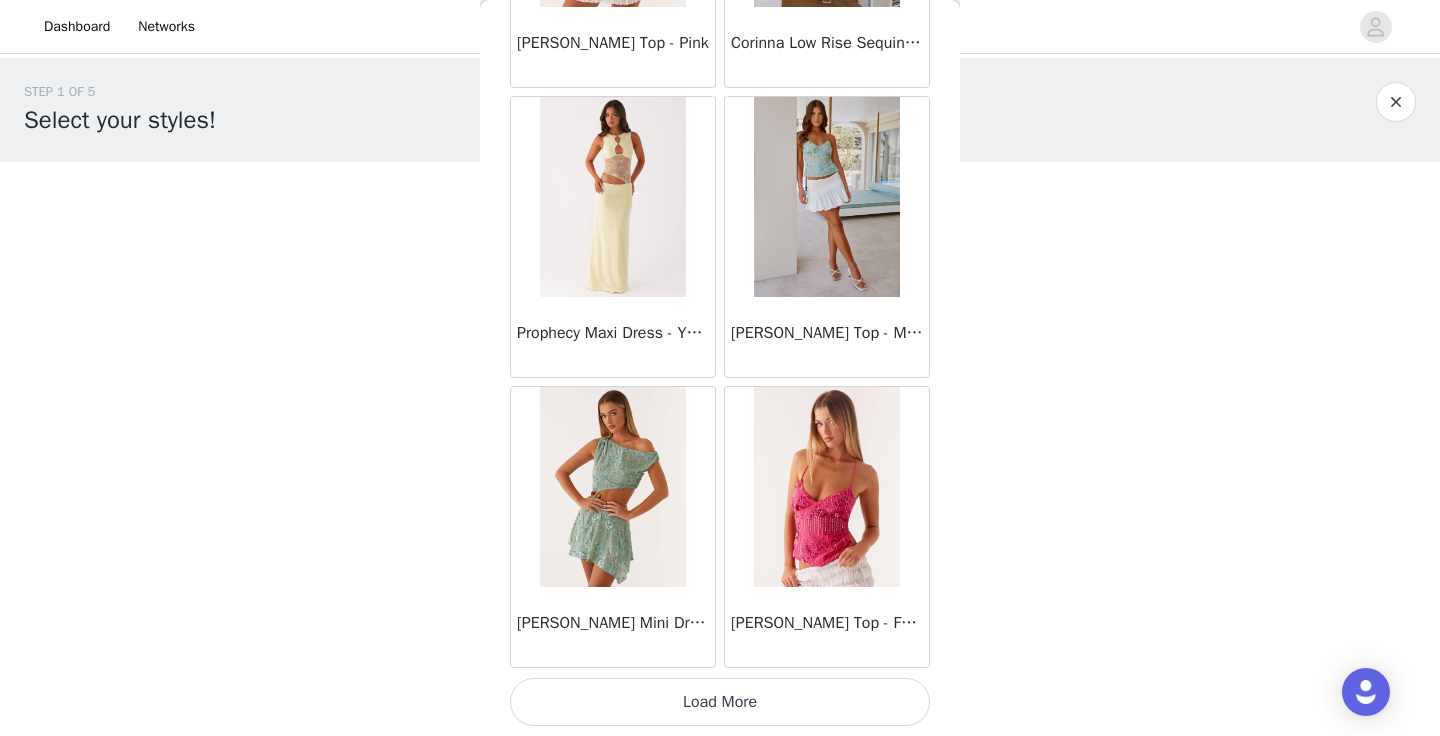 click on "Load More" at bounding box center (720, 702) 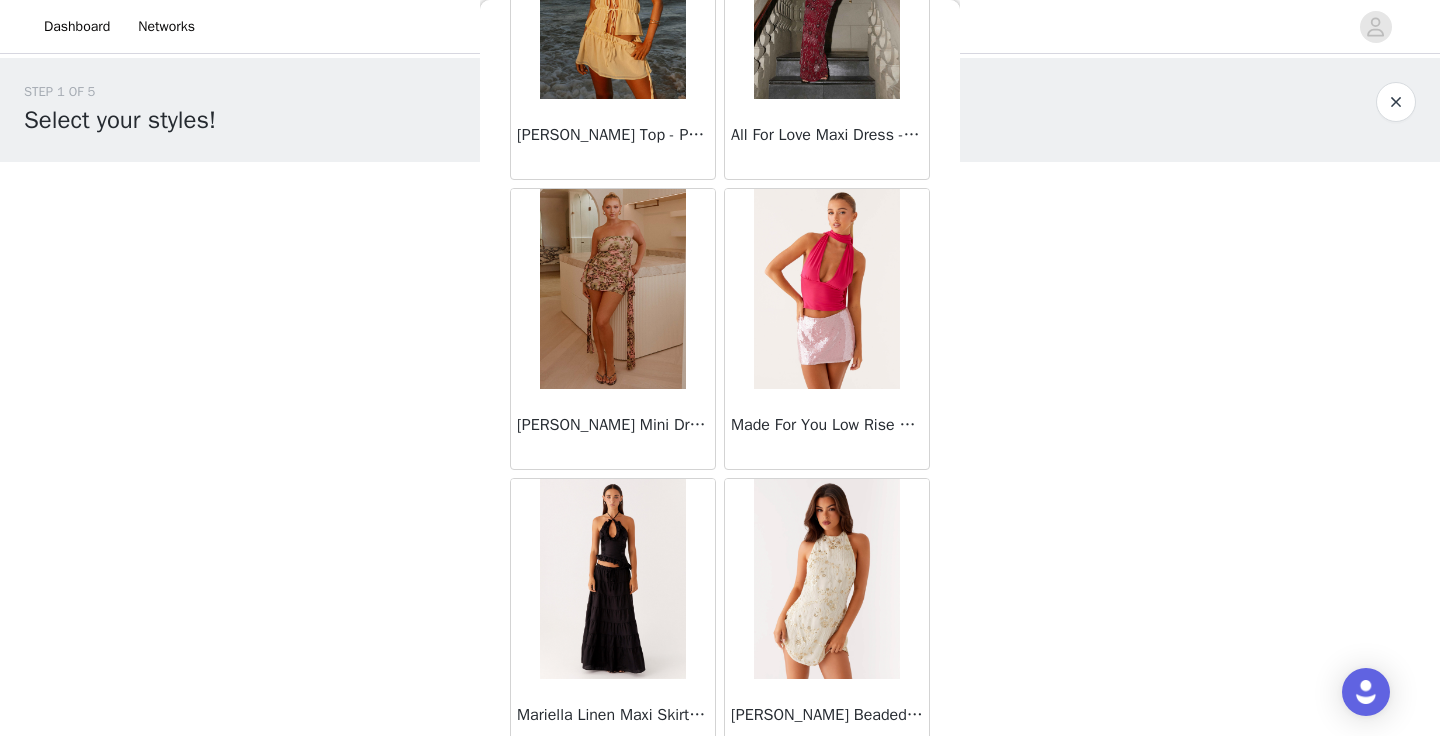scroll, scrollTop: 69024, scrollLeft: 0, axis: vertical 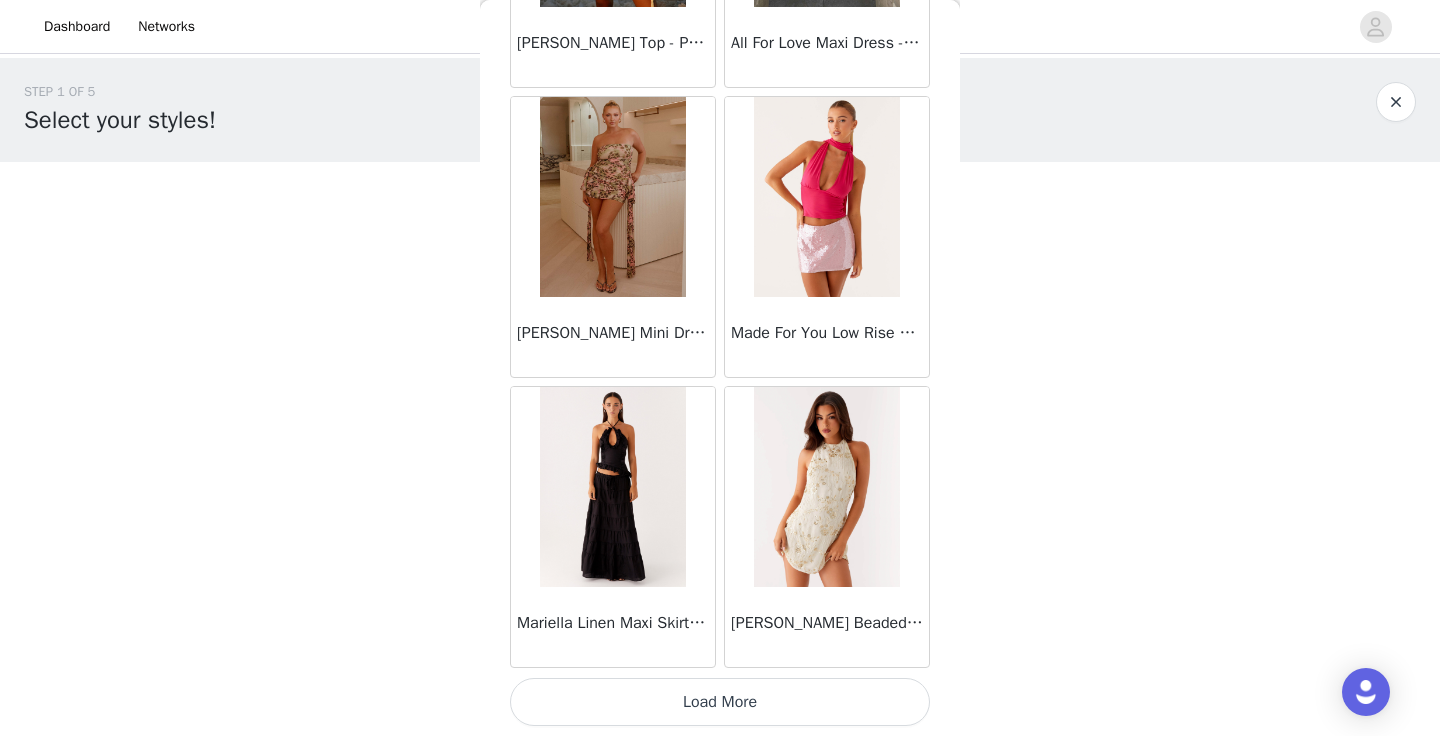 click on "Load More" at bounding box center (720, 702) 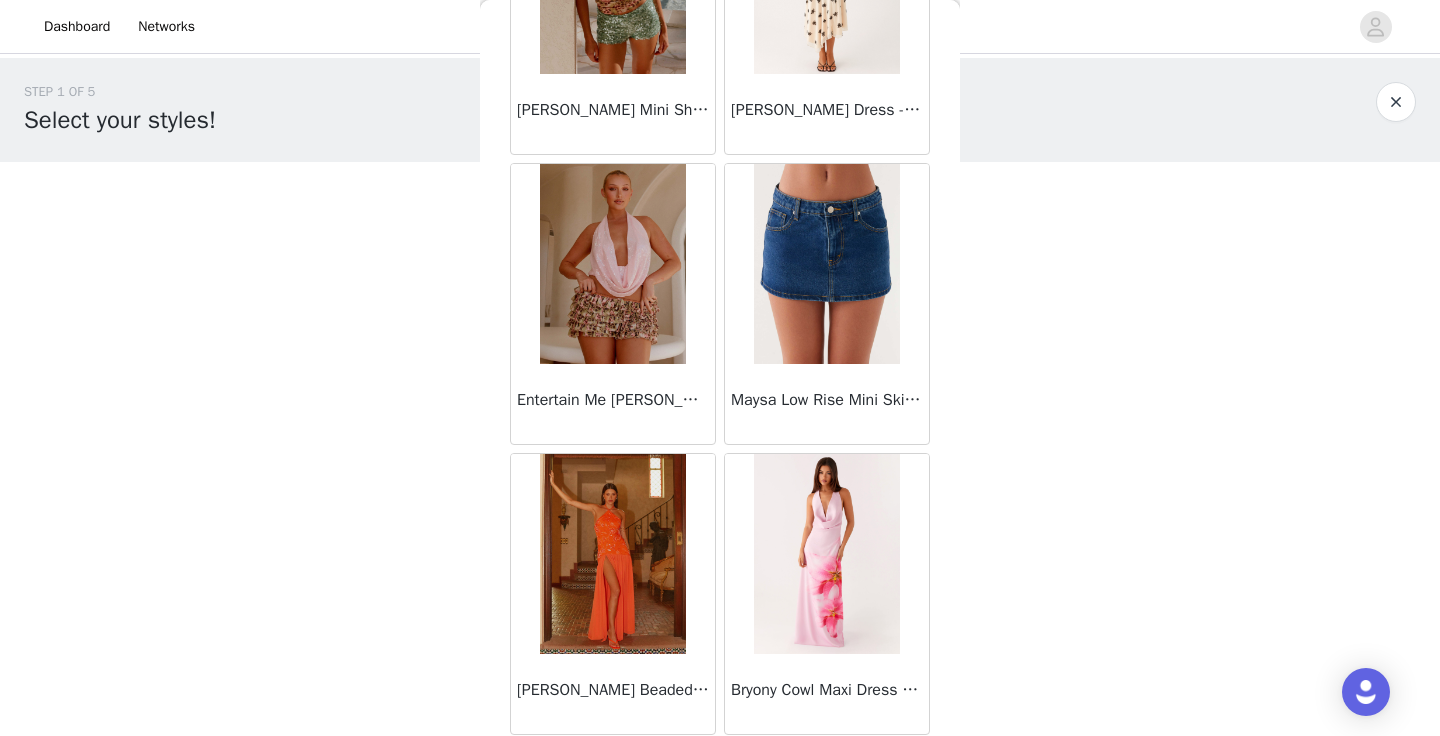 scroll, scrollTop: 71924, scrollLeft: 0, axis: vertical 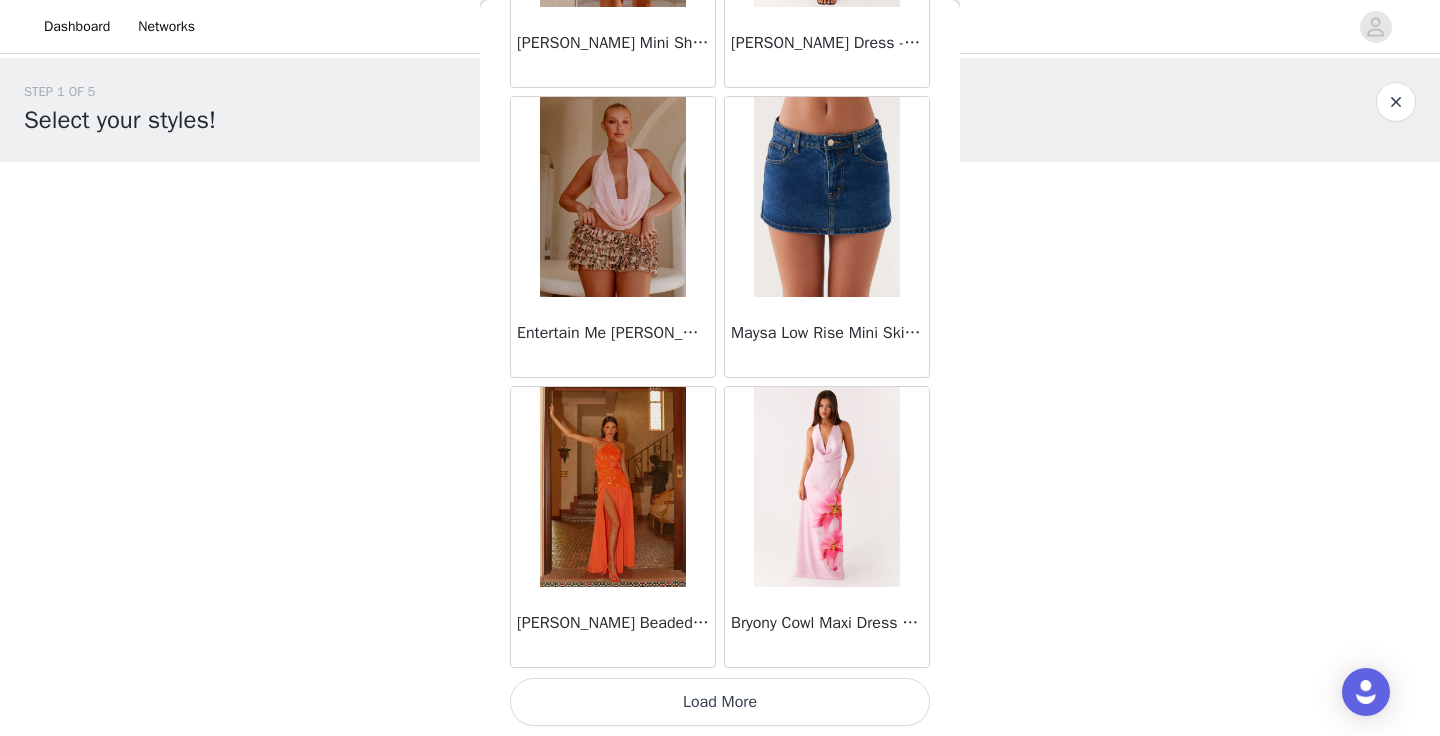 click on "Load More" at bounding box center (720, 702) 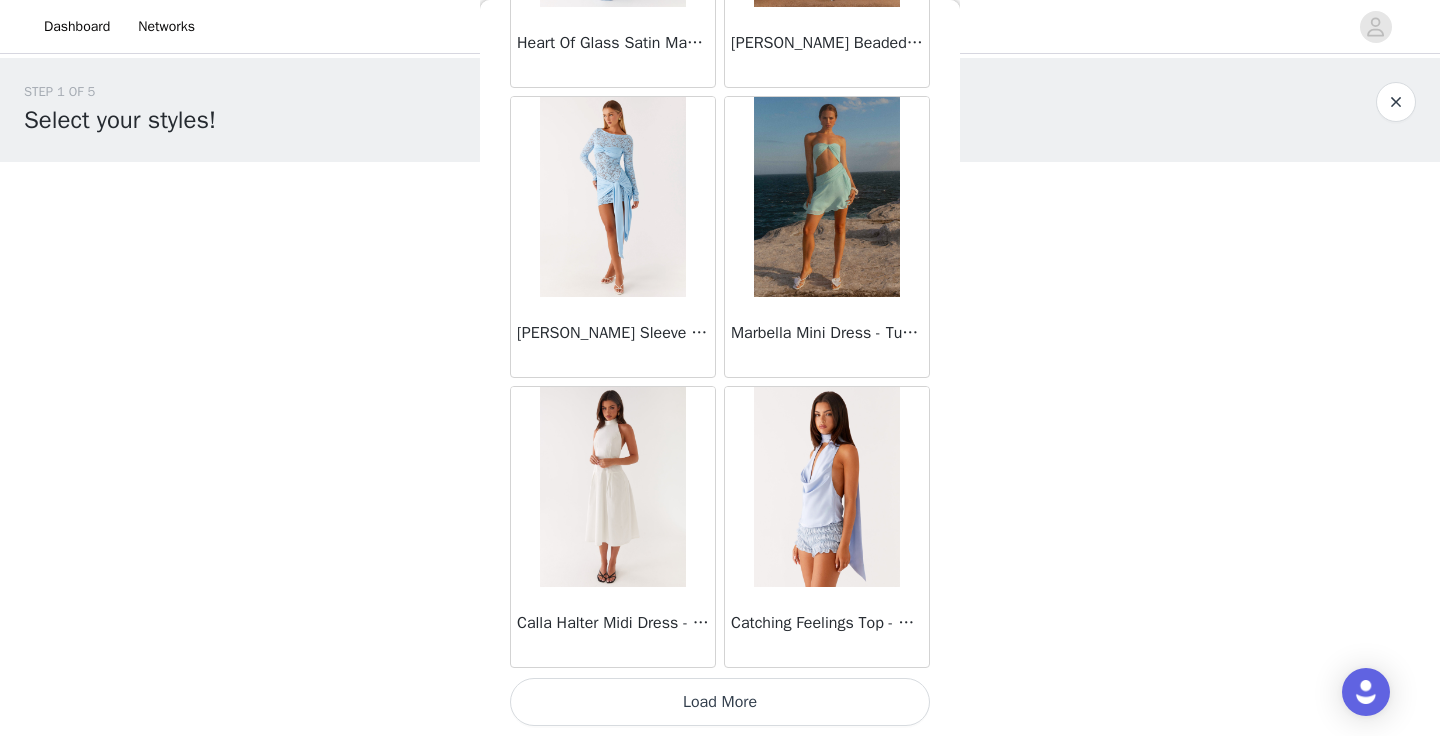 scroll, scrollTop: 74822, scrollLeft: 0, axis: vertical 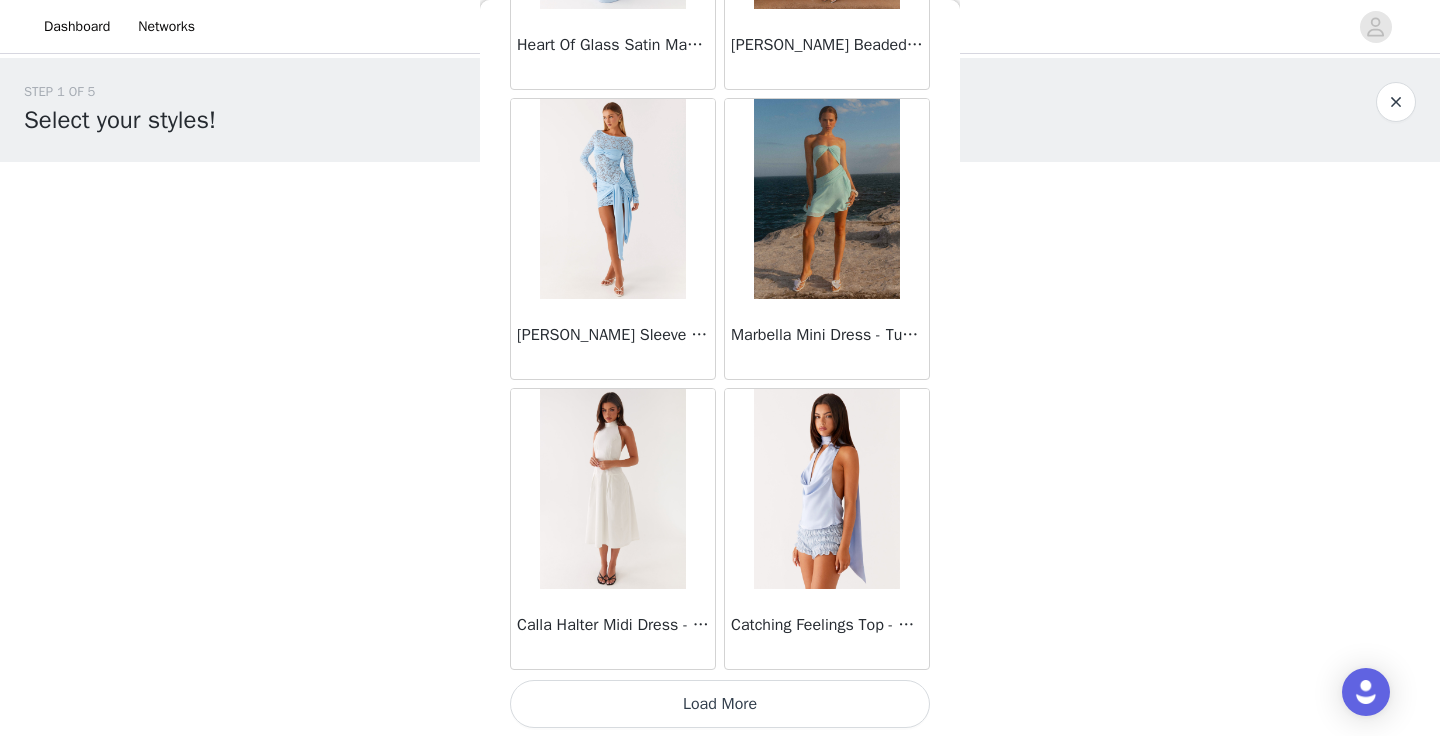 click on "Load More" at bounding box center (720, 704) 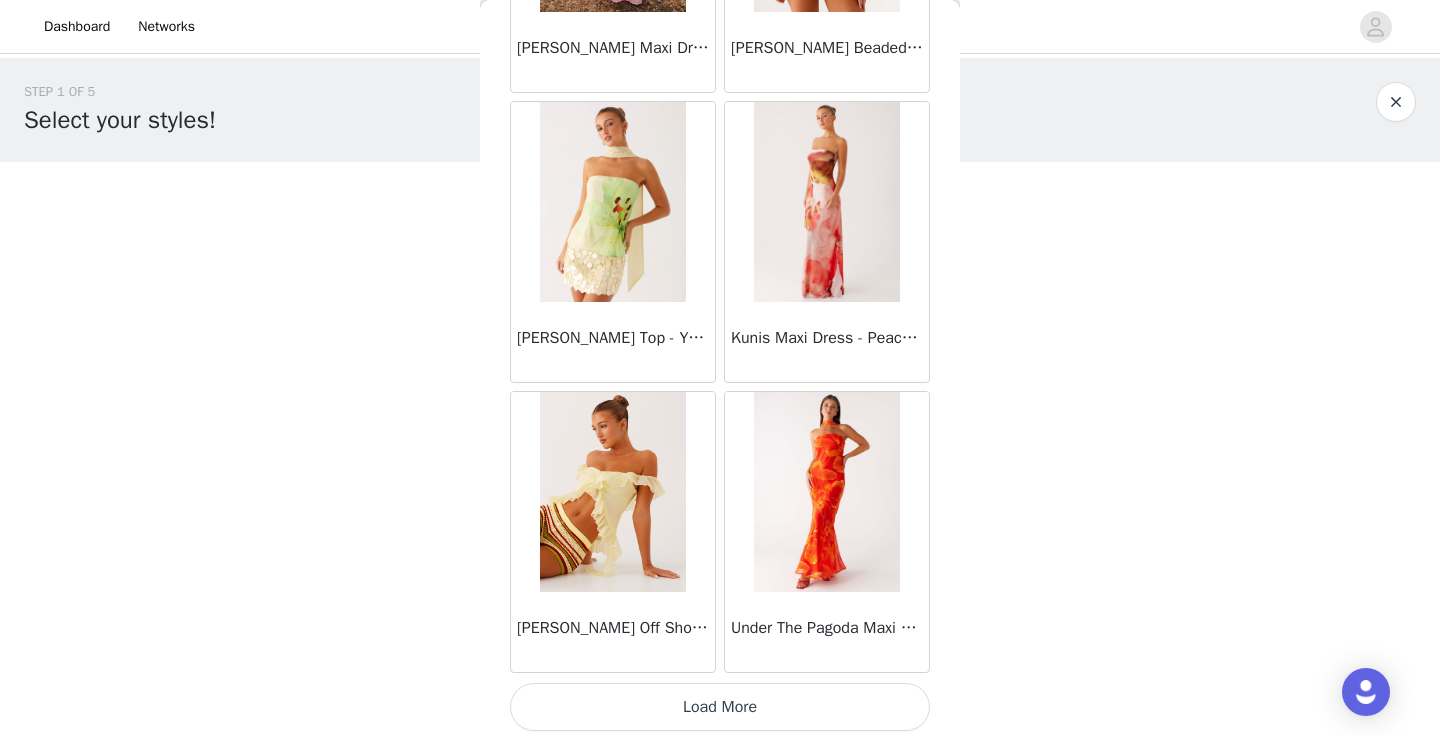 scroll, scrollTop: 77722, scrollLeft: 0, axis: vertical 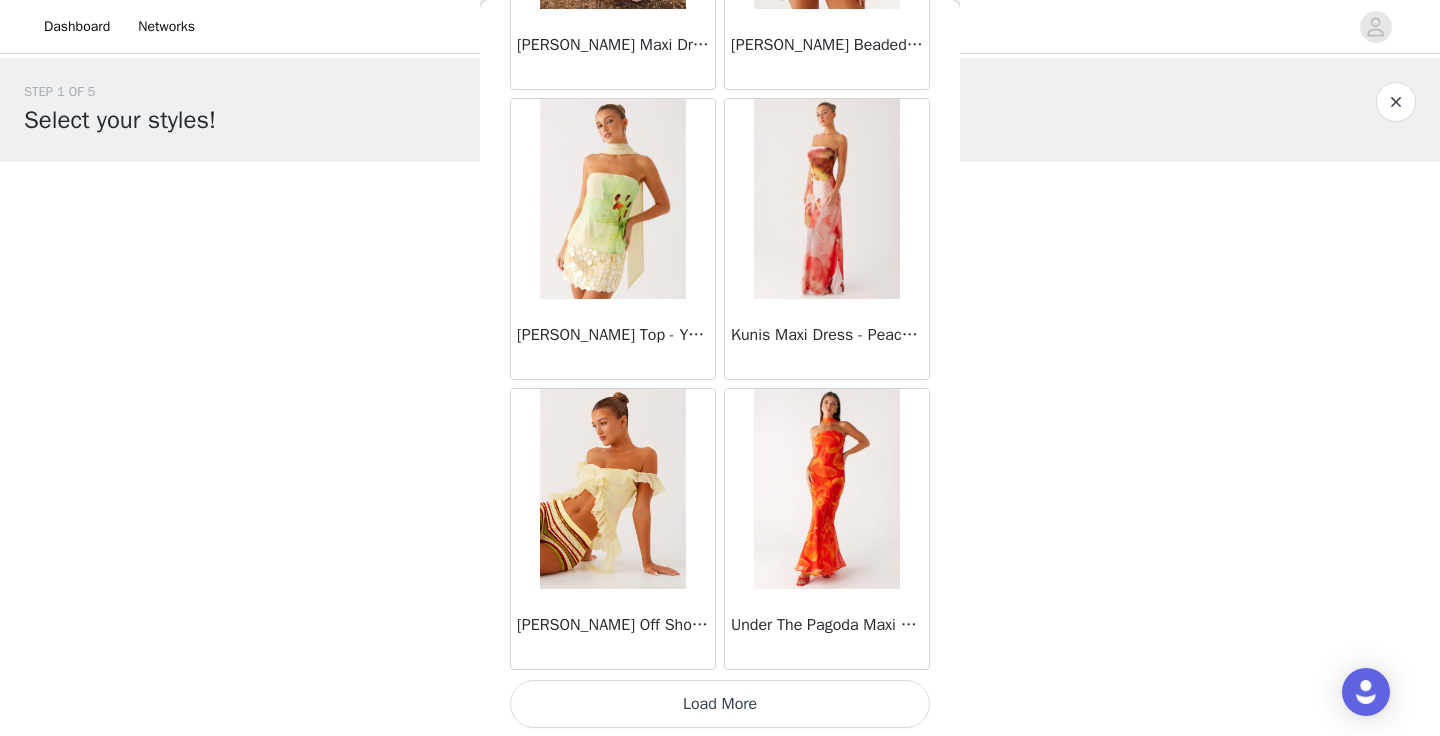 click on "Load More" at bounding box center (720, 704) 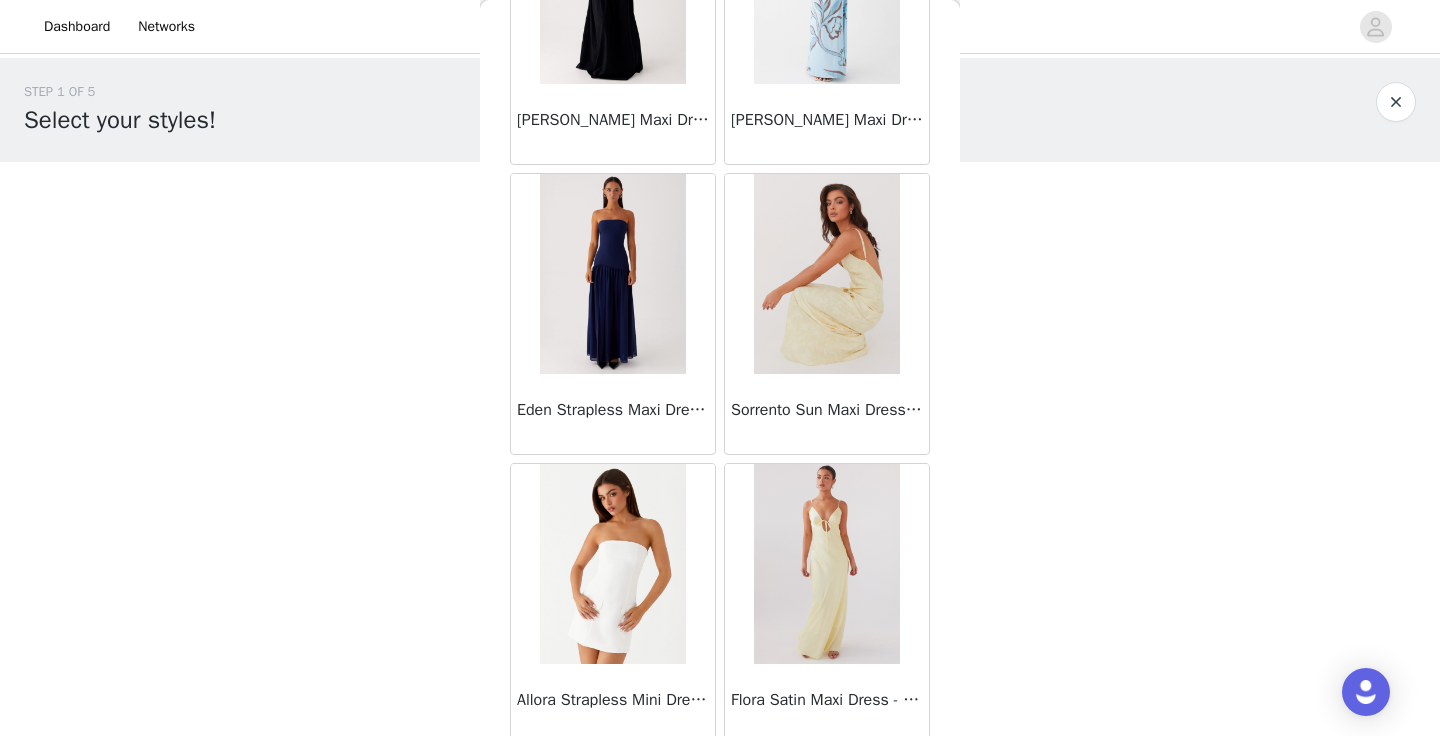 scroll, scrollTop: 78518, scrollLeft: 0, axis: vertical 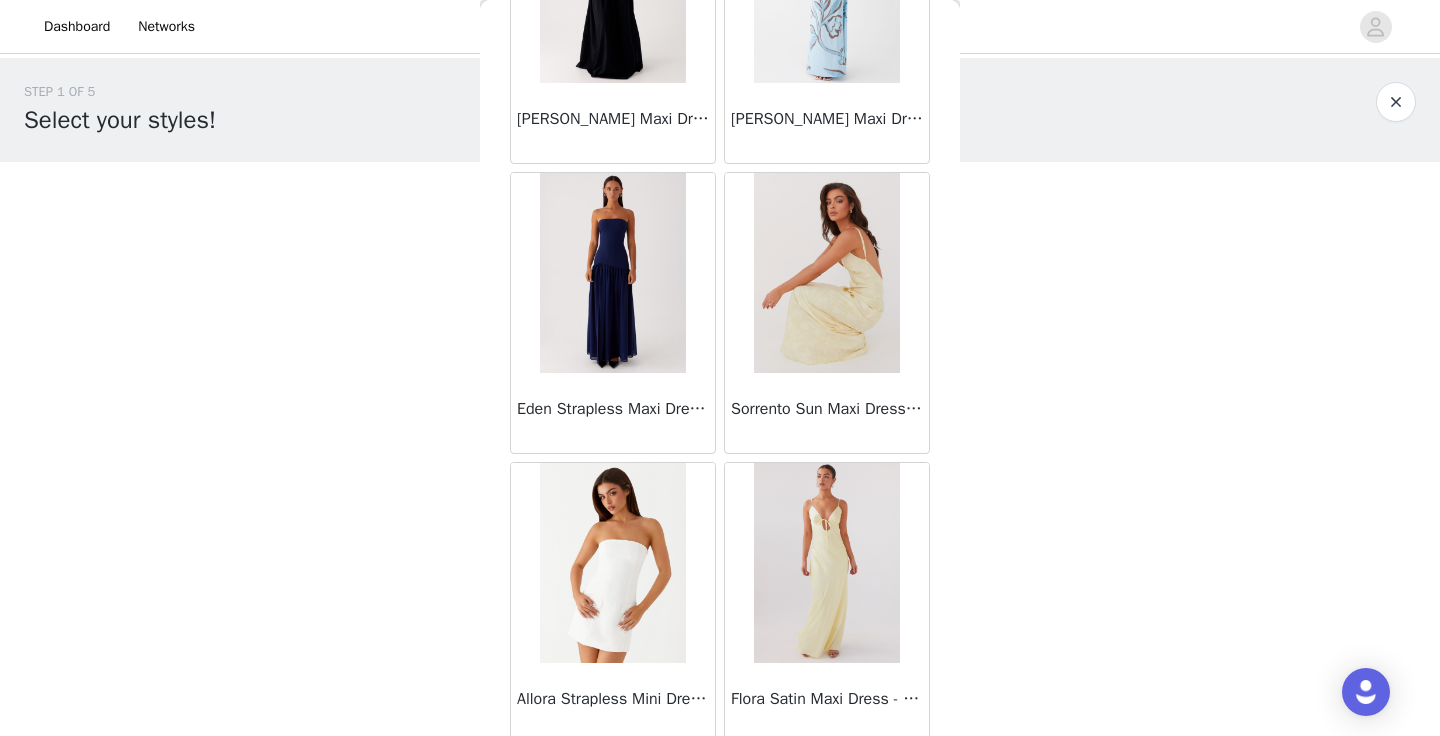 click at bounding box center (826, 273) 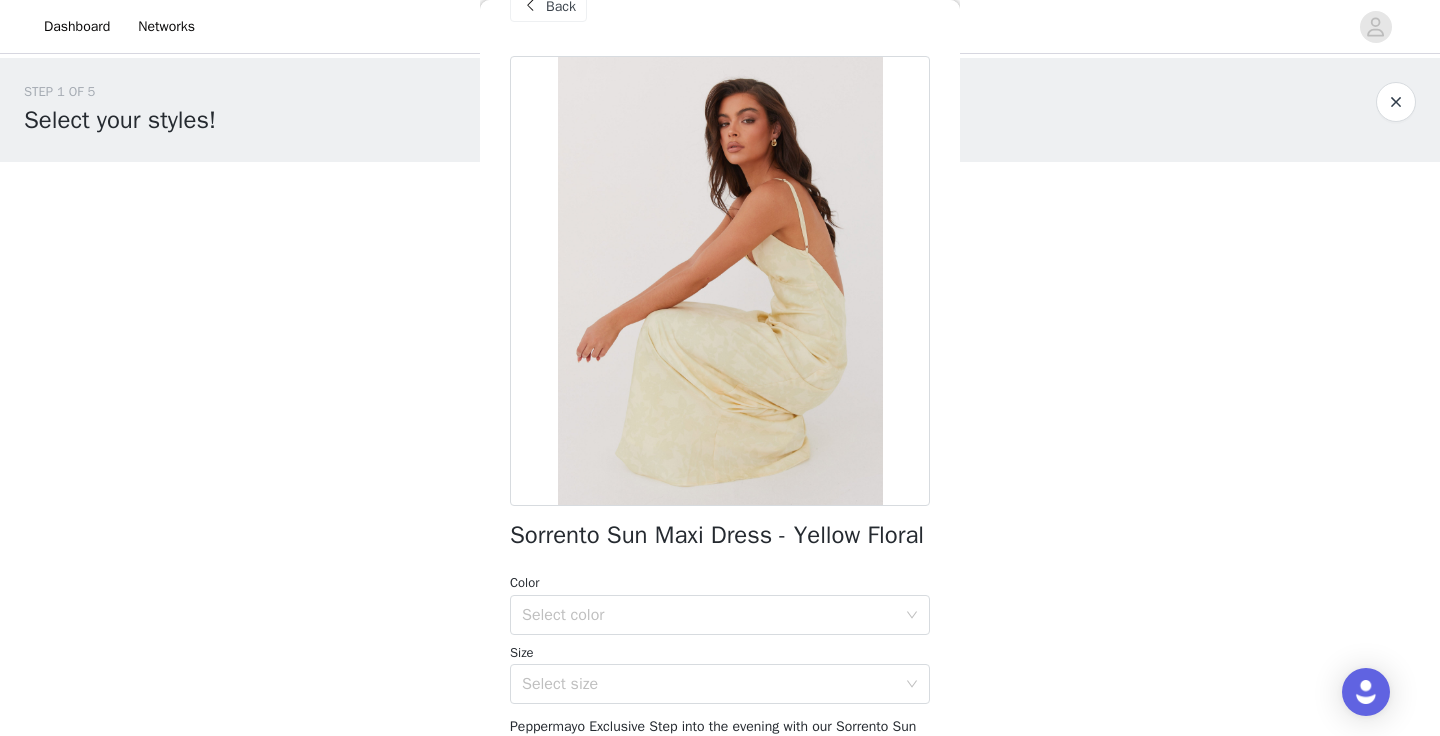 scroll, scrollTop: 22, scrollLeft: 0, axis: vertical 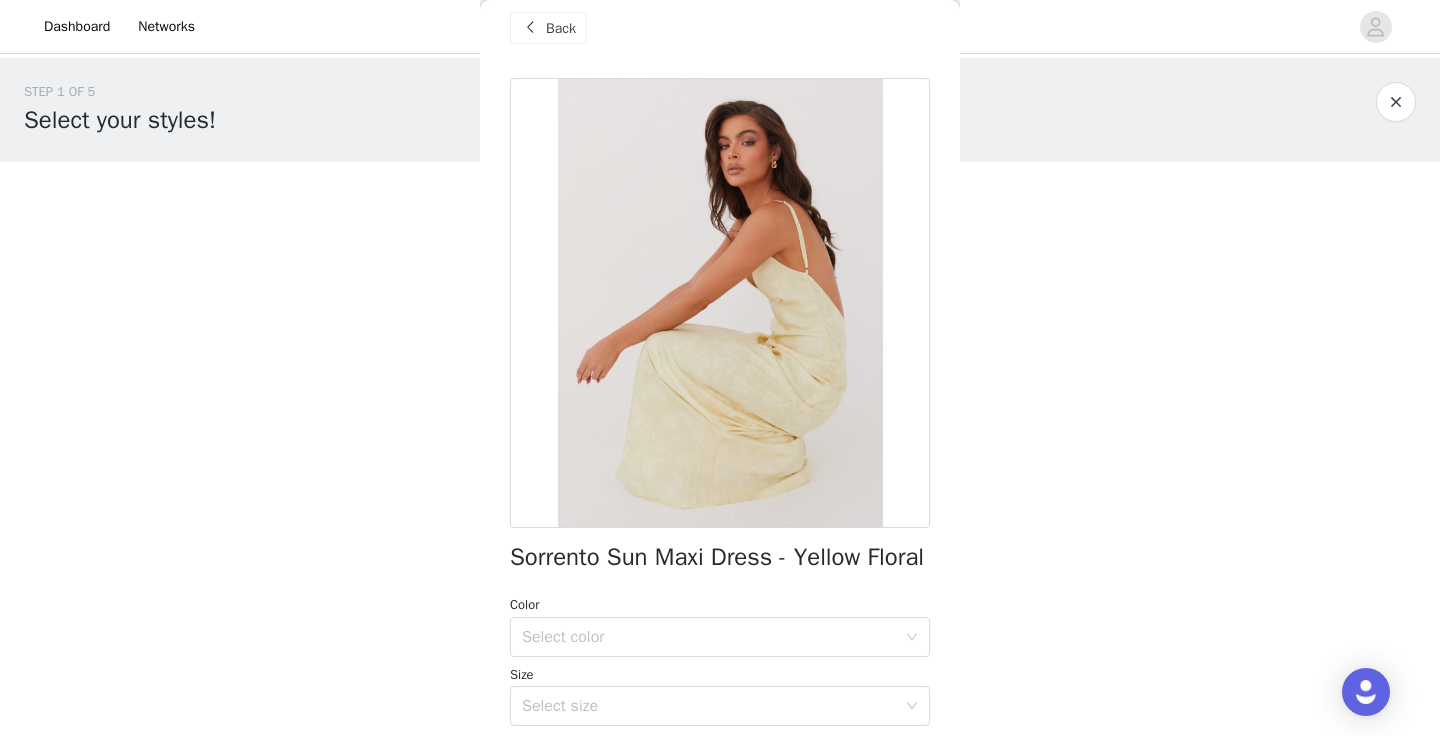 click at bounding box center (530, 28) 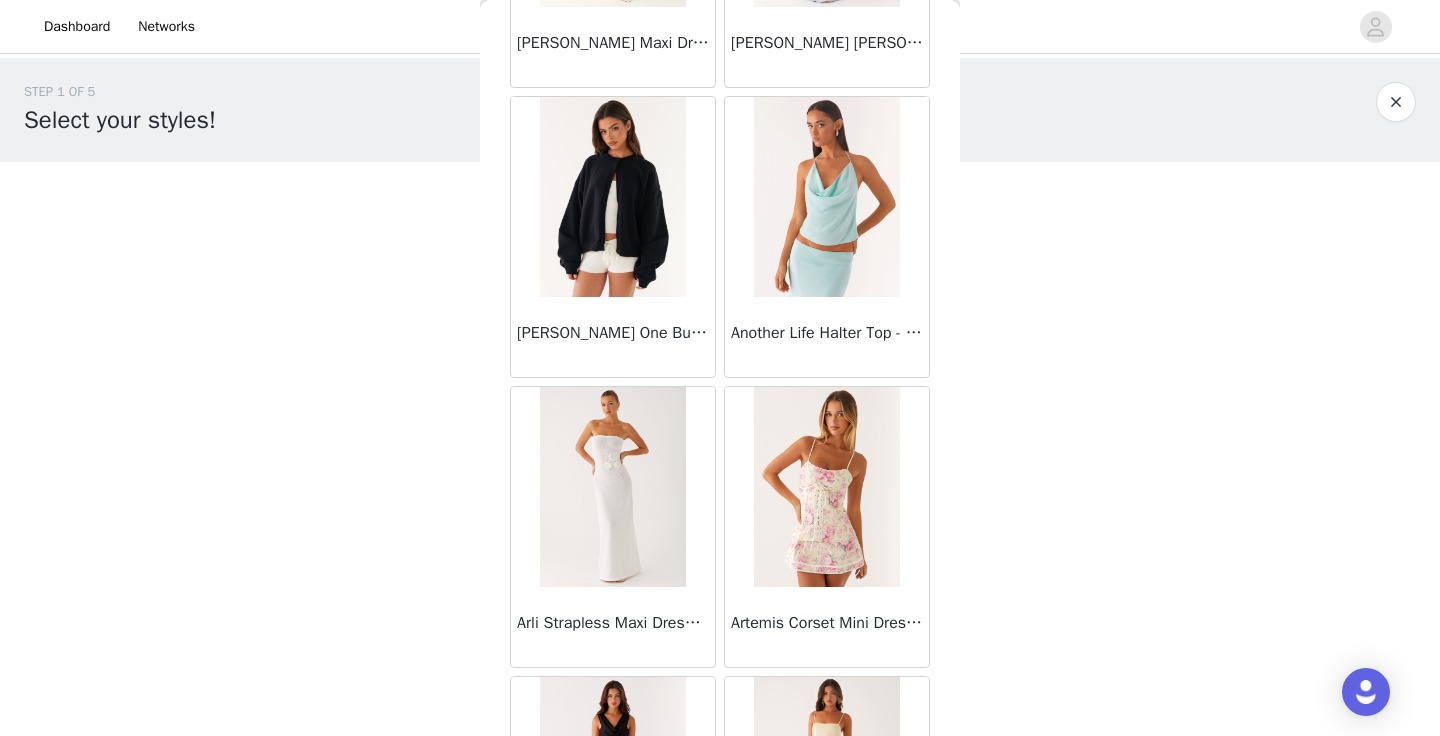 scroll, scrollTop: 3864, scrollLeft: 0, axis: vertical 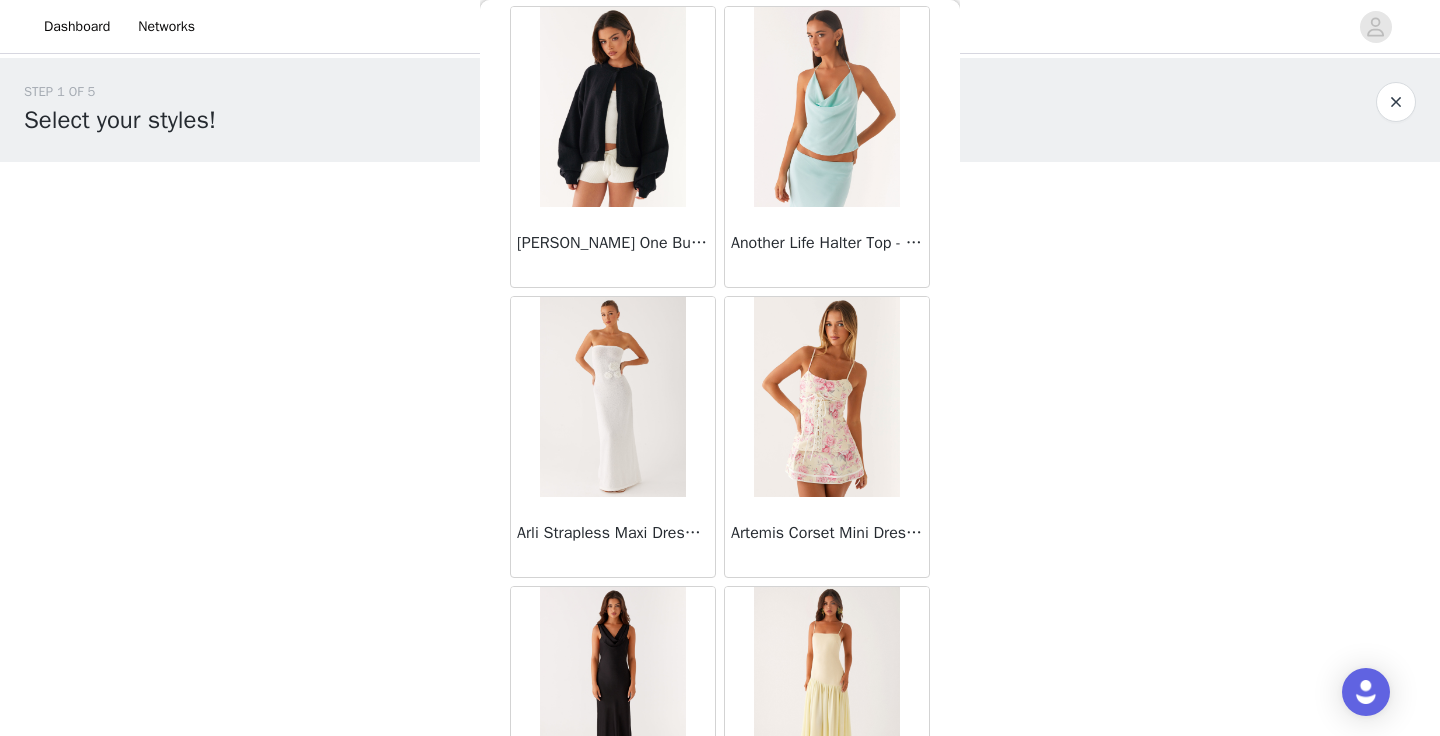 click at bounding box center (826, 397) 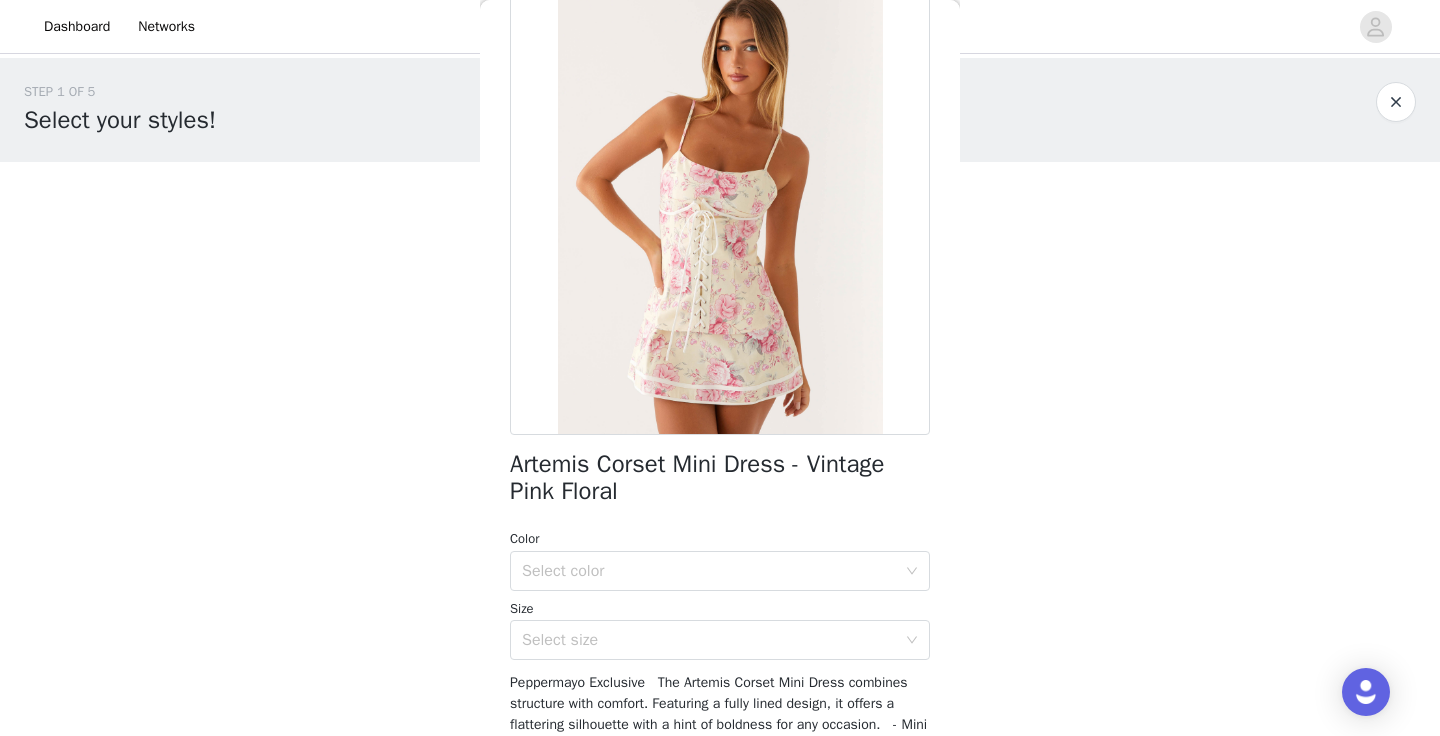 scroll, scrollTop: 108, scrollLeft: 0, axis: vertical 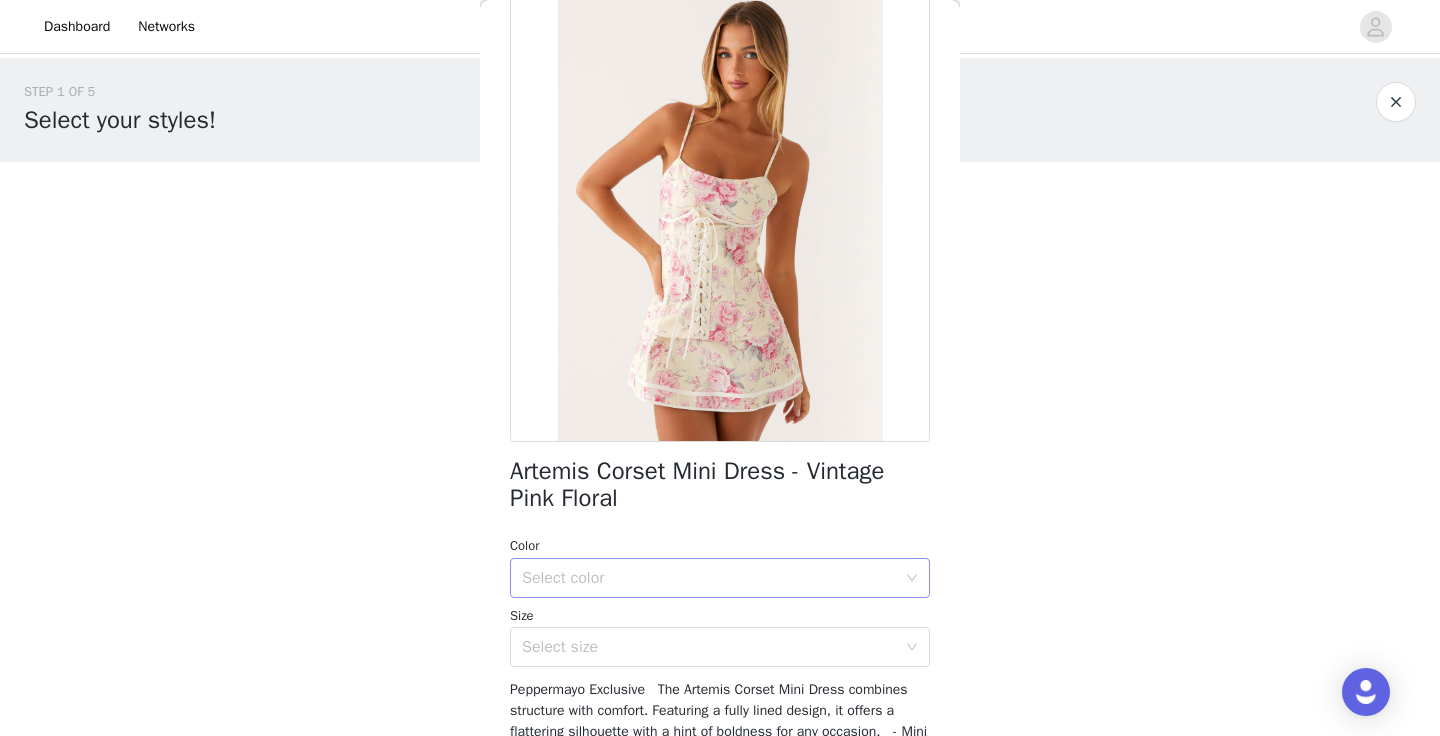 click 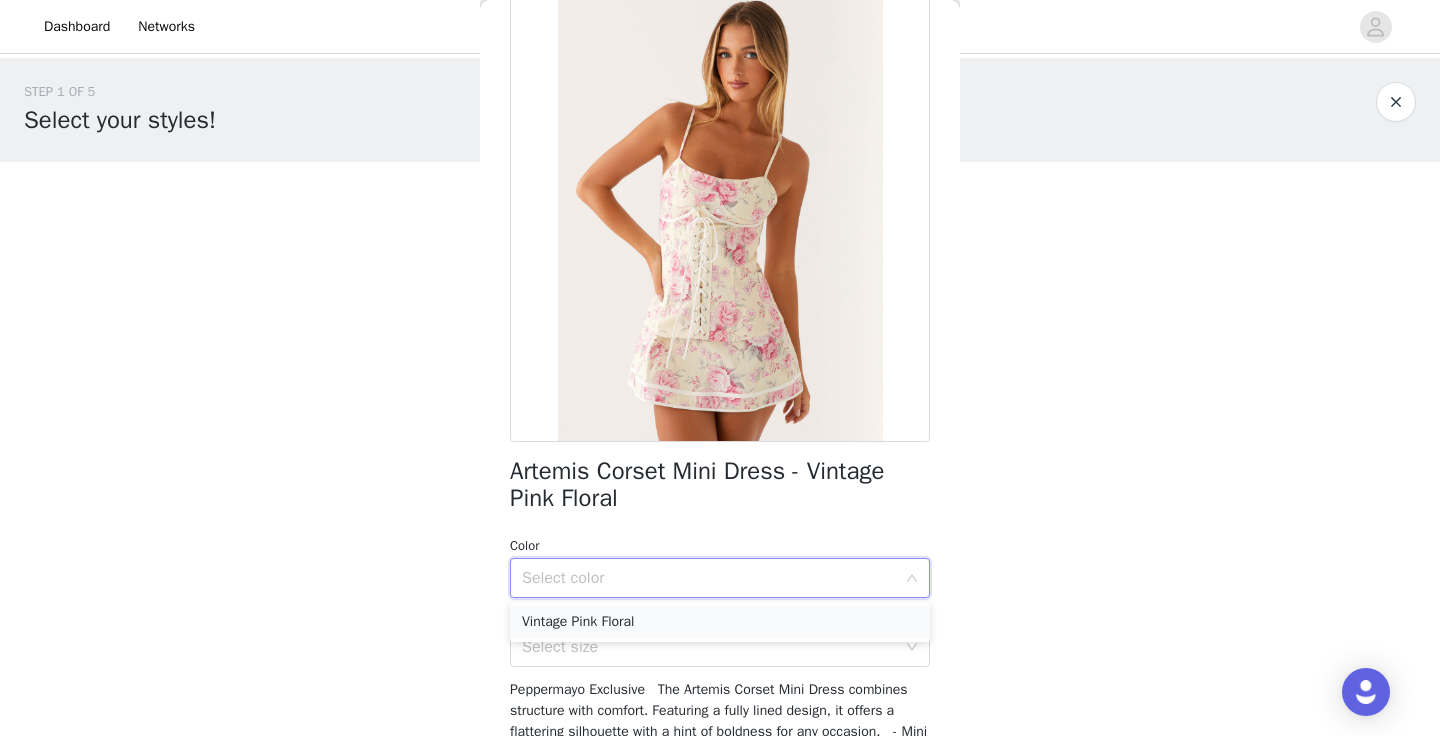 click on "Vintage Pink Floral" at bounding box center [720, 622] 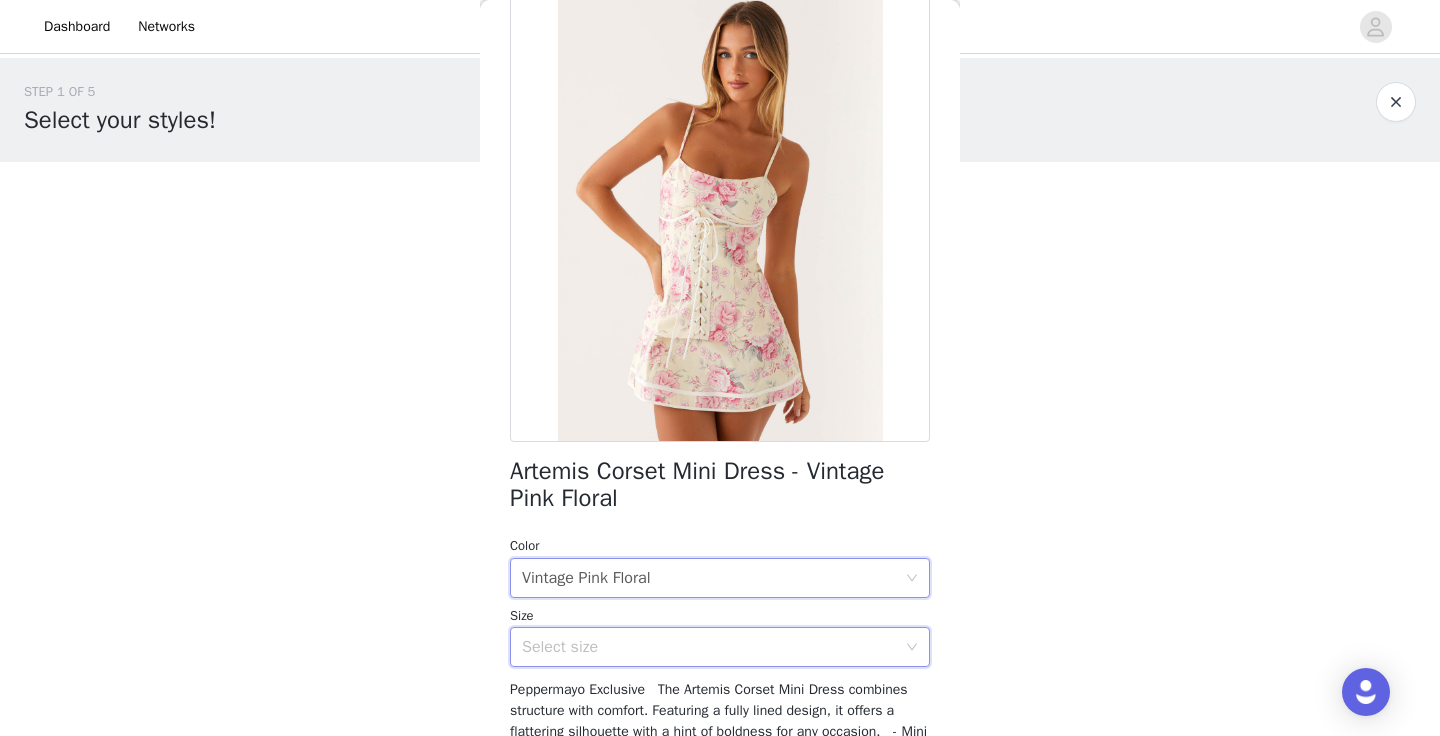 click 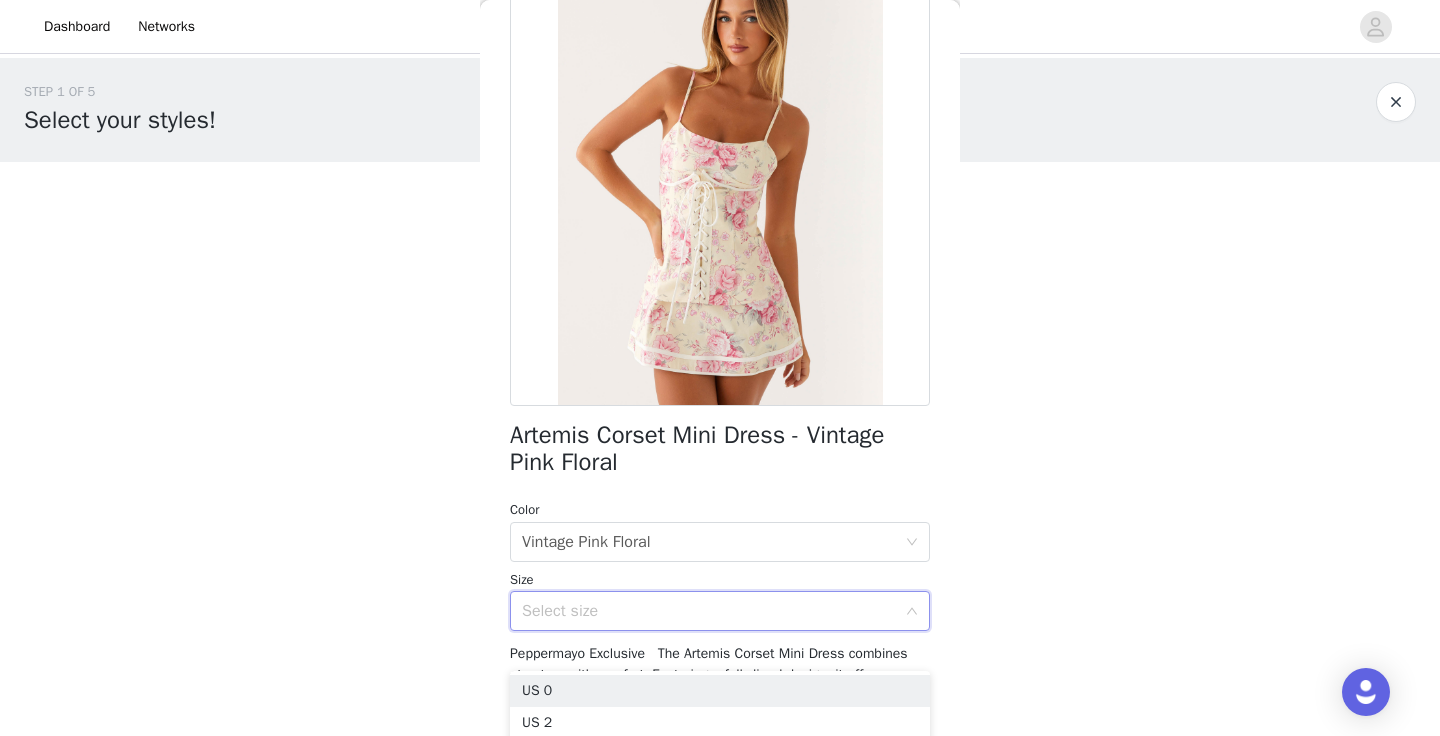 scroll, scrollTop: 146, scrollLeft: 0, axis: vertical 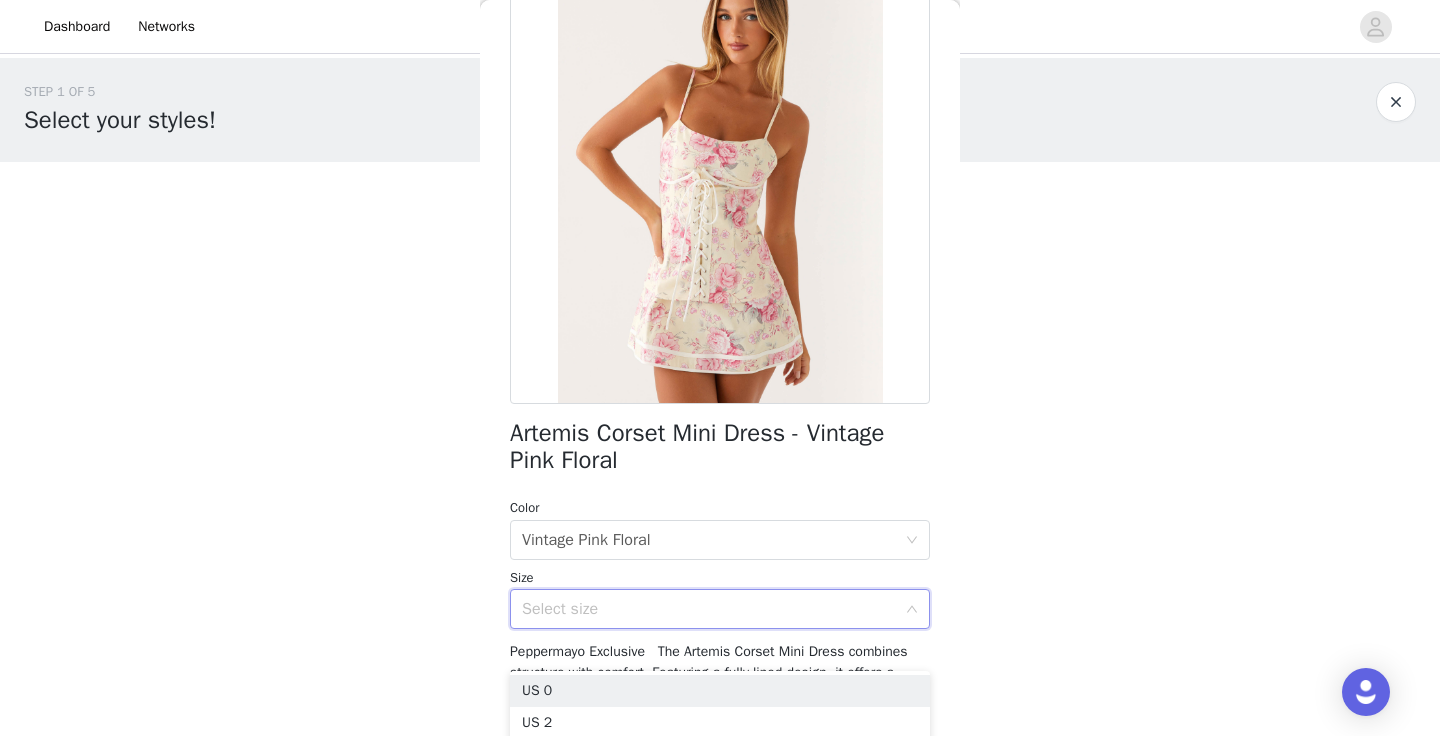 click on "Select size" at bounding box center [709, 609] 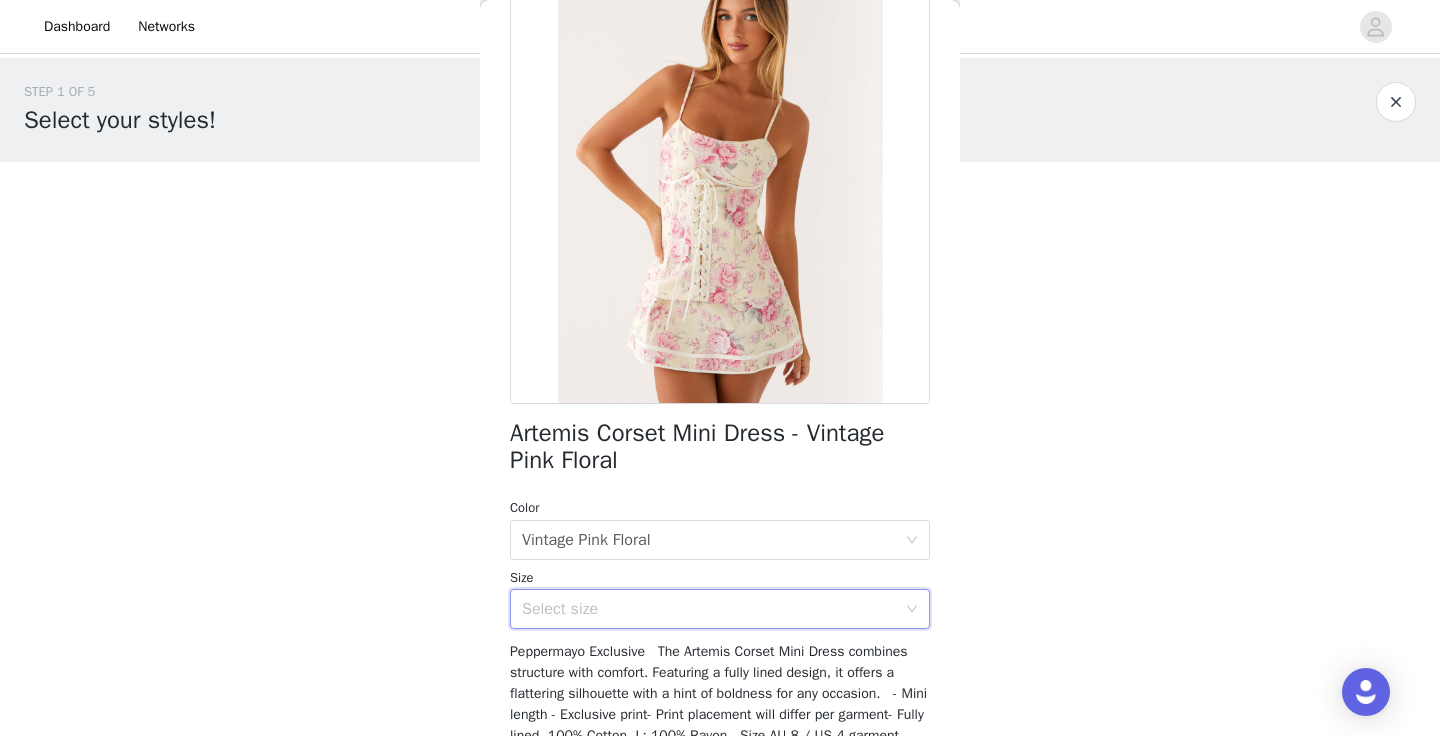 click 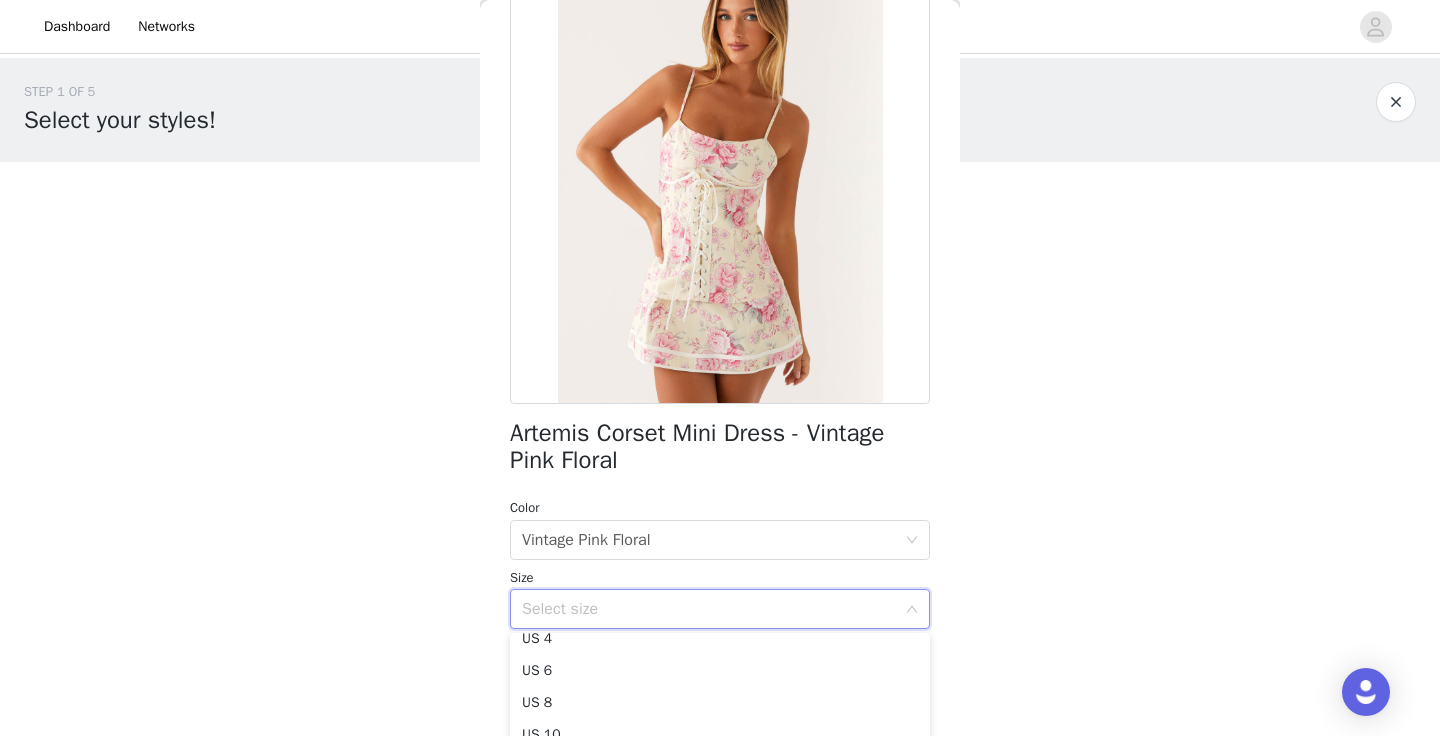 scroll, scrollTop: 68, scrollLeft: 0, axis: vertical 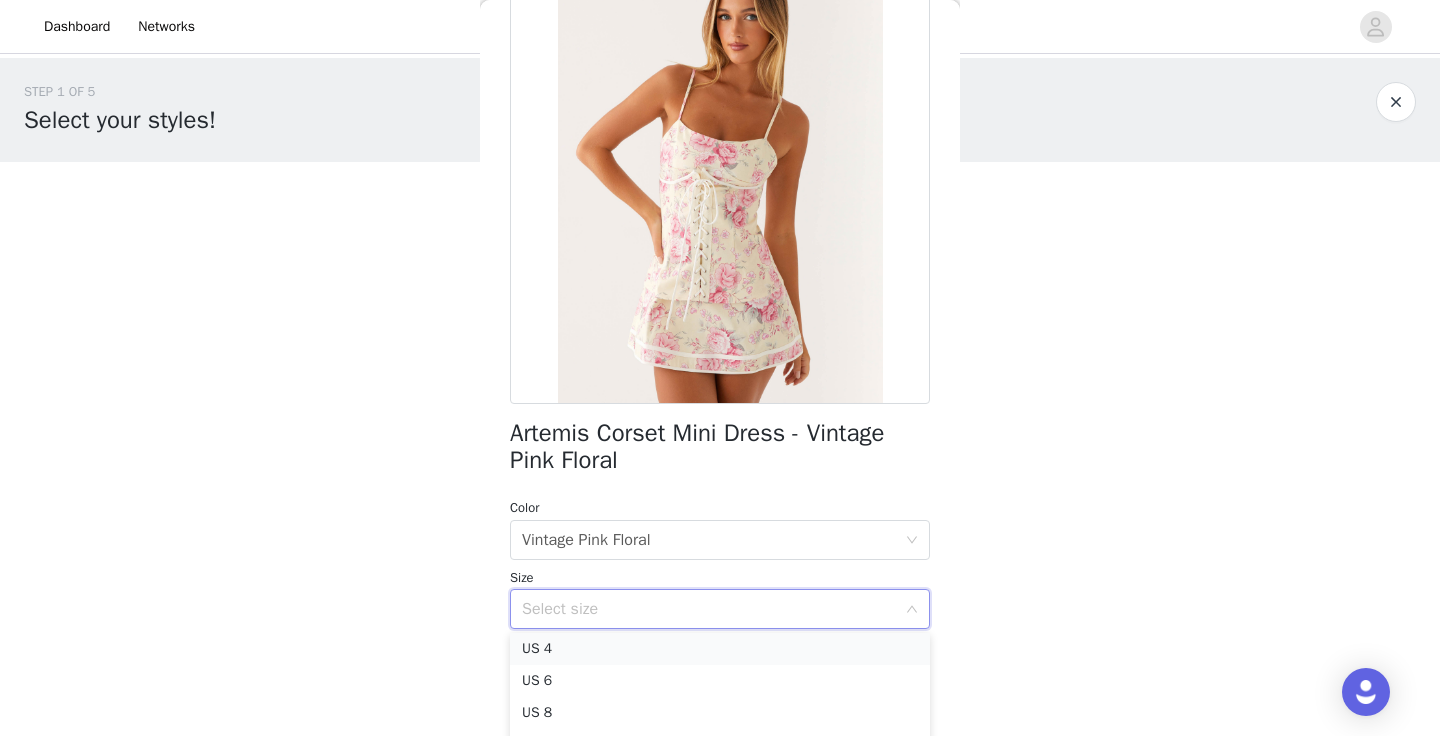 click on "US 4" at bounding box center [720, 649] 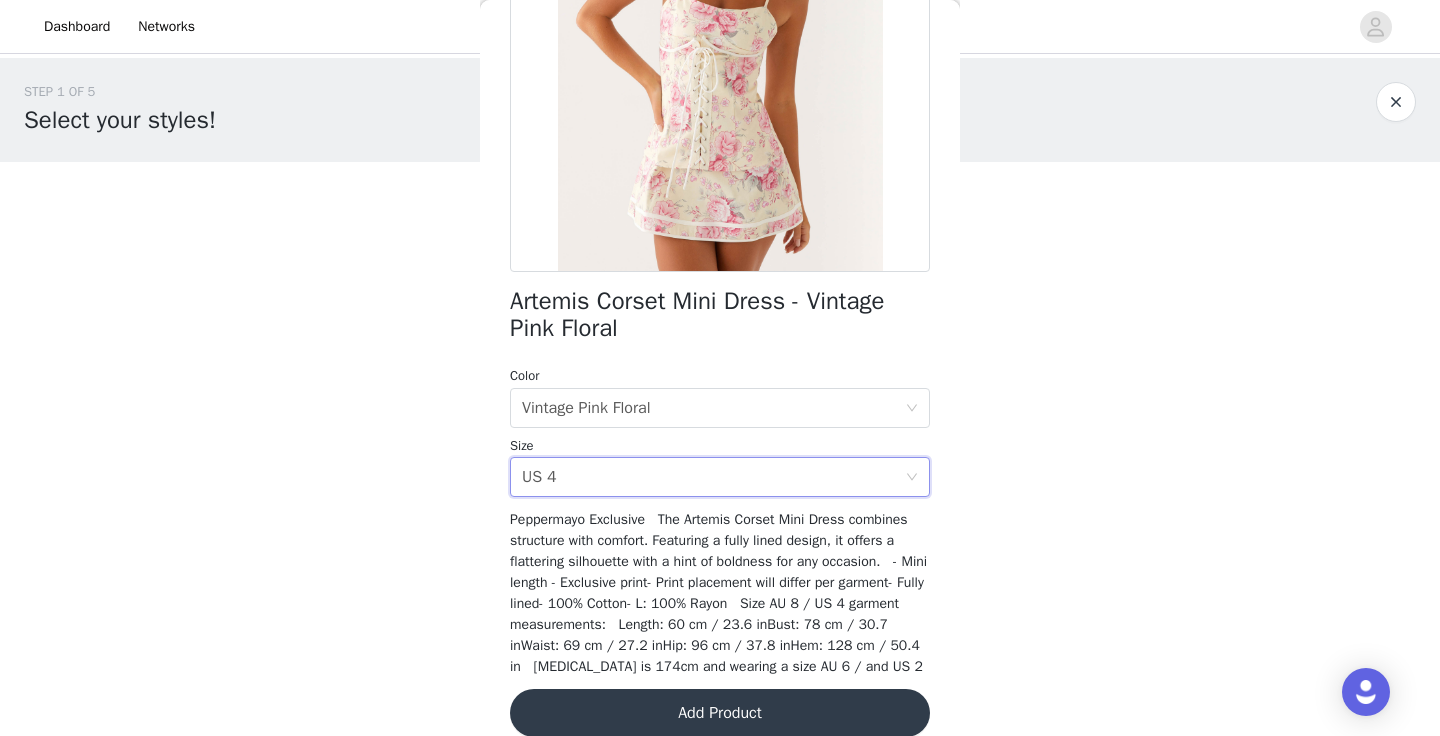 scroll, scrollTop: 324, scrollLeft: 0, axis: vertical 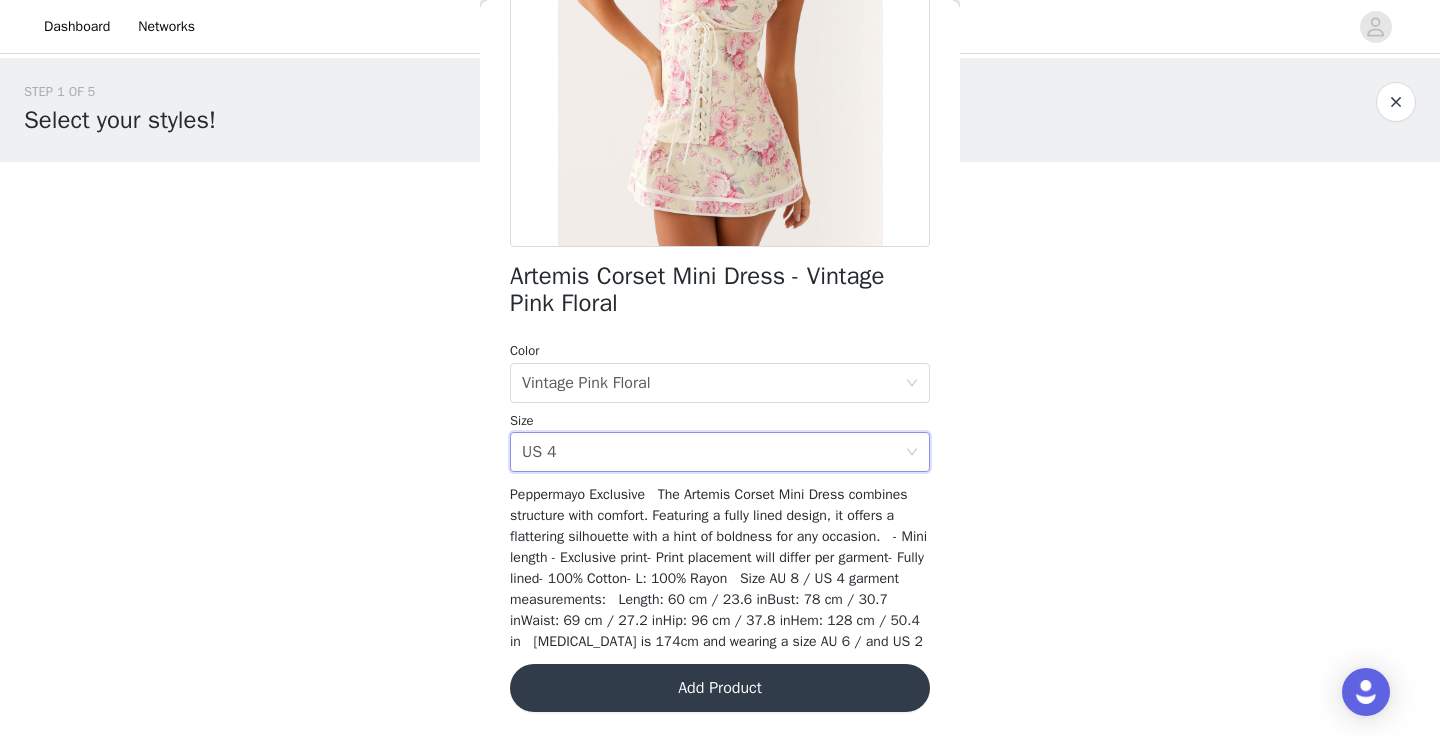 click on "Add Product" at bounding box center [720, 688] 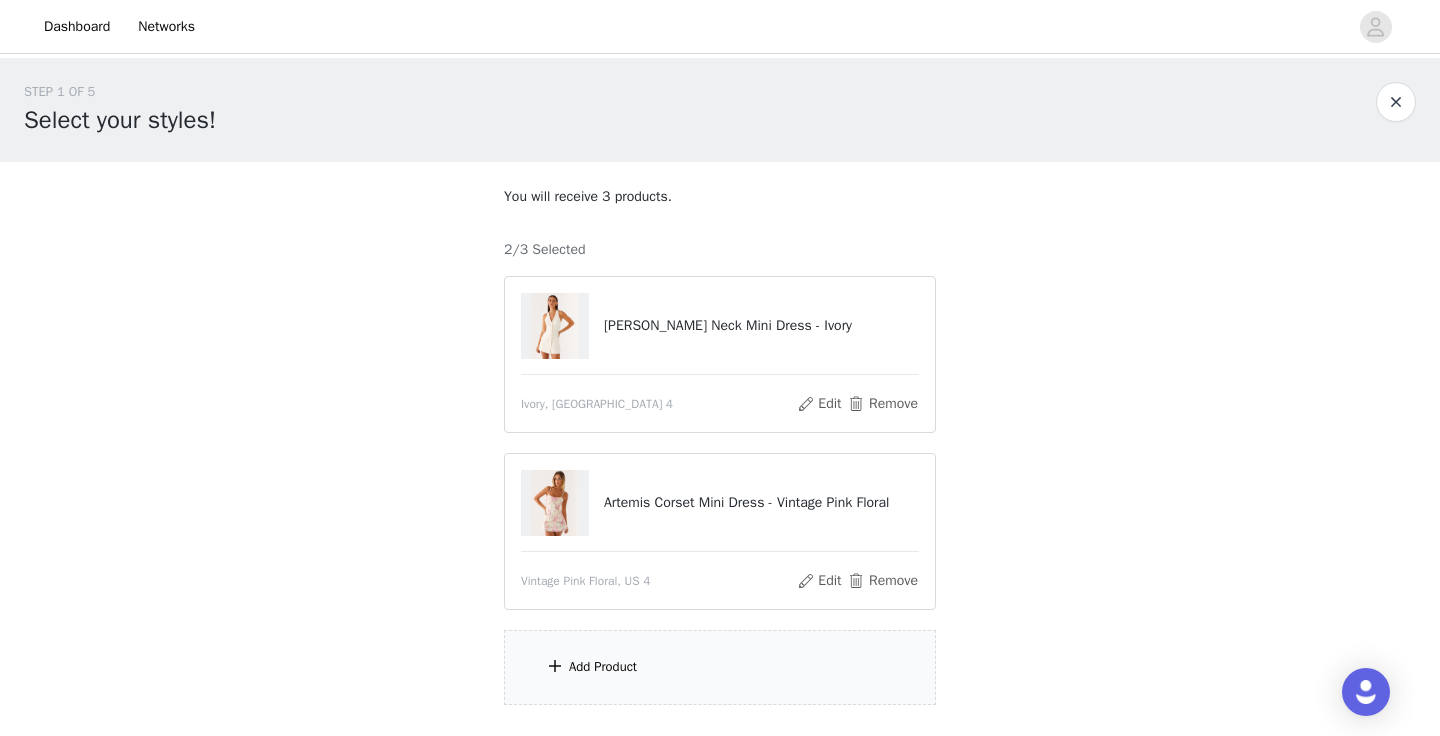 scroll, scrollTop: 53, scrollLeft: 0, axis: vertical 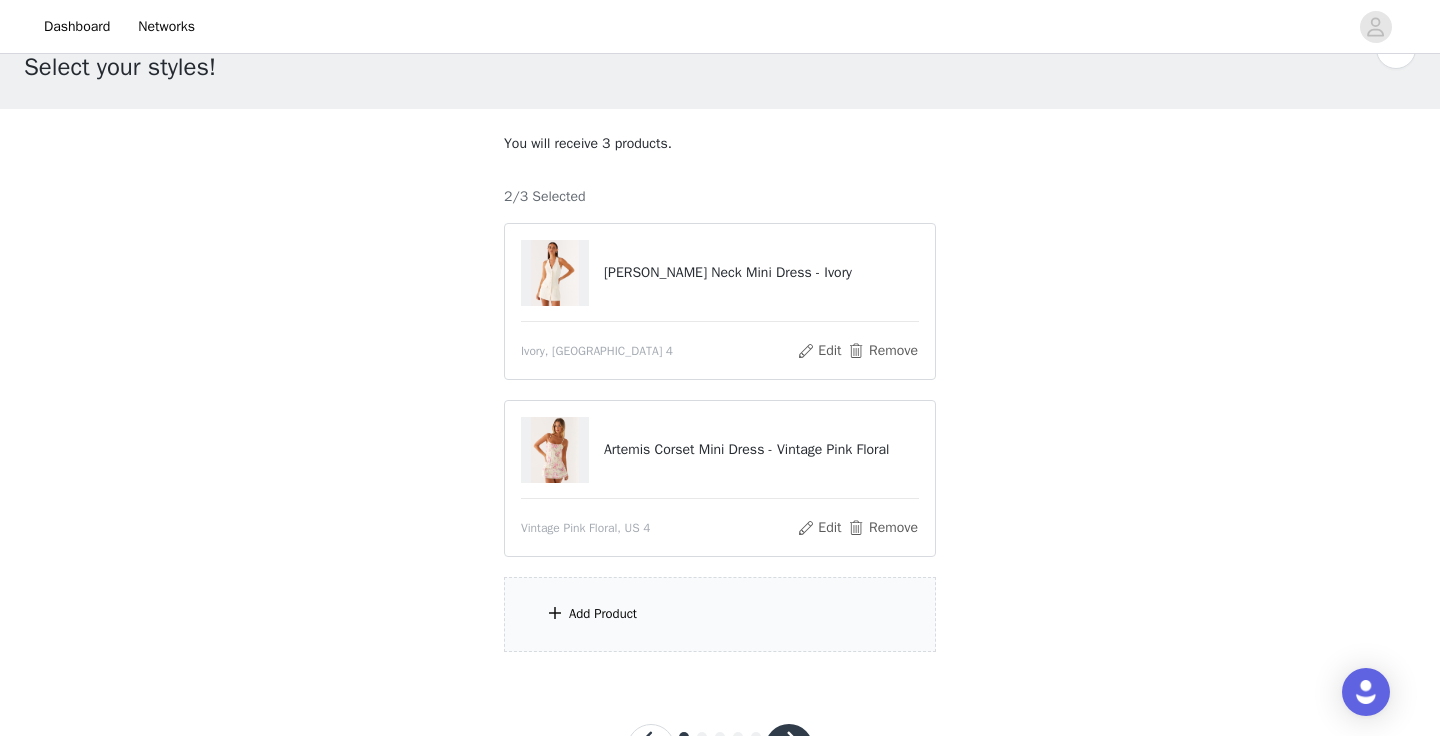 click on "Add Product" at bounding box center (720, 614) 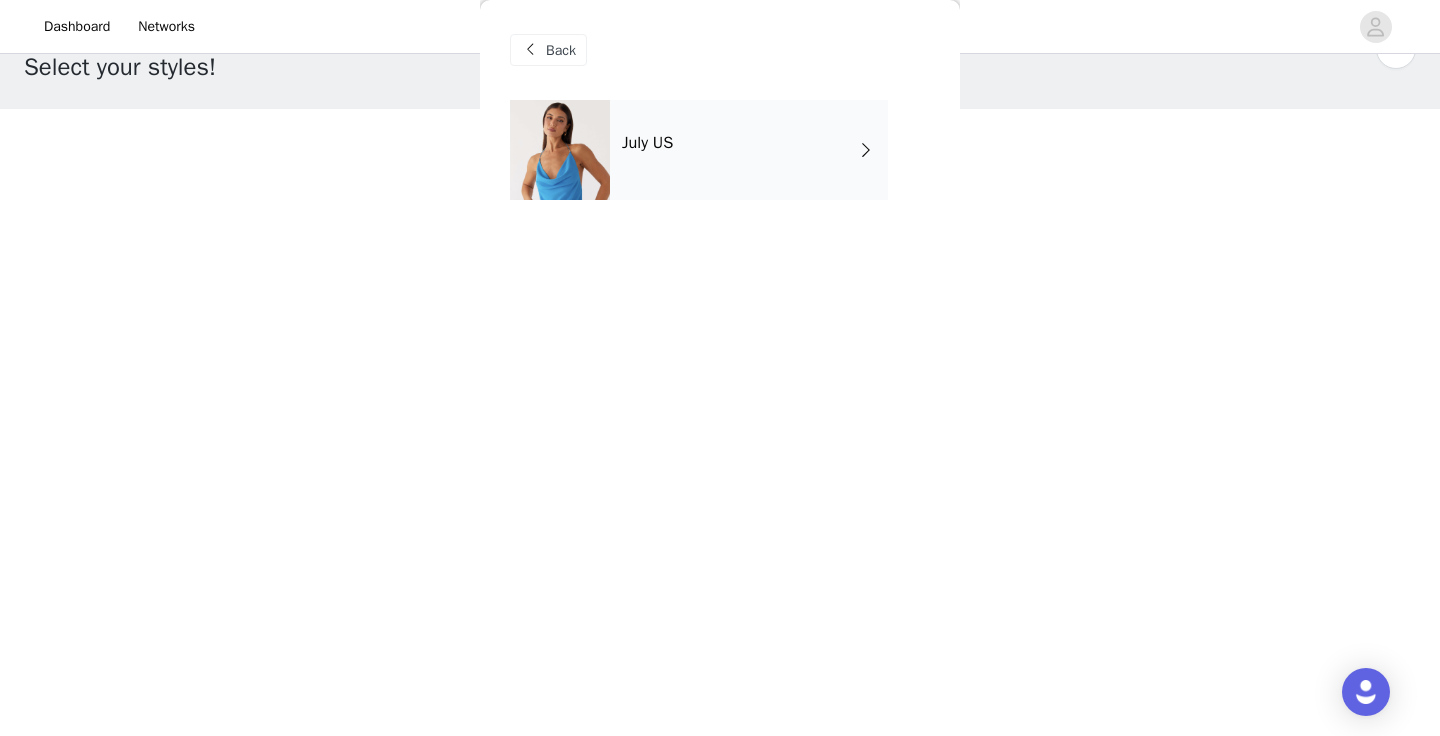 click on "July US" at bounding box center (749, 150) 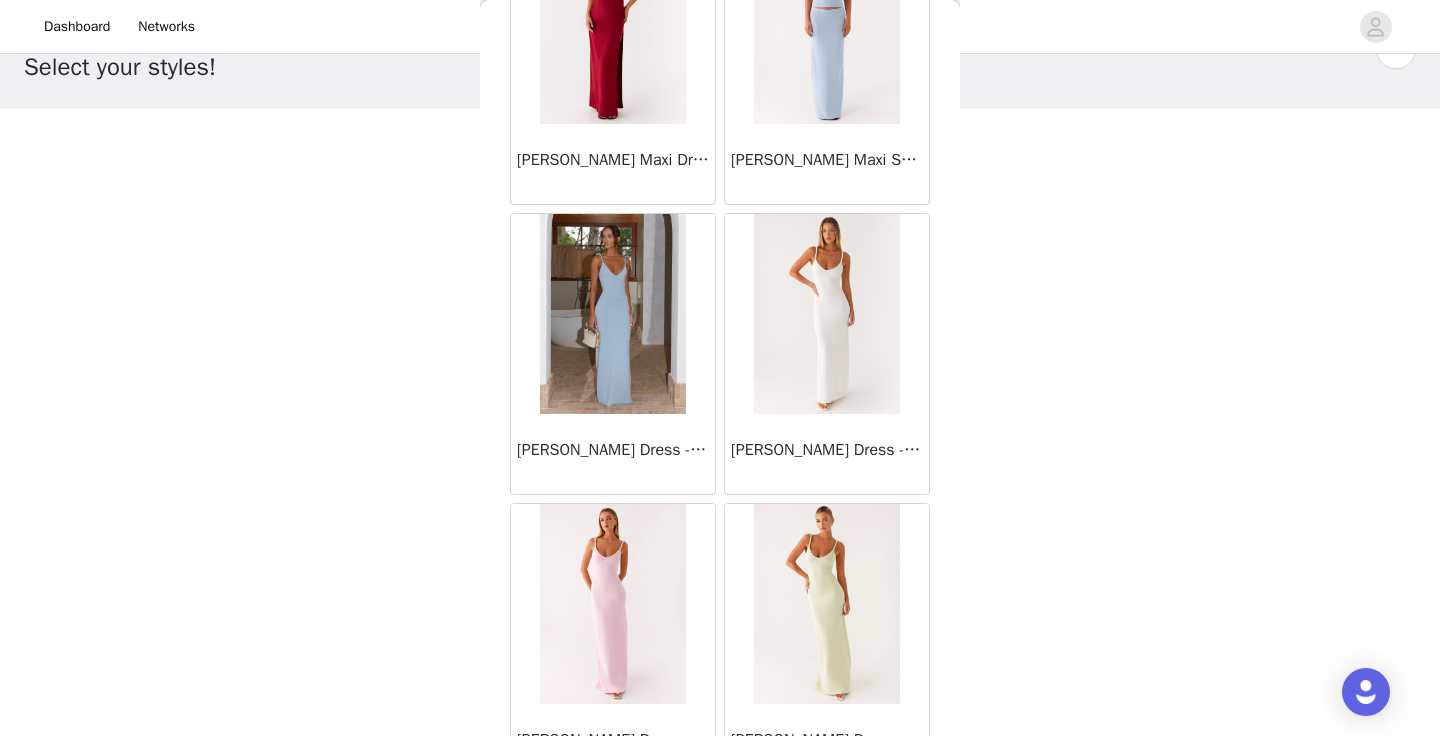 scroll, scrollTop: 2324, scrollLeft: 0, axis: vertical 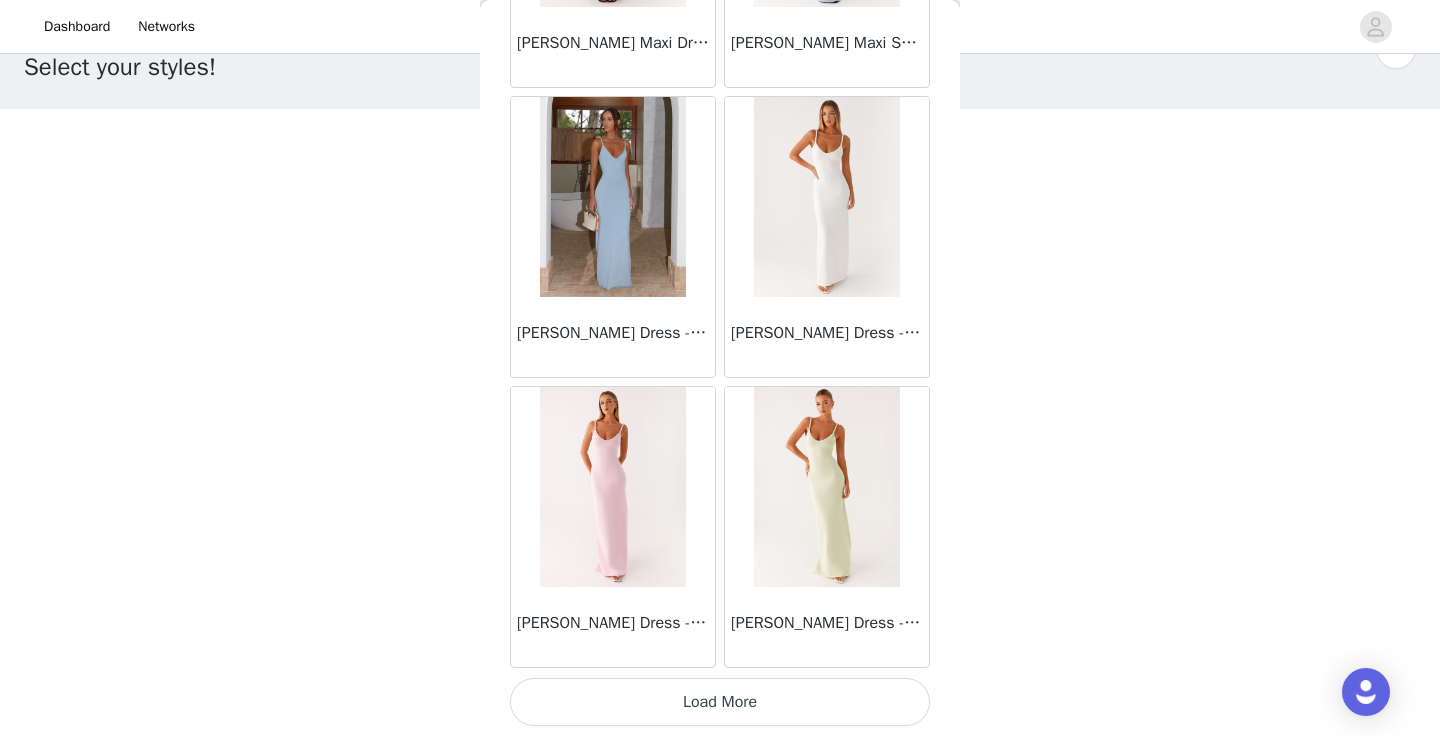 click on "Load More" at bounding box center [720, 702] 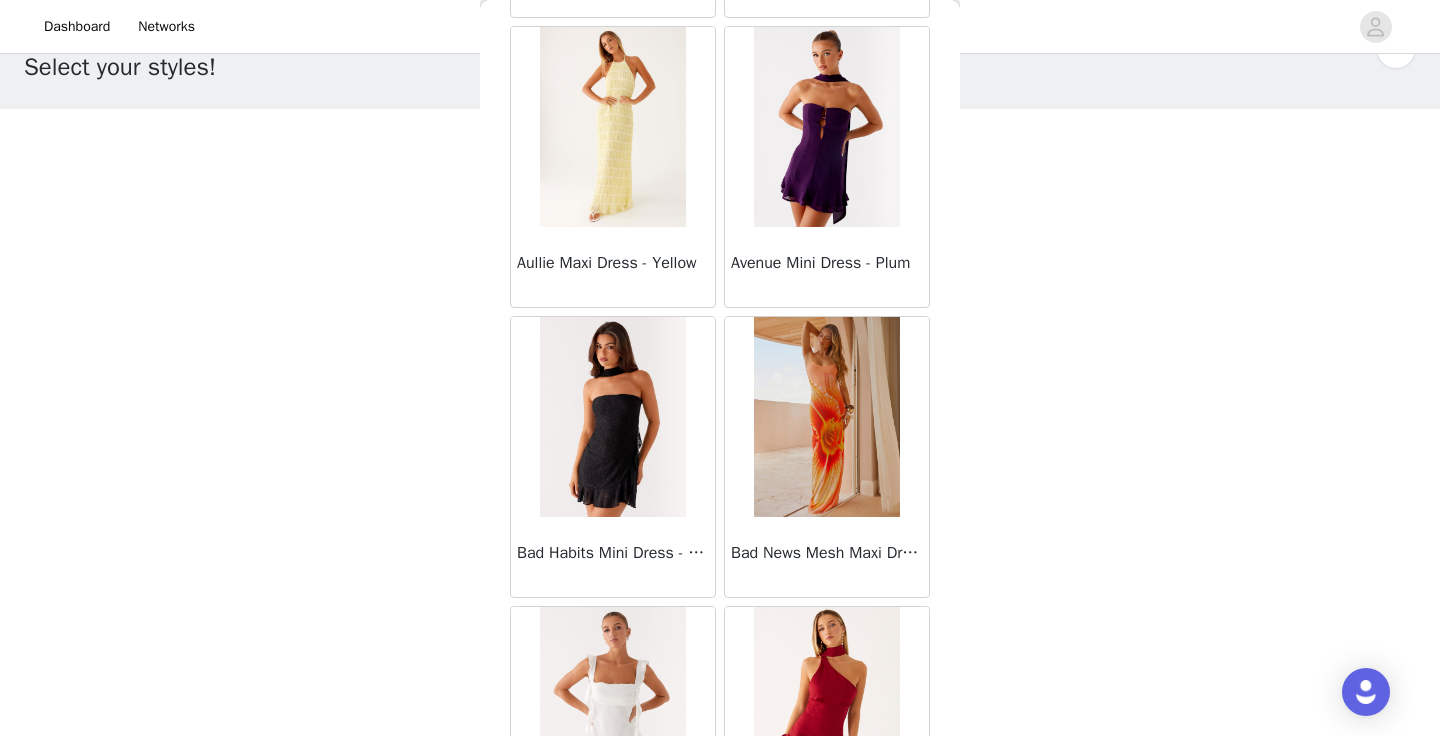 scroll, scrollTop: 5224, scrollLeft: 0, axis: vertical 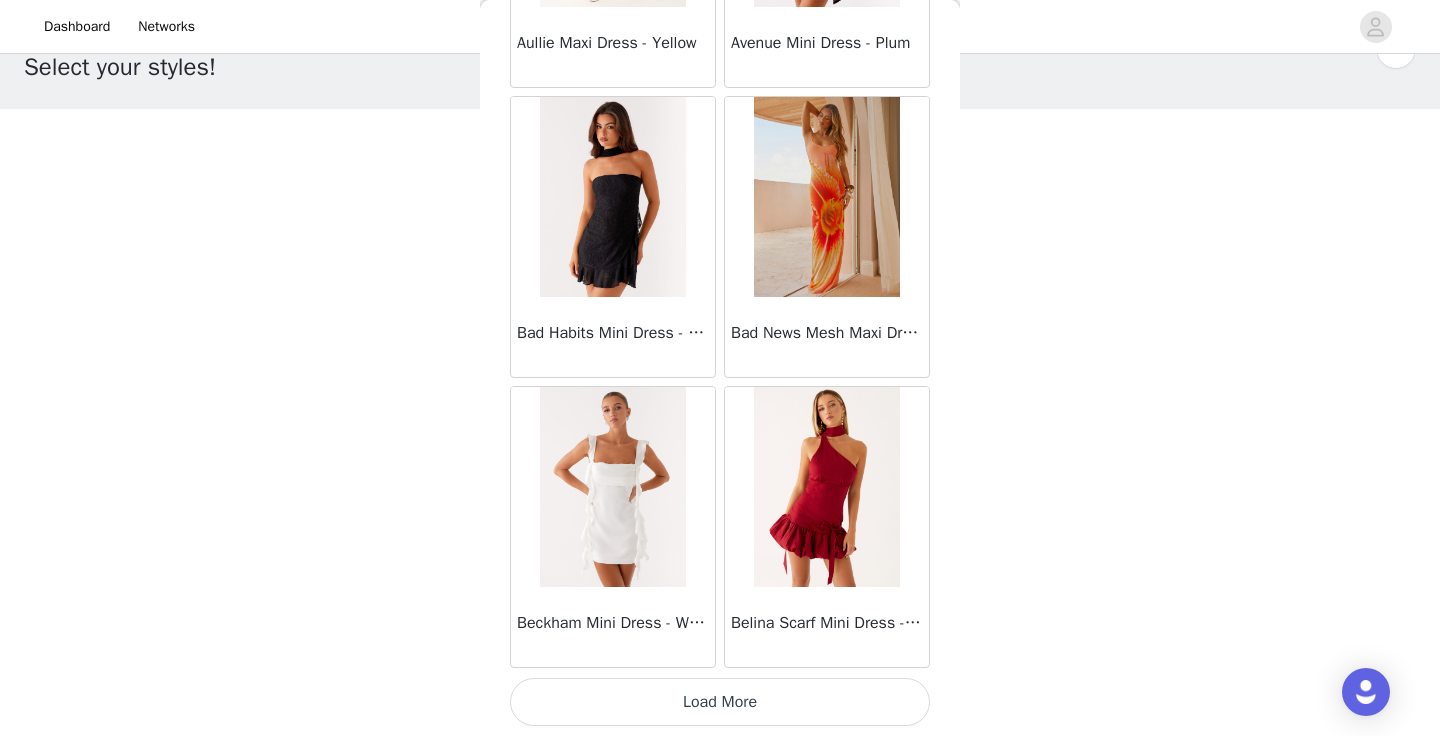 click on "Load More" at bounding box center [720, 702] 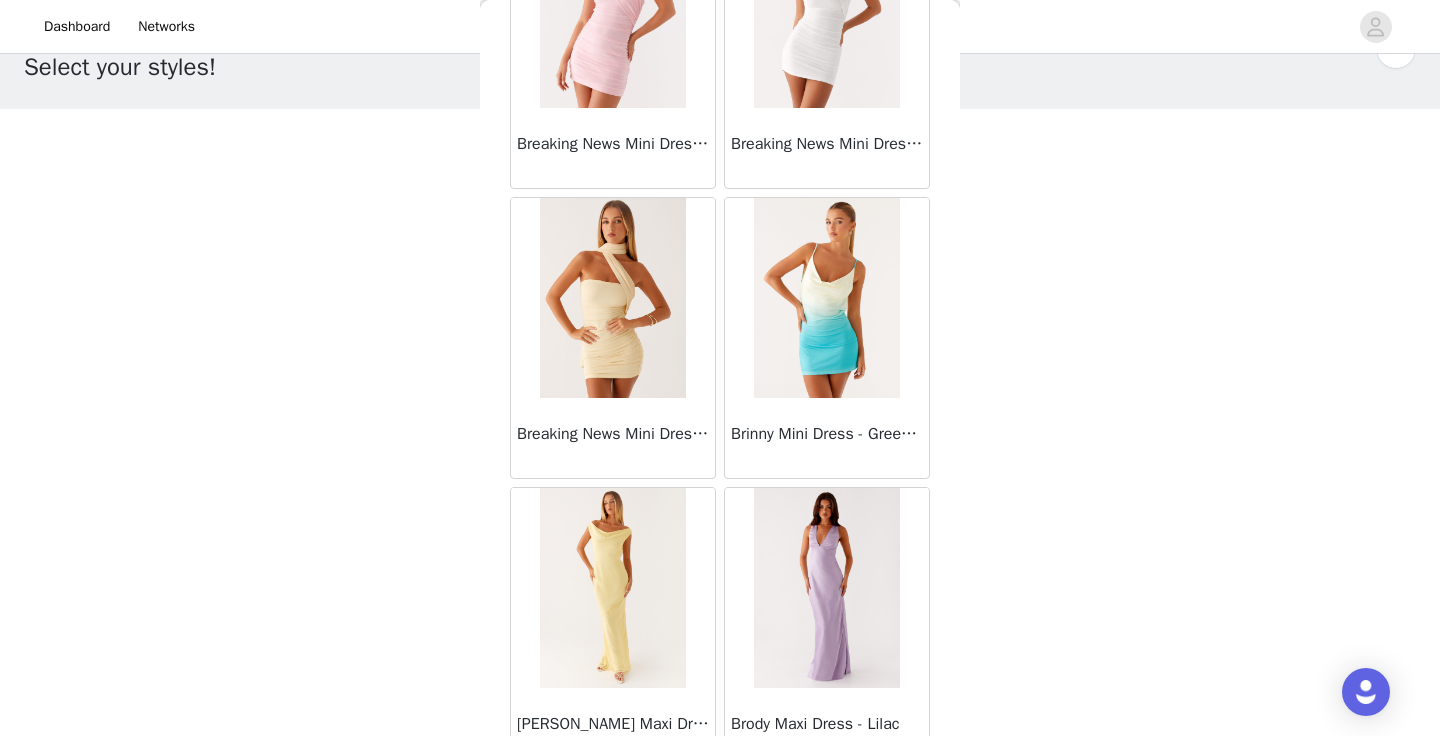 scroll, scrollTop: 8124, scrollLeft: 0, axis: vertical 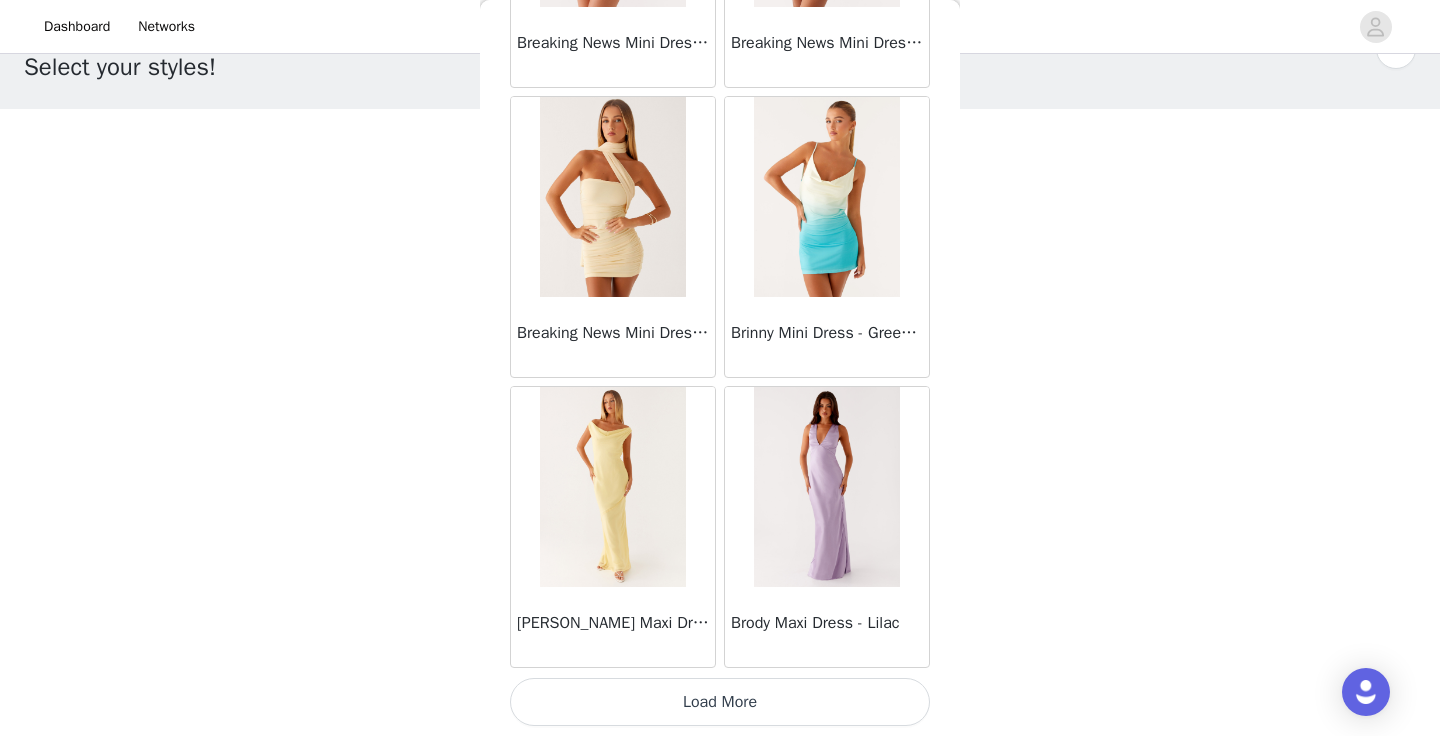 click on "Load More" at bounding box center (720, 702) 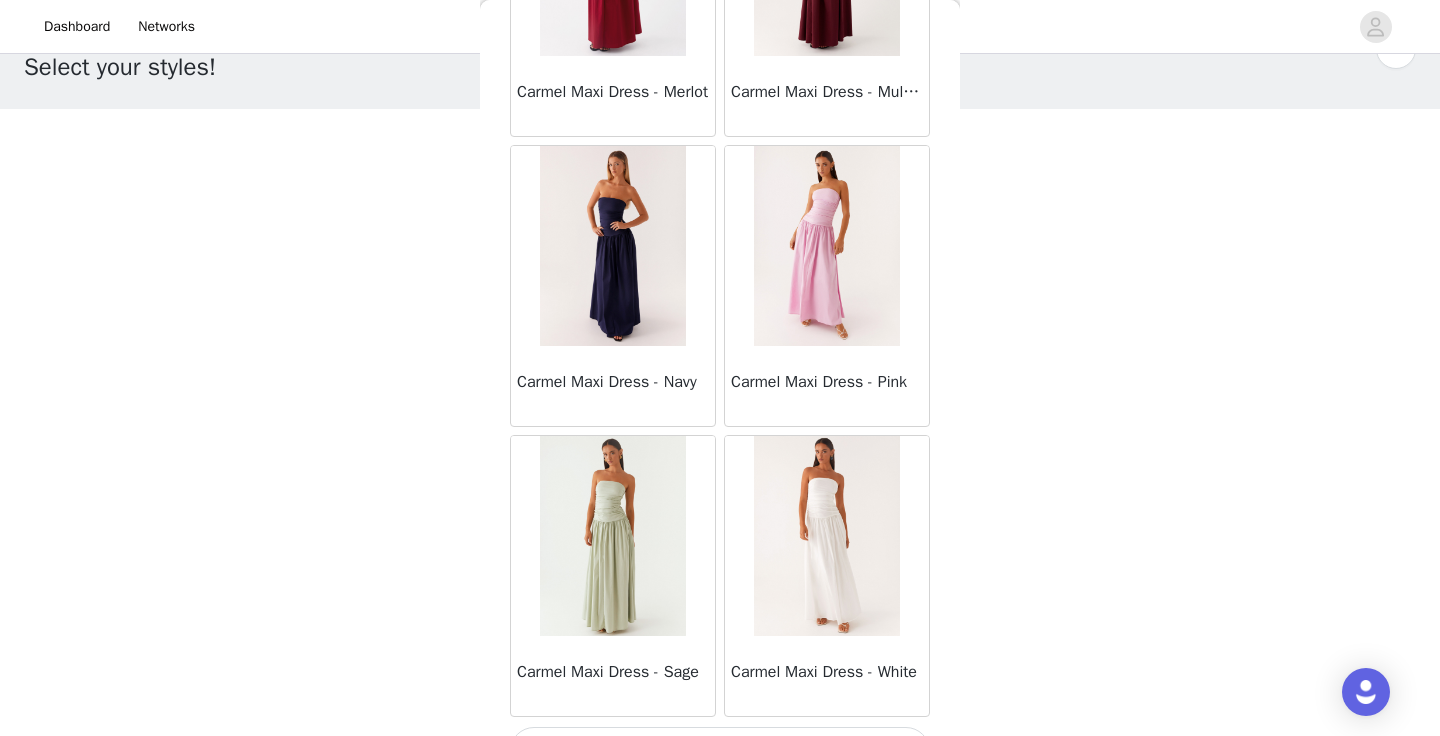 scroll, scrollTop: 11024, scrollLeft: 0, axis: vertical 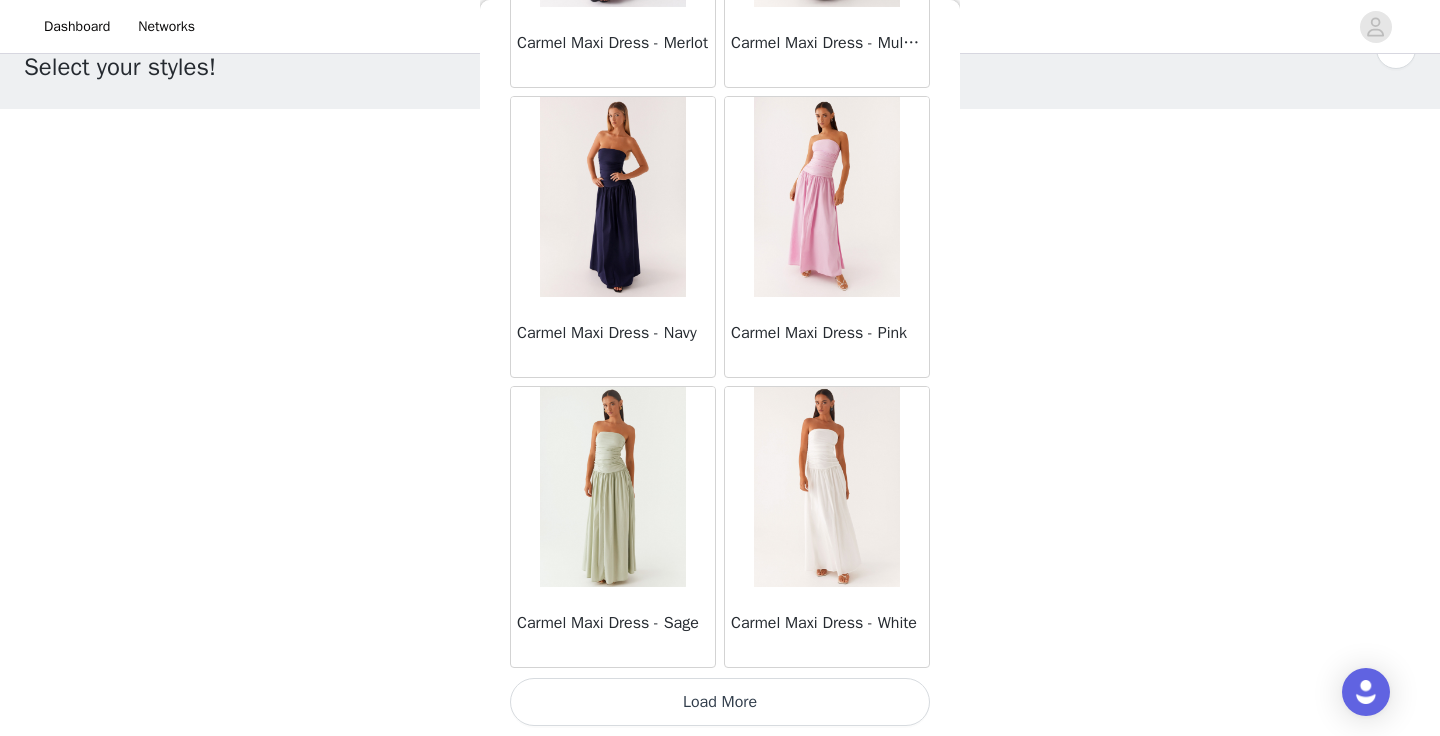 click on "Load More" at bounding box center [720, 702] 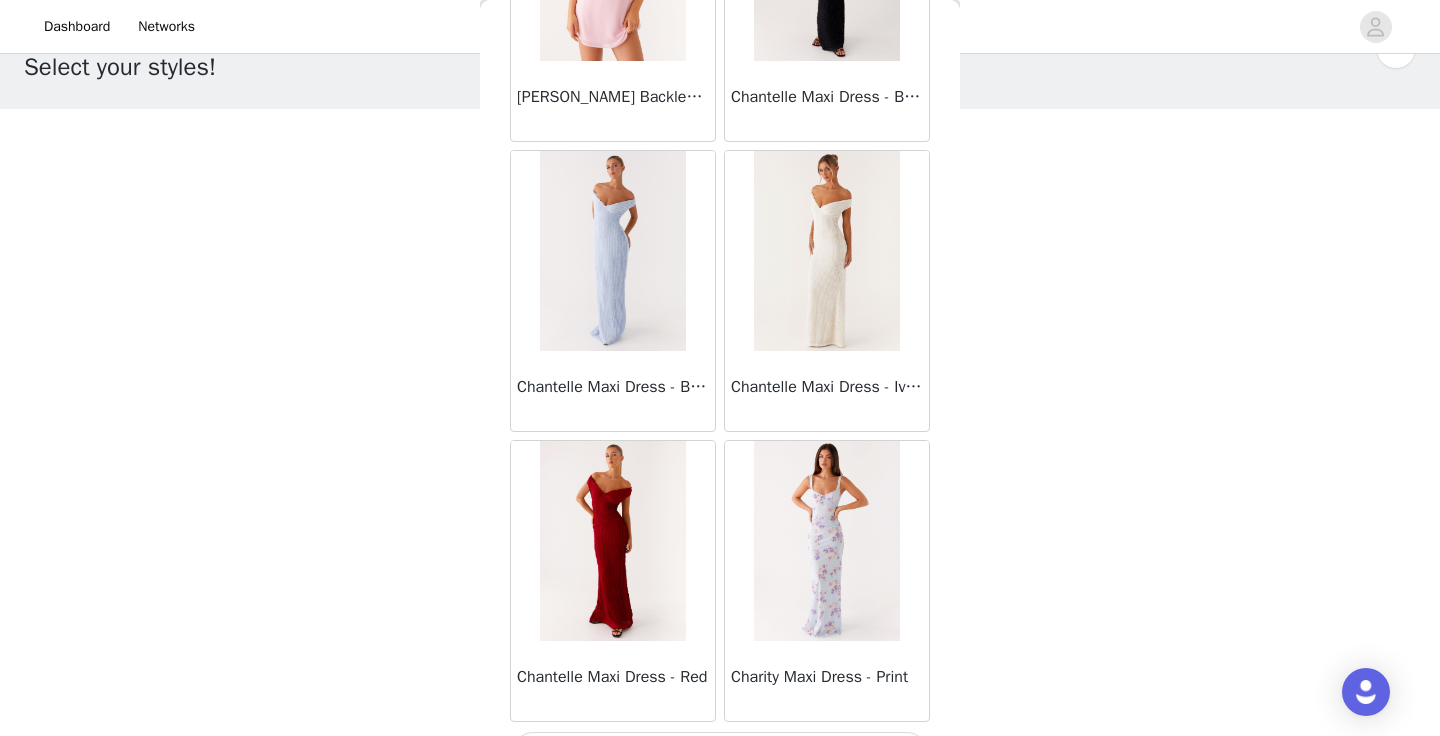 scroll, scrollTop: 13924, scrollLeft: 0, axis: vertical 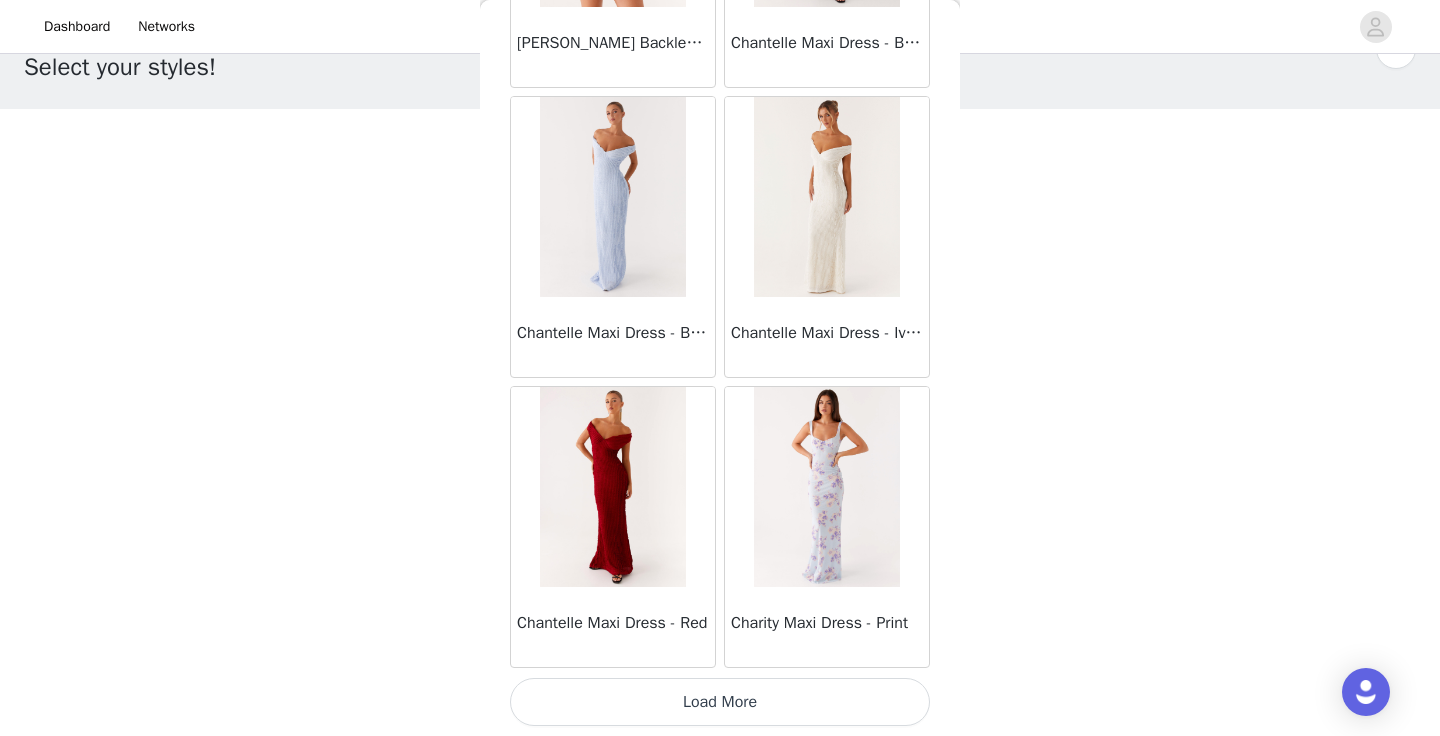 click on "Load More" at bounding box center [720, 702] 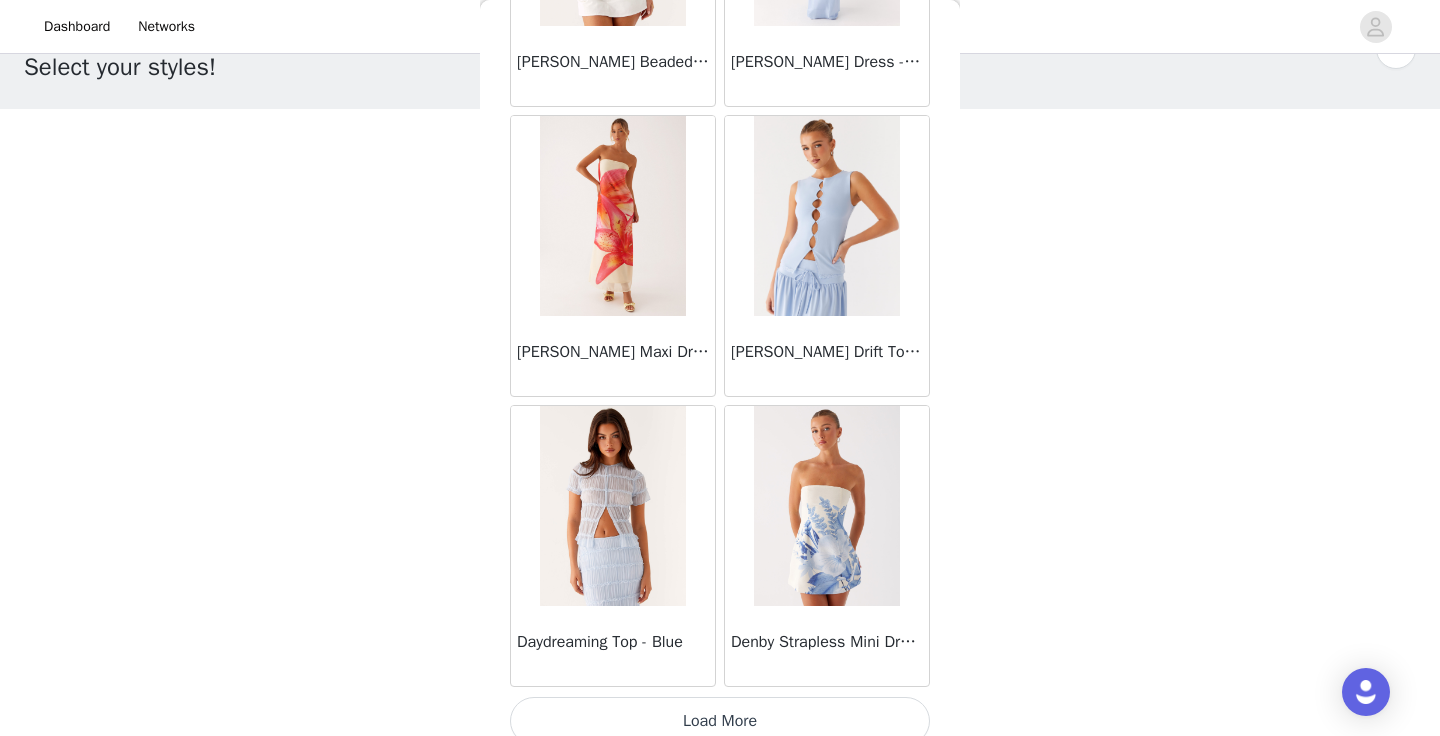 scroll, scrollTop: 16824, scrollLeft: 0, axis: vertical 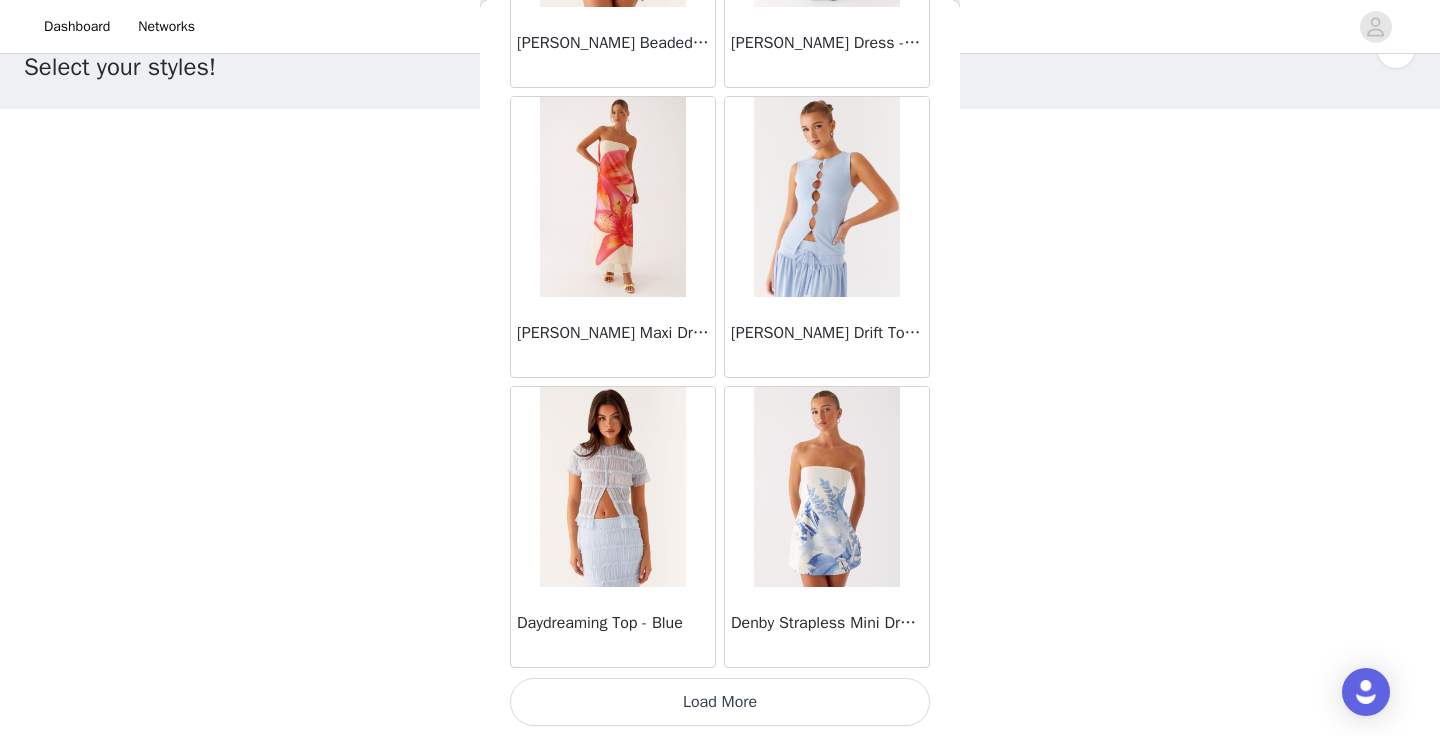 click on "Load More" at bounding box center [720, 702] 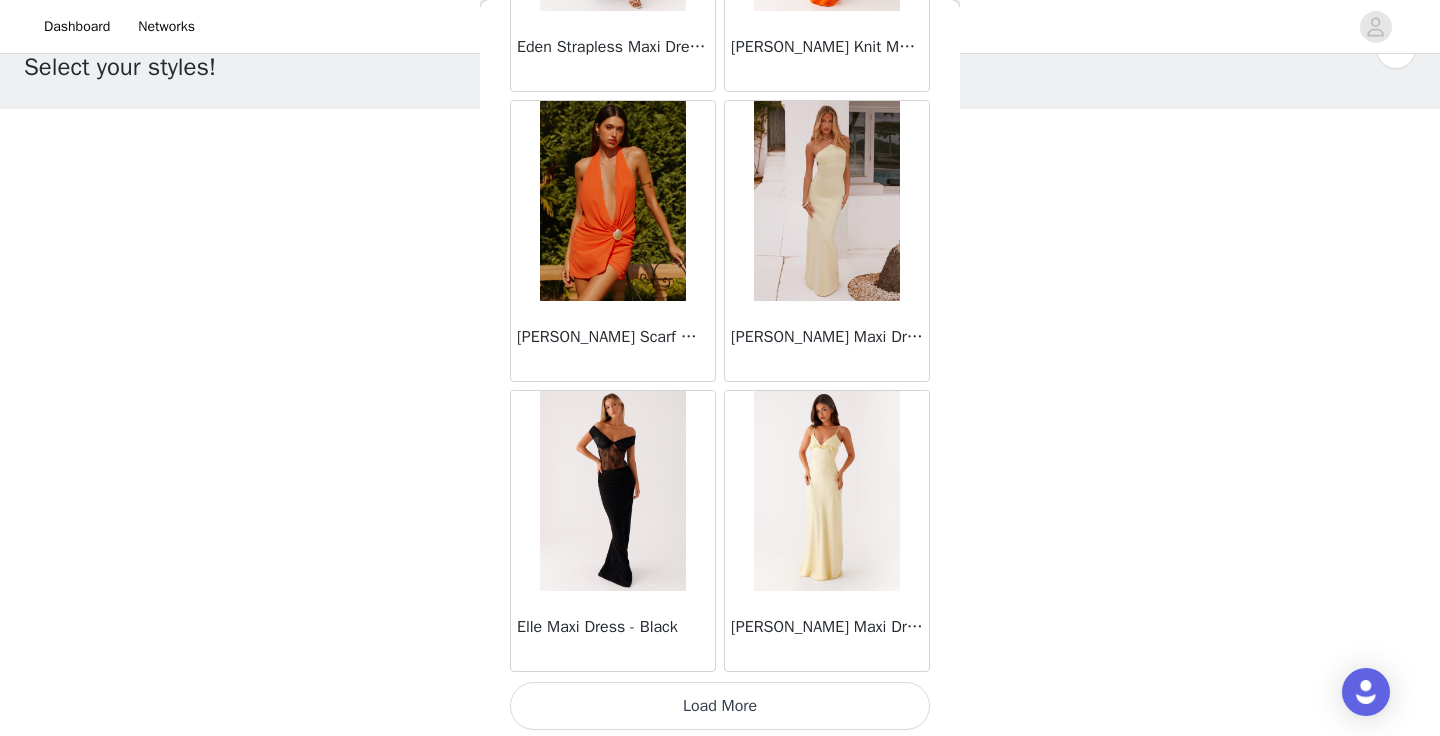 scroll, scrollTop: 19724, scrollLeft: 0, axis: vertical 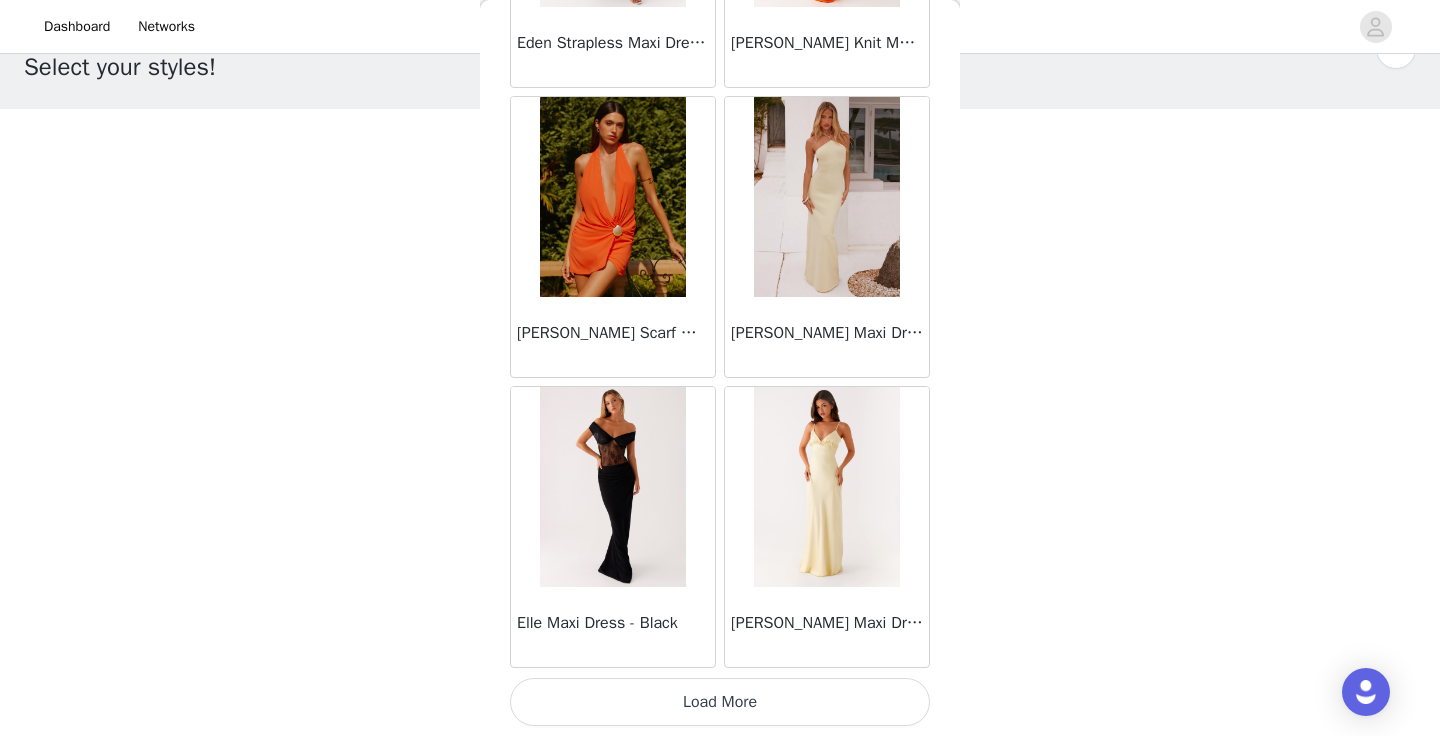 click on "Load More" at bounding box center [720, 702] 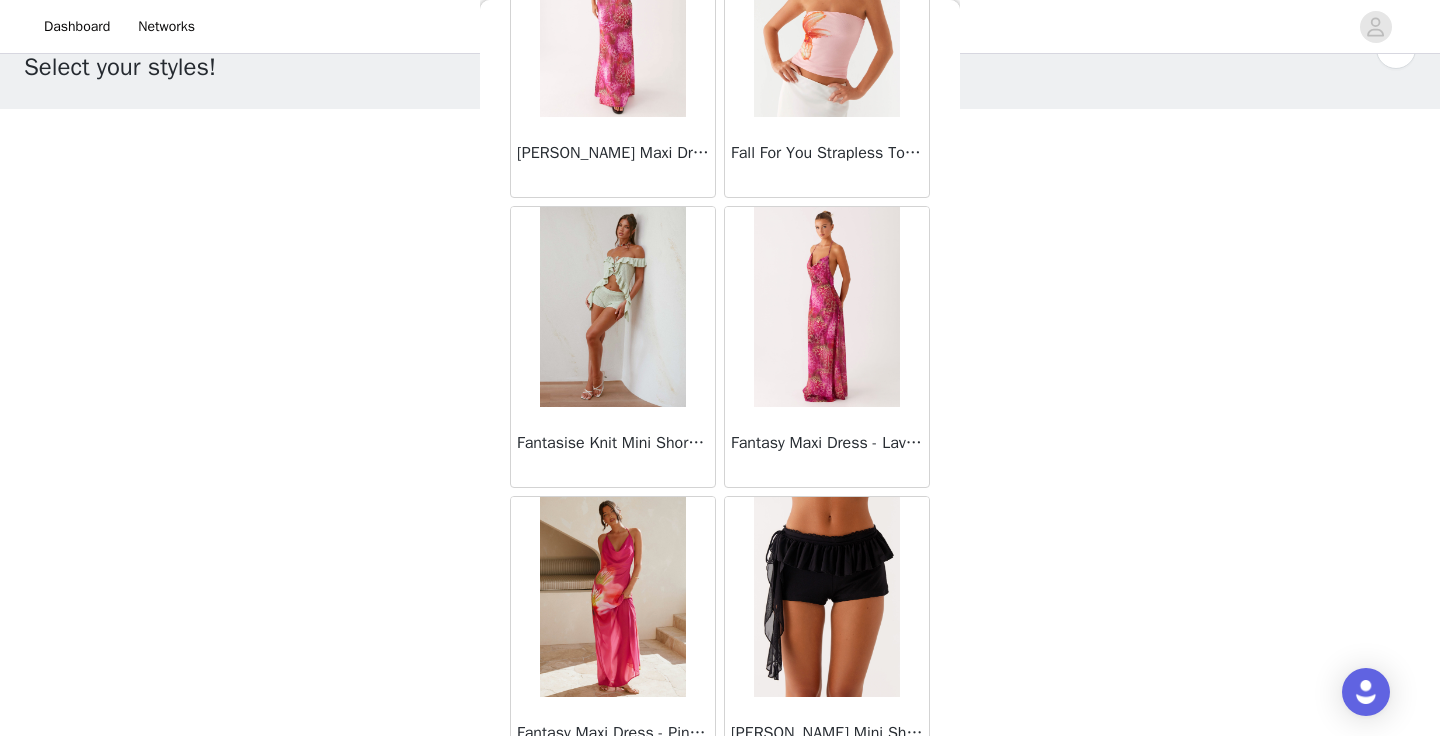 scroll, scrollTop: 22624, scrollLeft: 0, axis: vertical 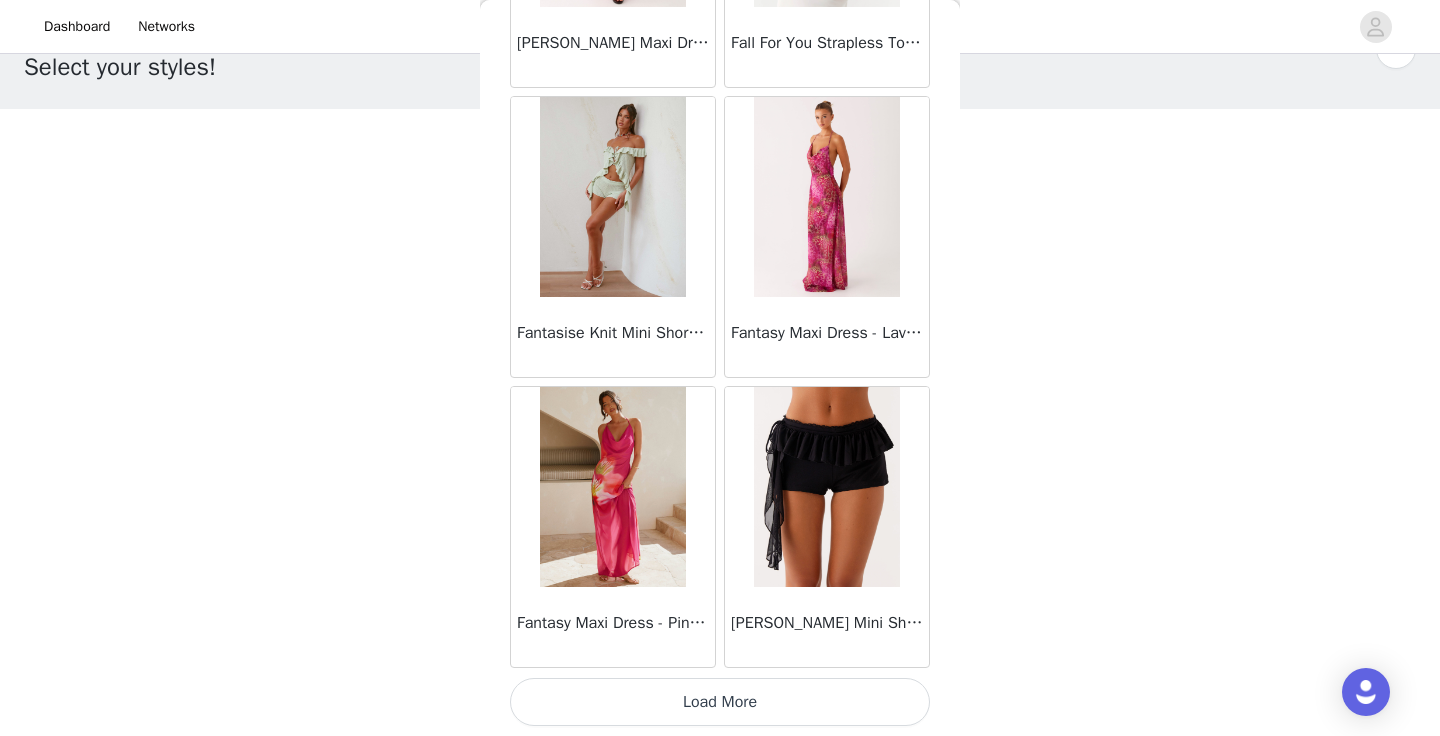 click on "Load More" at bounding box center [720, 702] 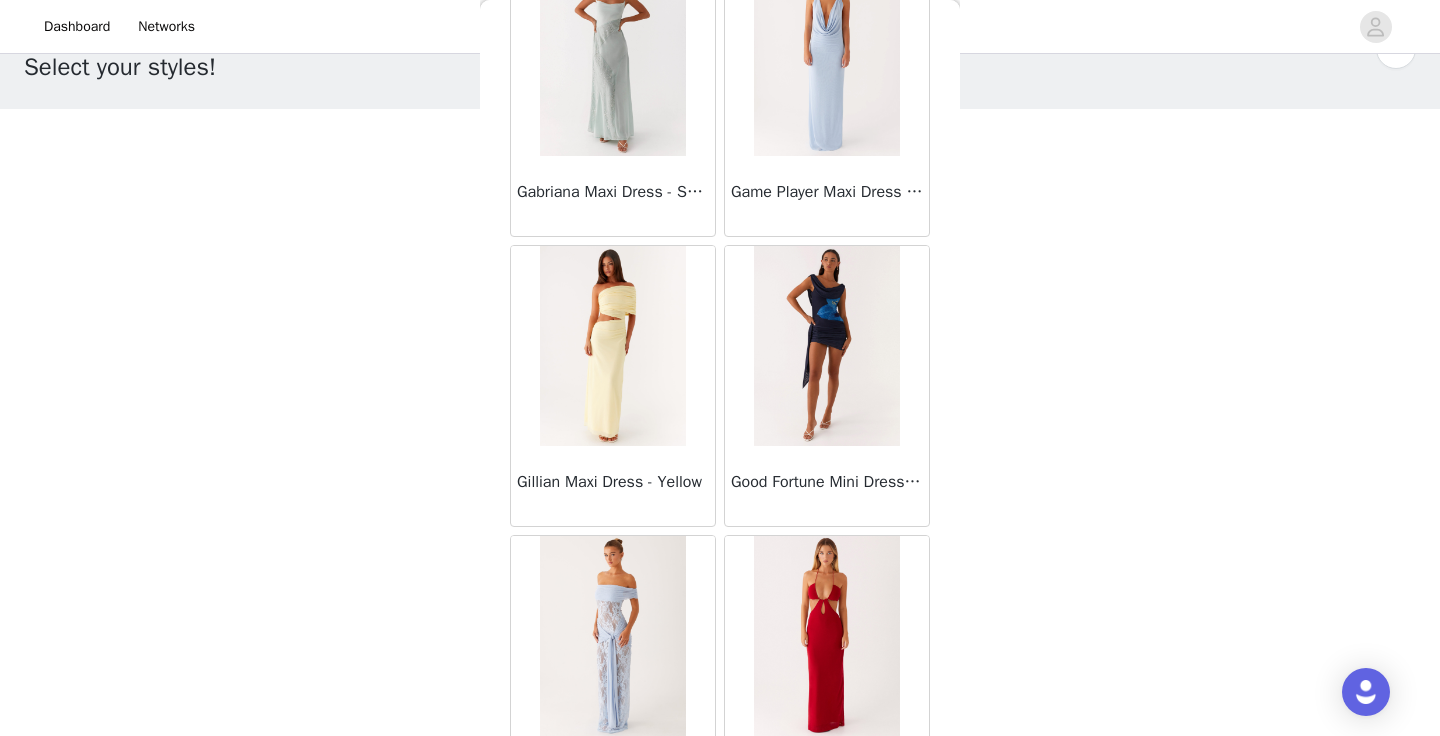 scroll, scrollTop: 25524, scrollLeft: 0, axis: vertical 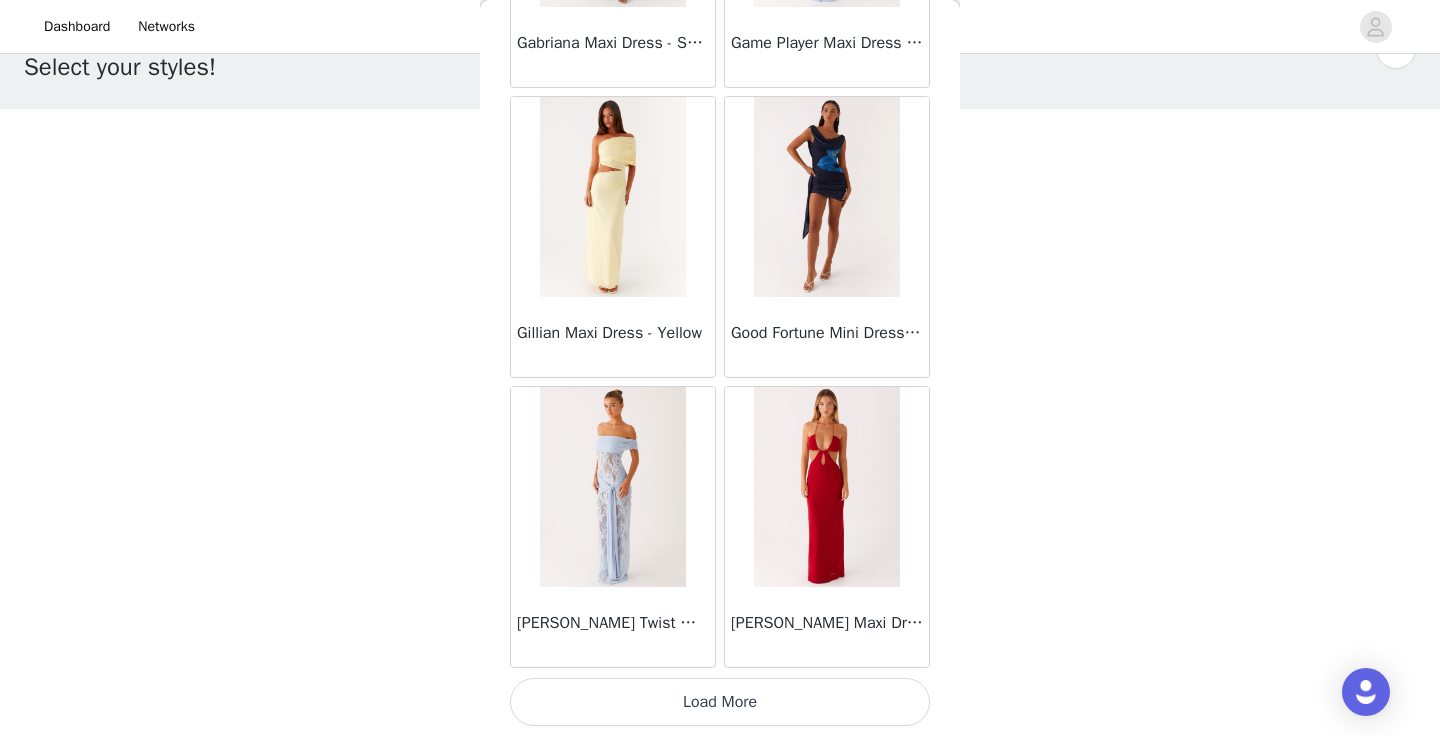 click on "Load More" at bounding box center [720, 702] 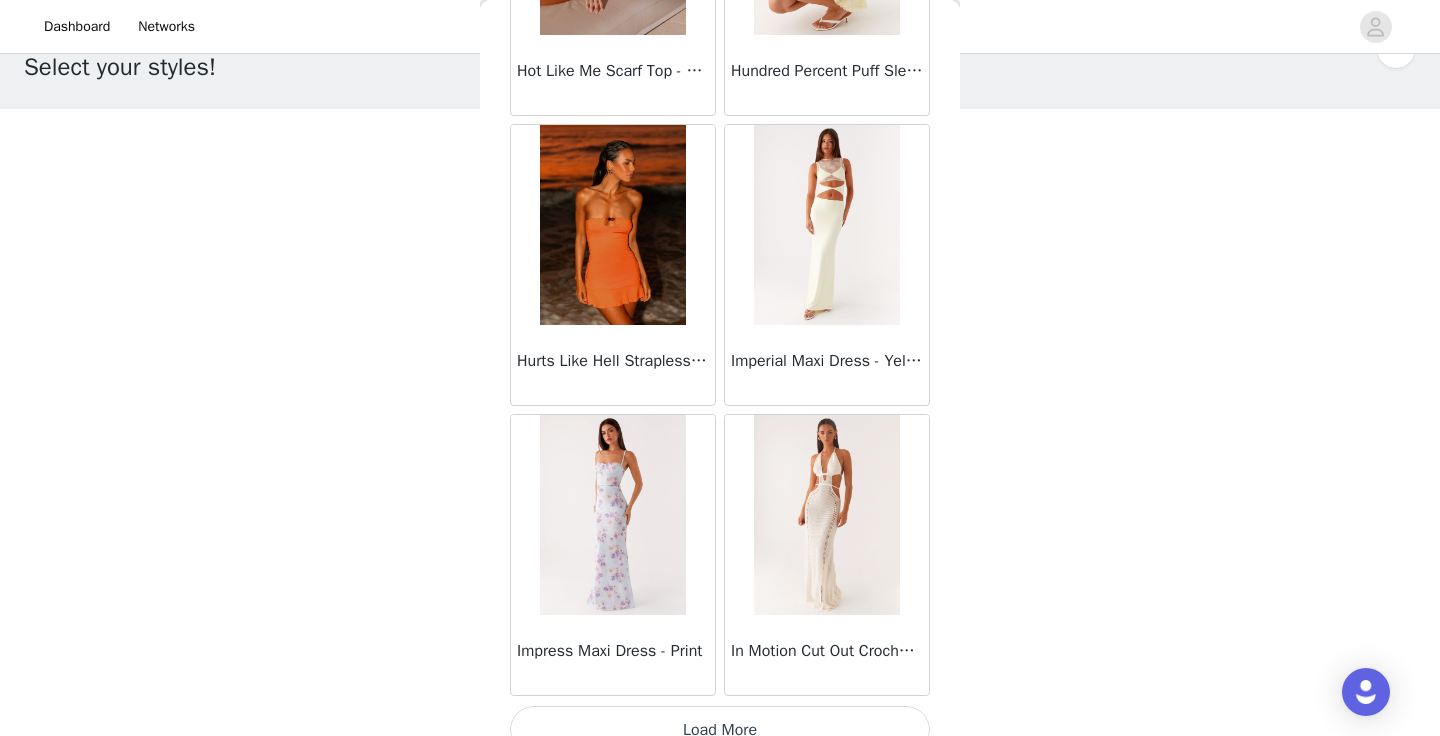 scroll, scrollTop: 28424, scrollLeft: 0, axis: vertical 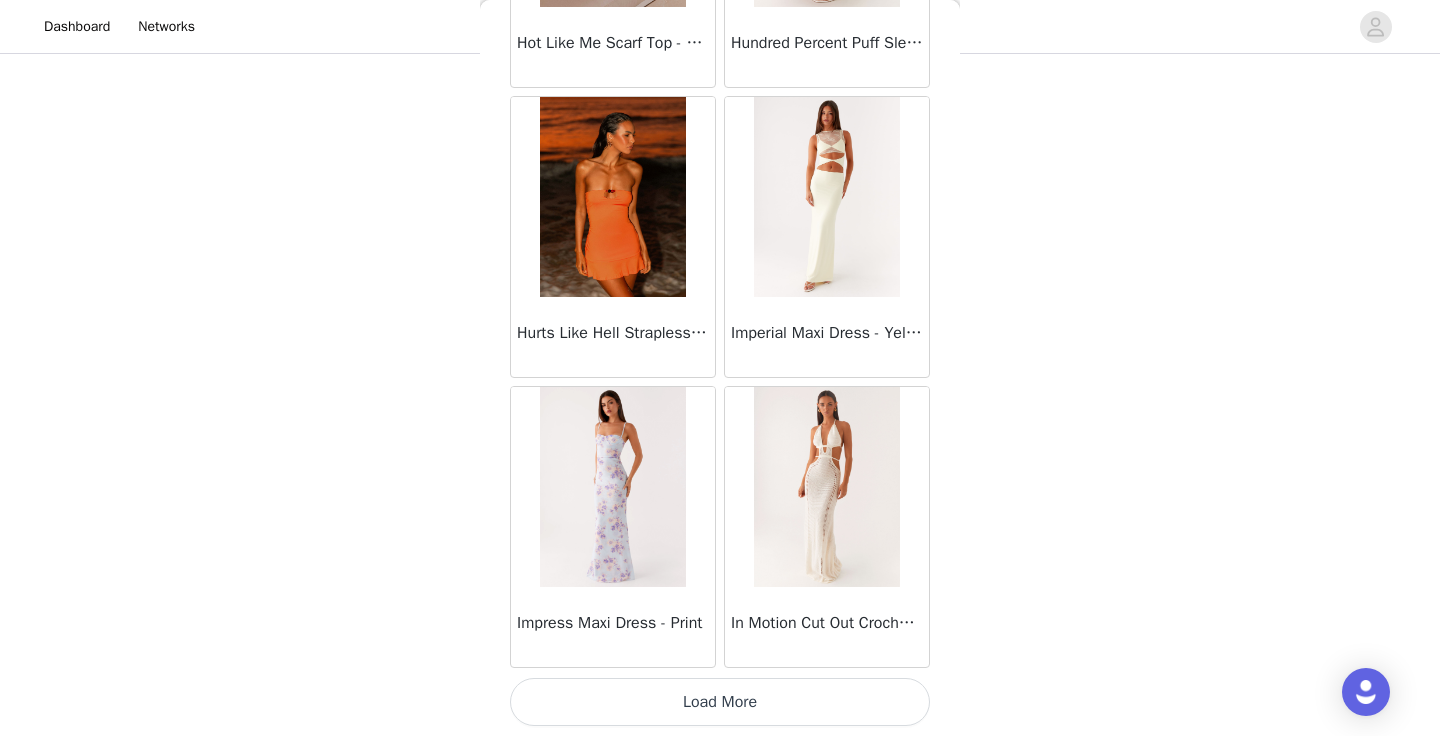 click on "Load More" at bounding box center (720, 702) 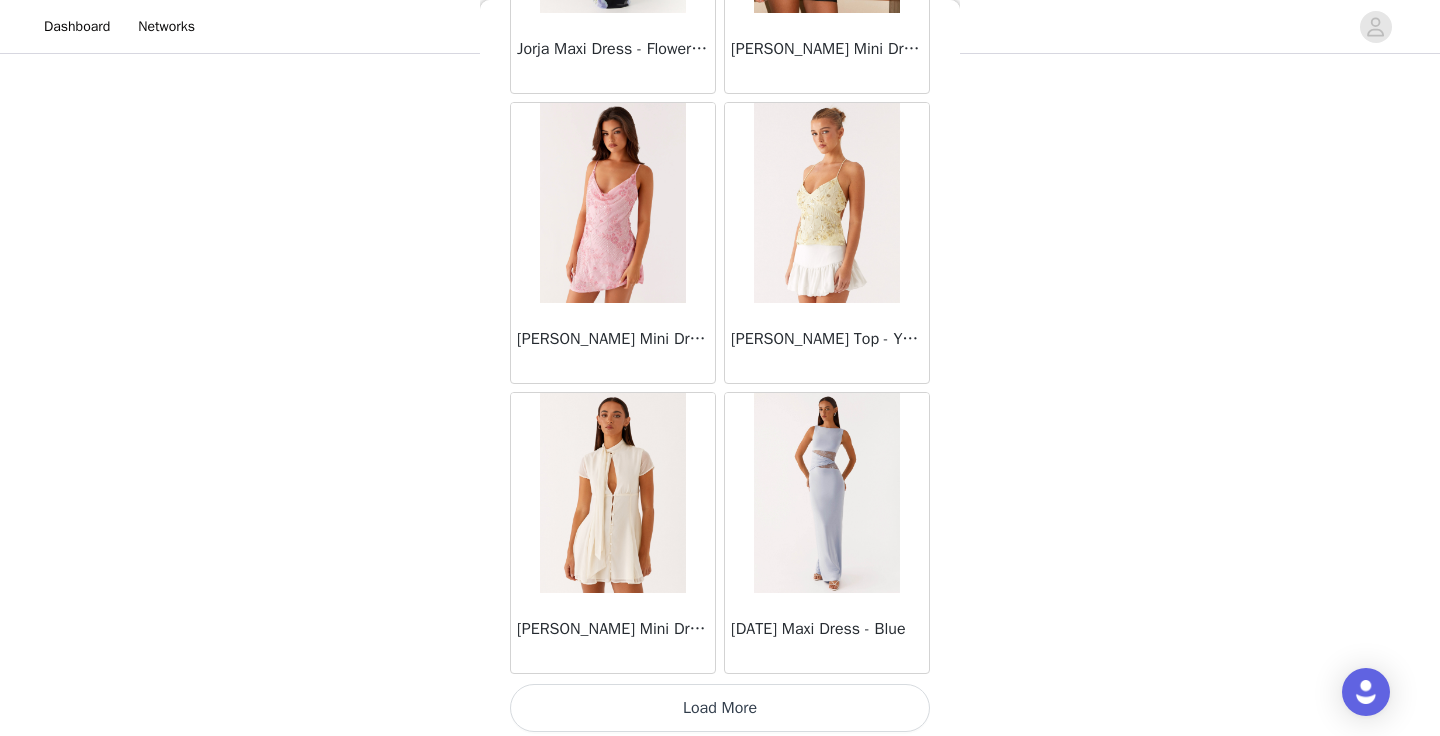 scroll, scrollTop: 31324, scrollLeft: 0, axis: vertical 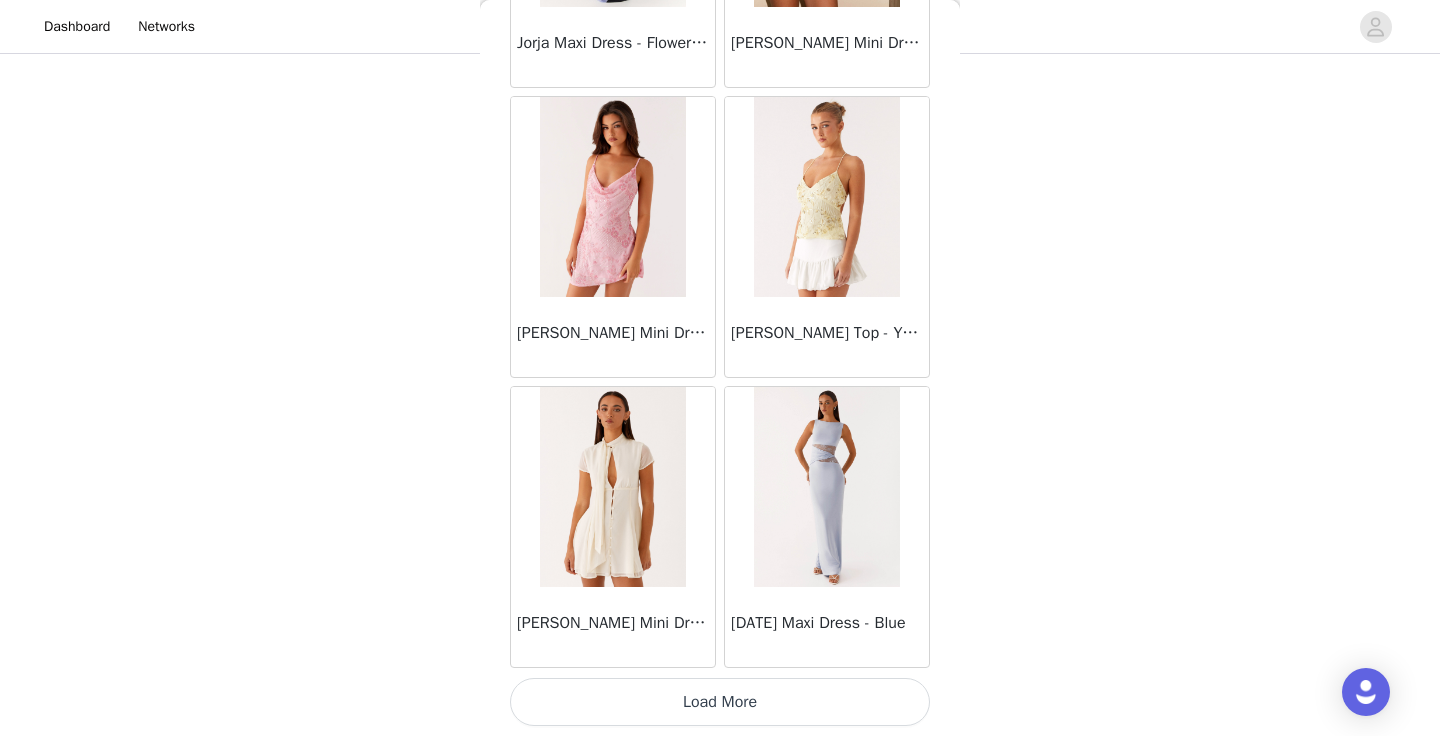 click on "Load More" at bounding box center [720, 702] 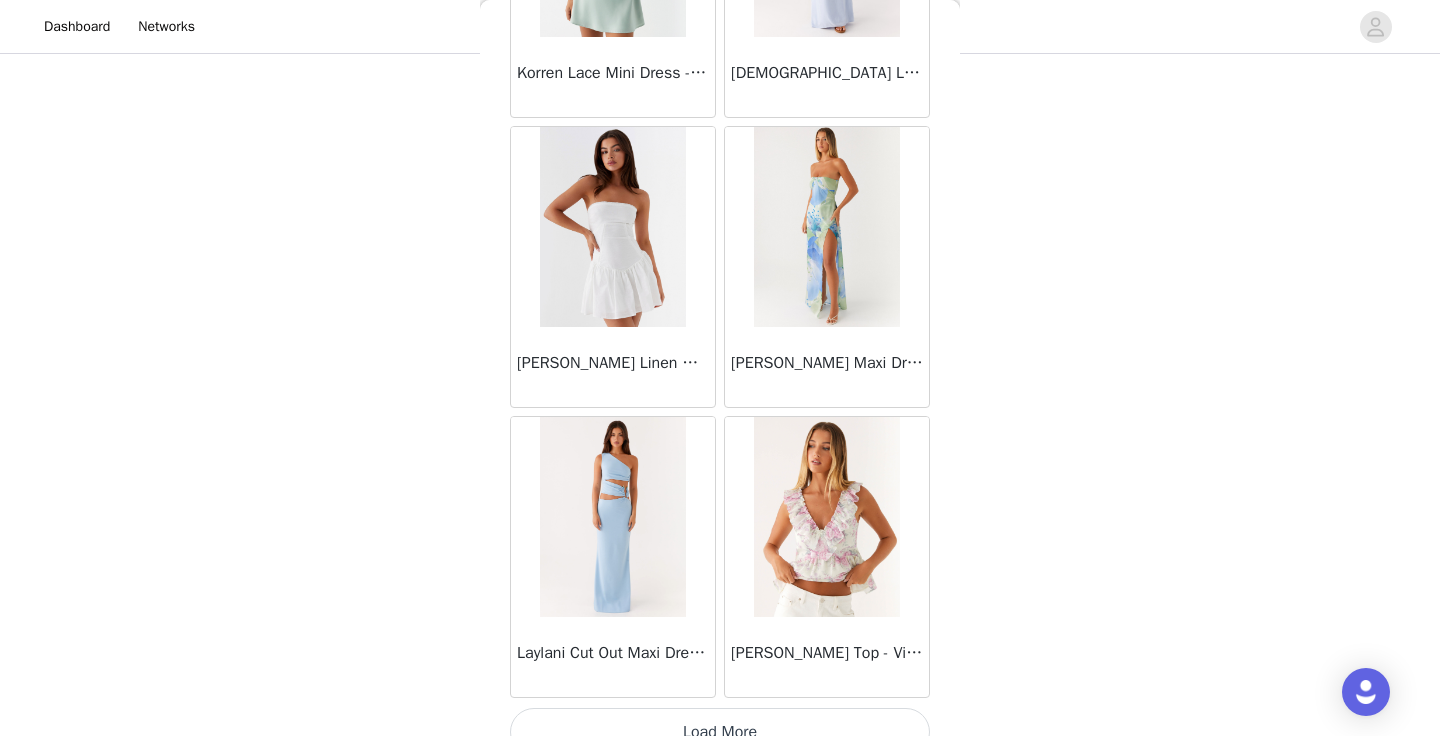 scroll, scrollTop: 34224, scrollLeft: 0, axis: vertical 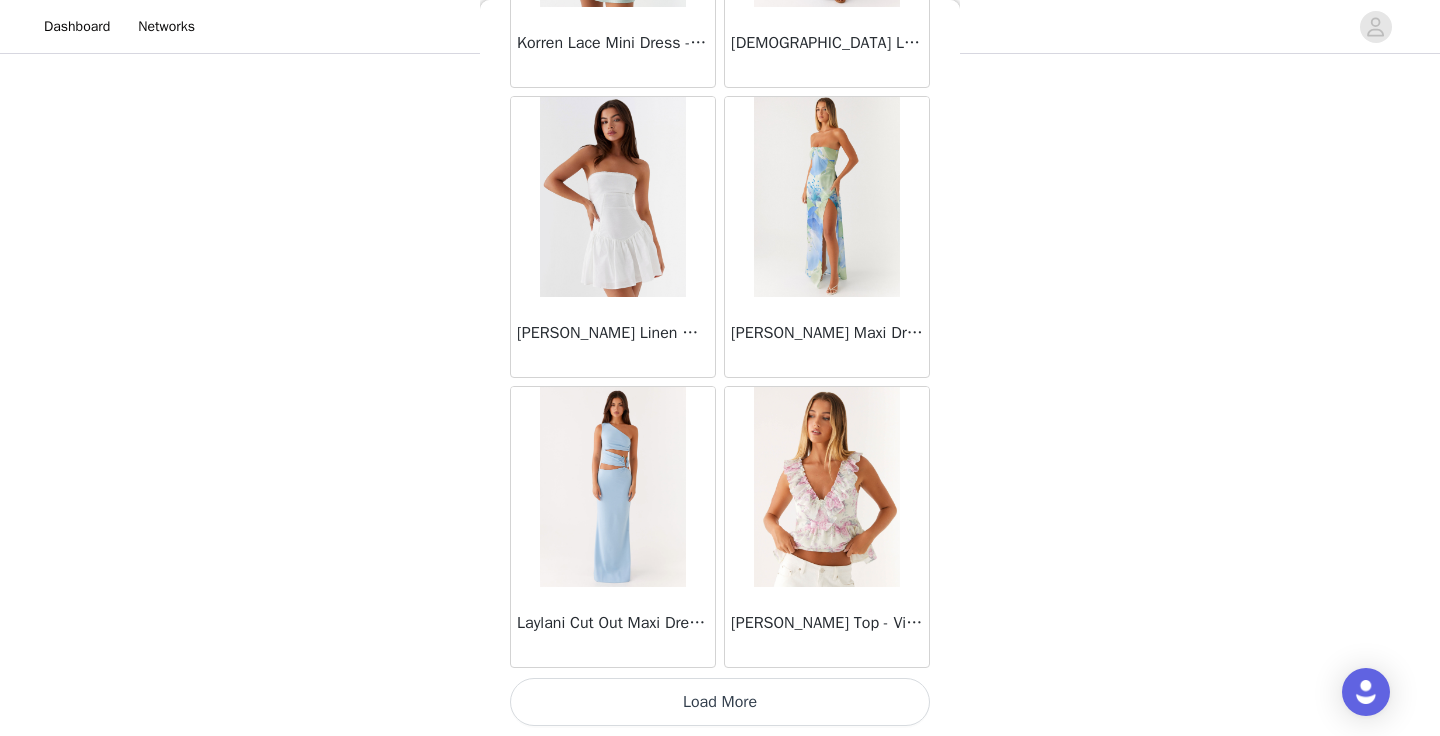 click on "Load More" at bounding box center [720, 702] 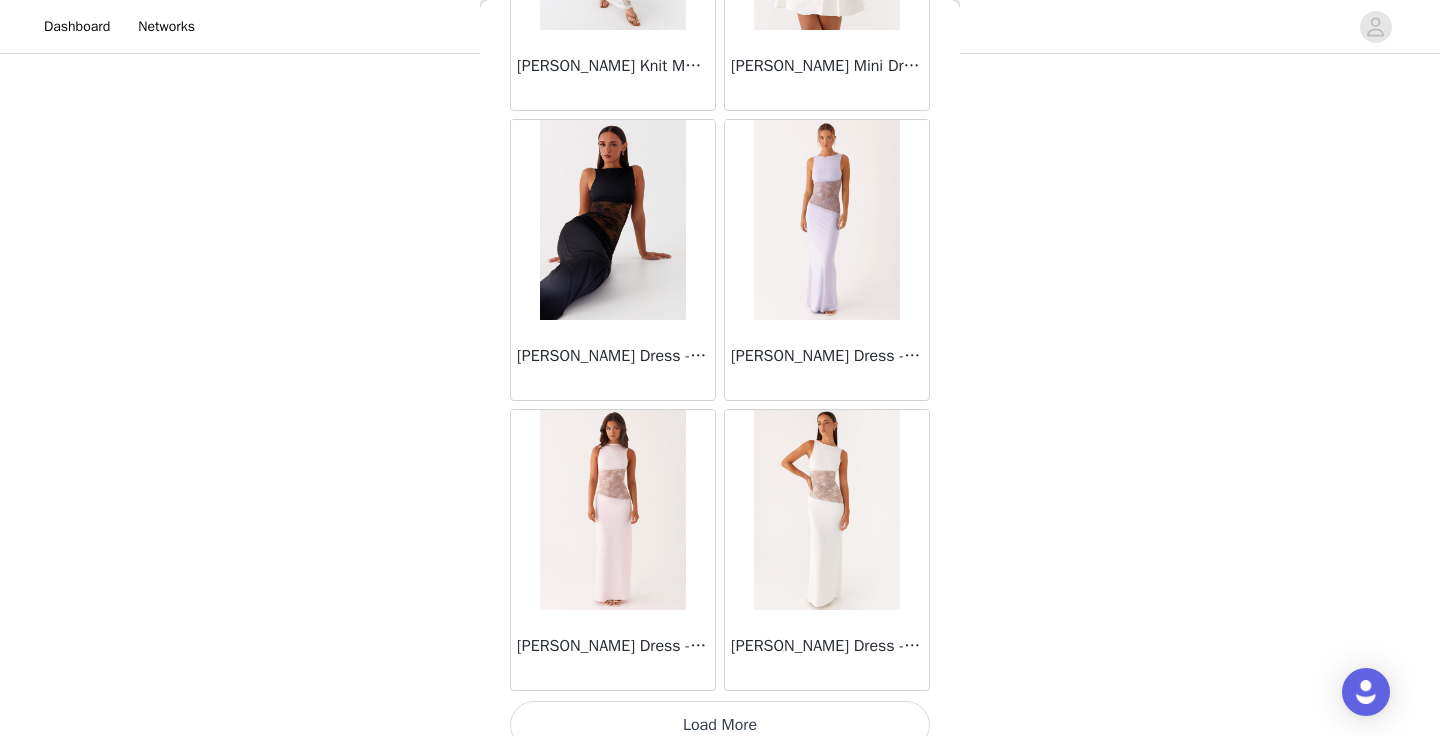 scroll, scrollTop: 37124, scrollLeft: 0, axis: vertical 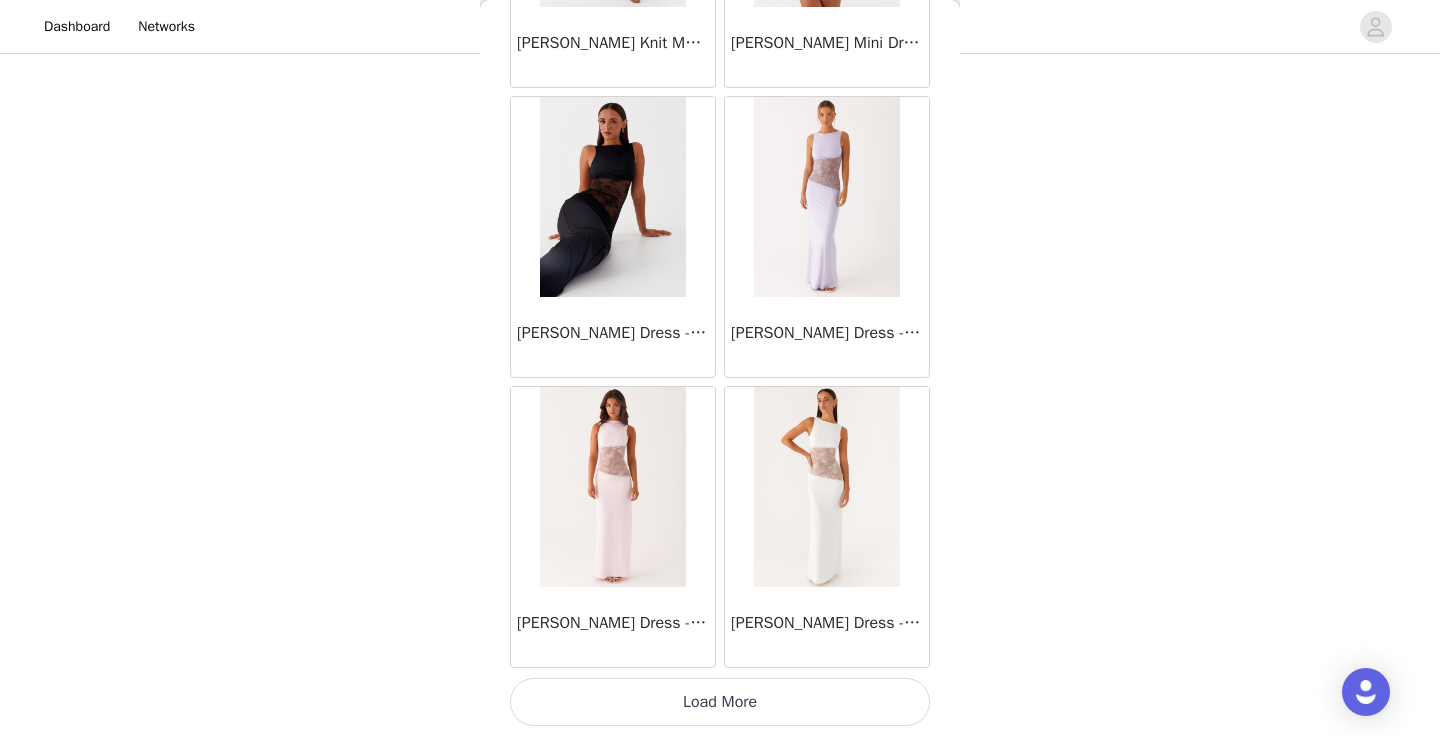 click on "Load More" at bounding box center (720, 702) 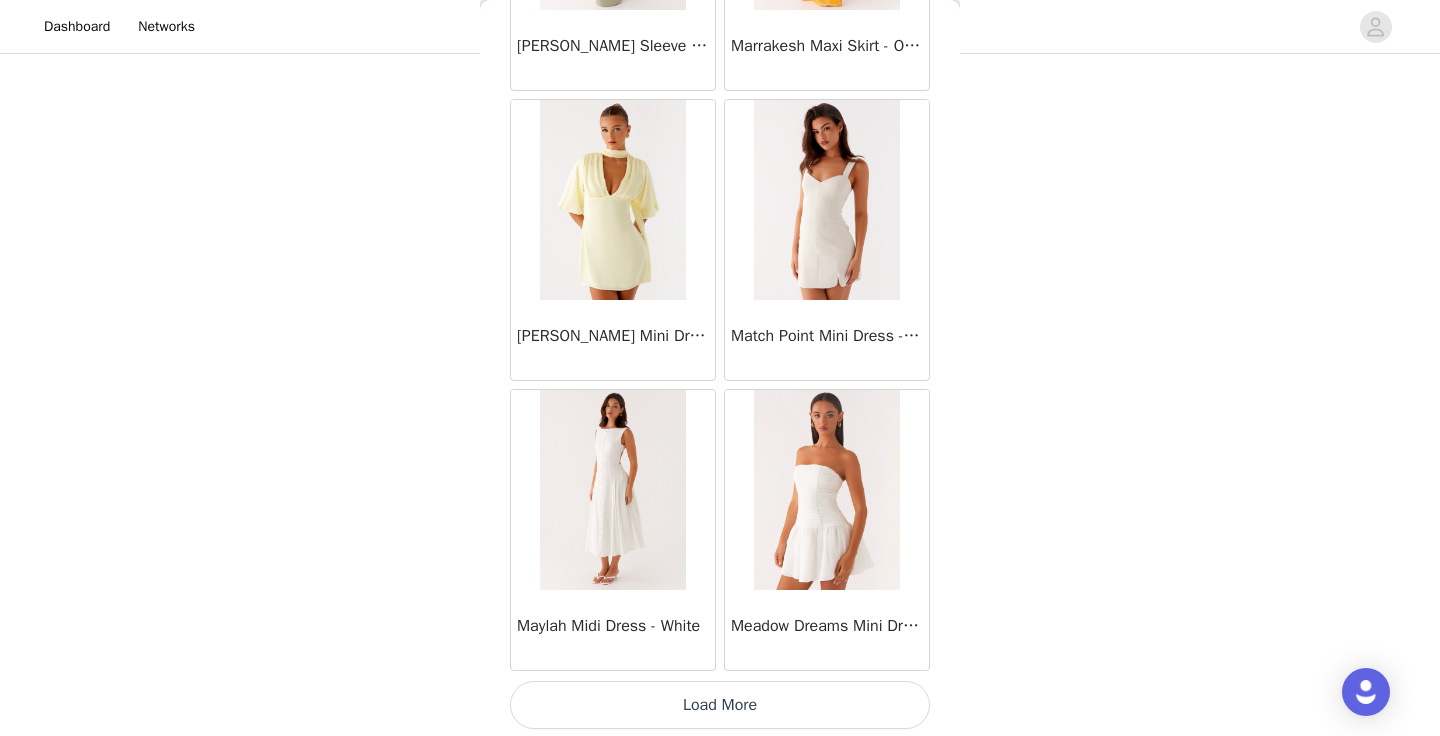 scroll, scrollTop: 40024, scrollLeft: 0, axis: vertical 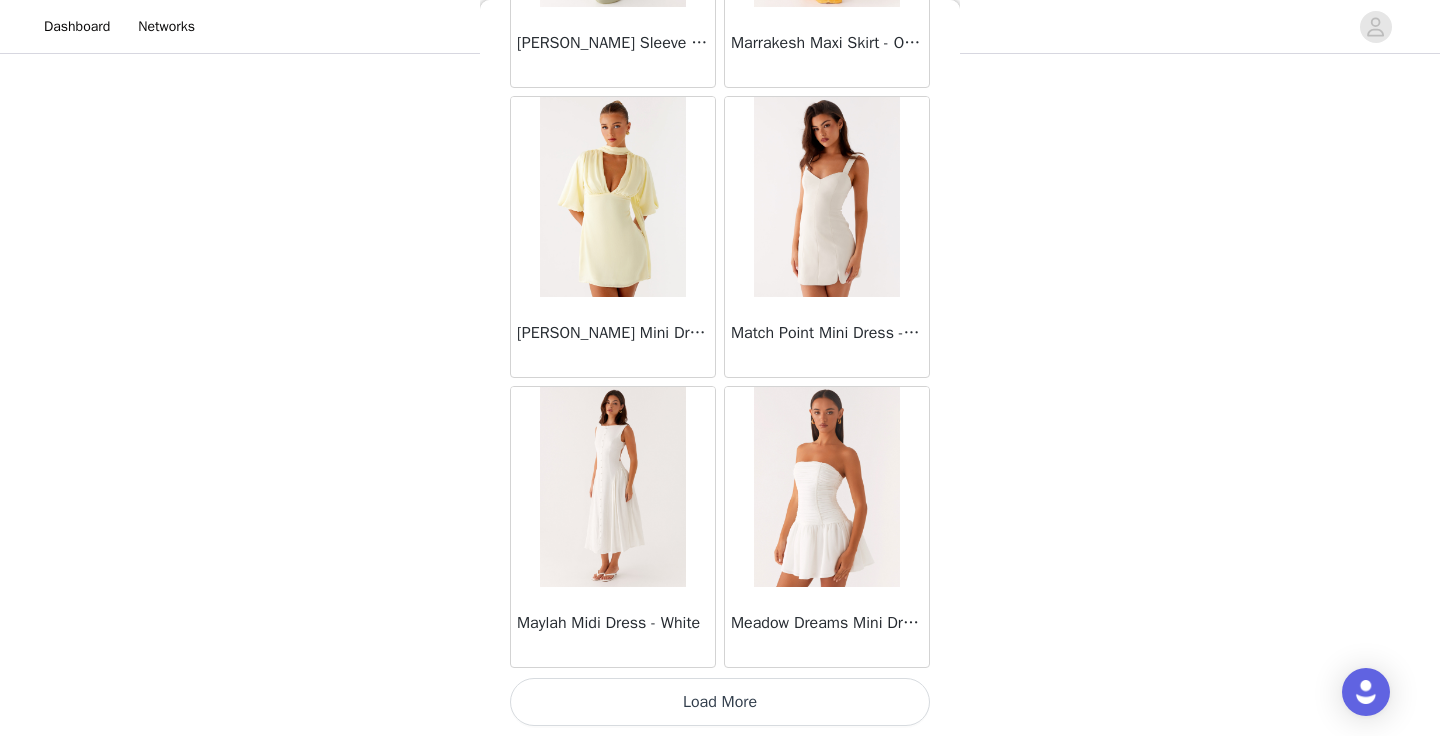 click on "Load More" at bounding box center [720, 702] 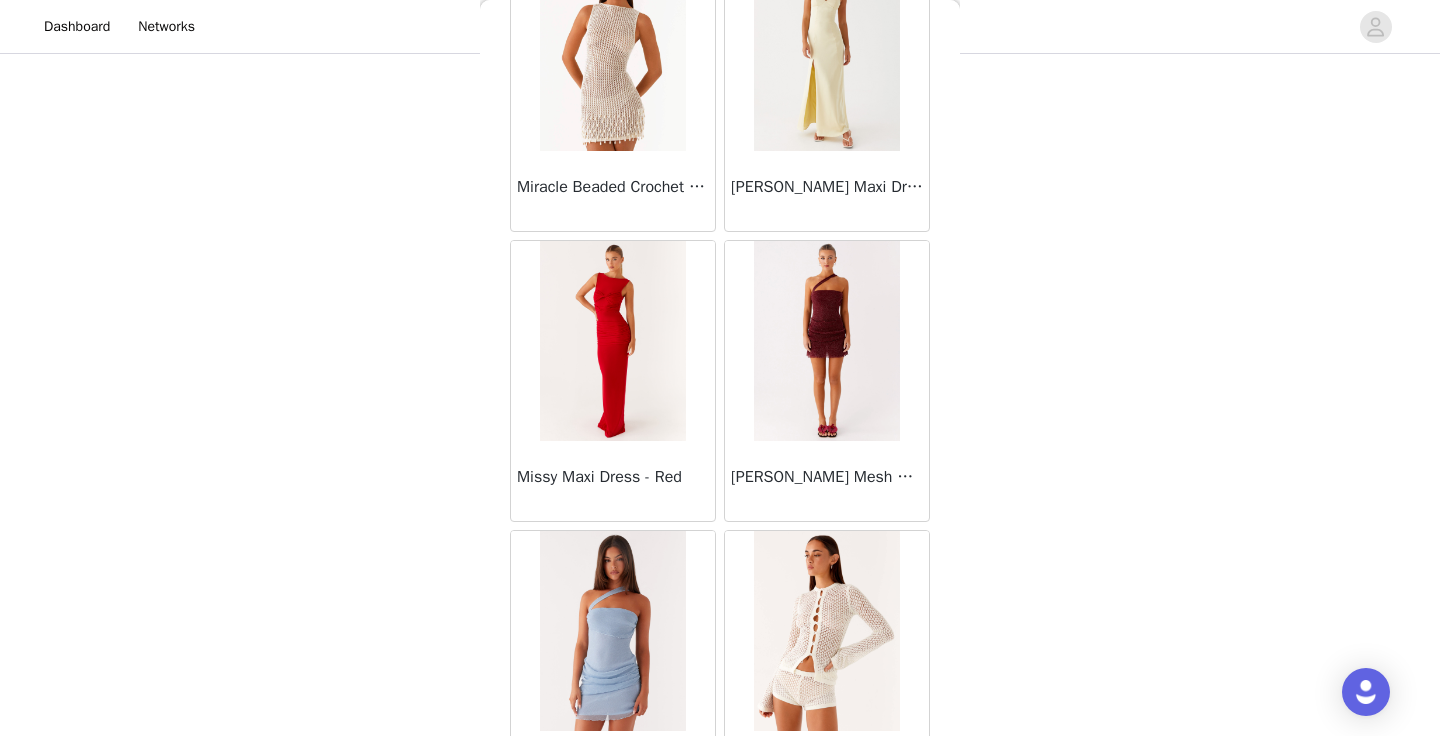 scroll, scrollTop: 42924, scrollLeft: 0, axis: vertical 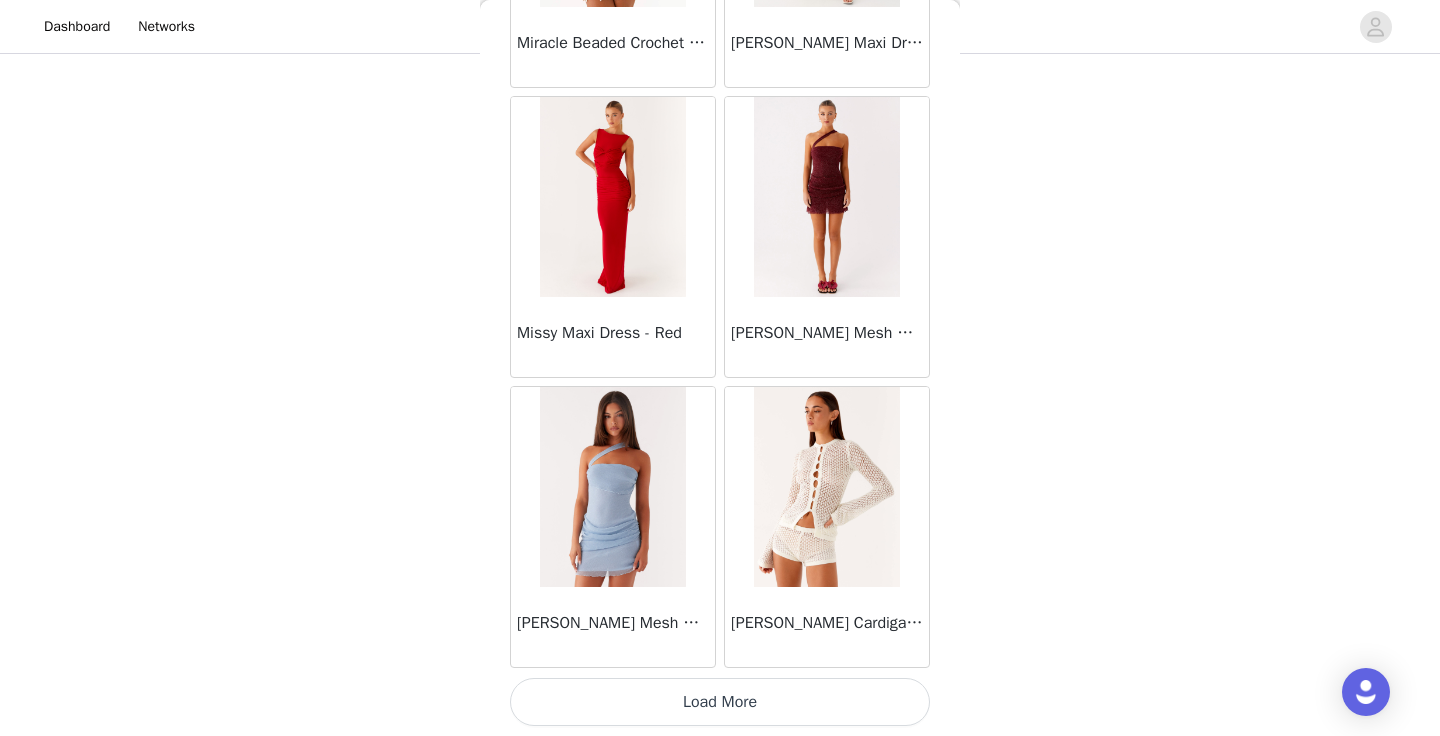 click on "Load More" at bounding box center (720, 702) 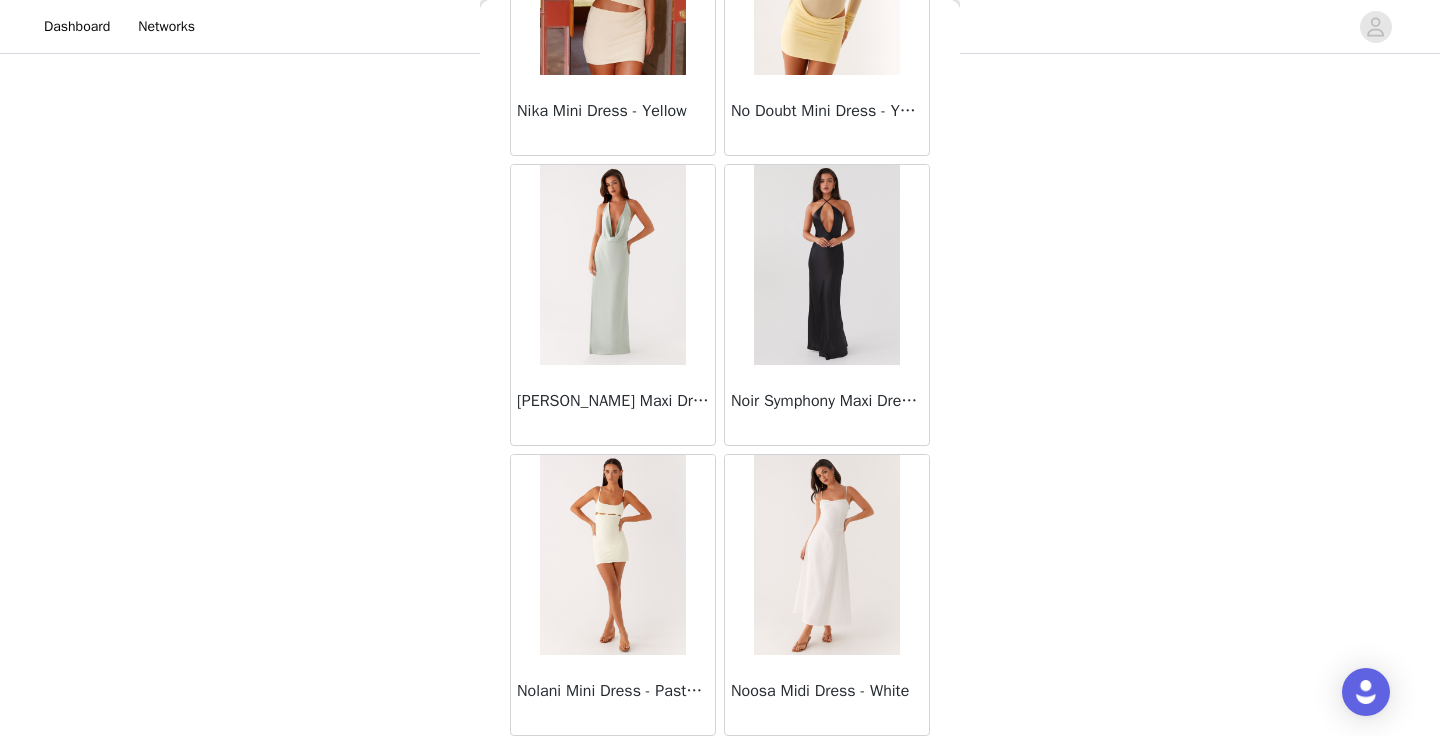 scroll, scrollTop: 45824, scrollLeft: 0, axis: vertical 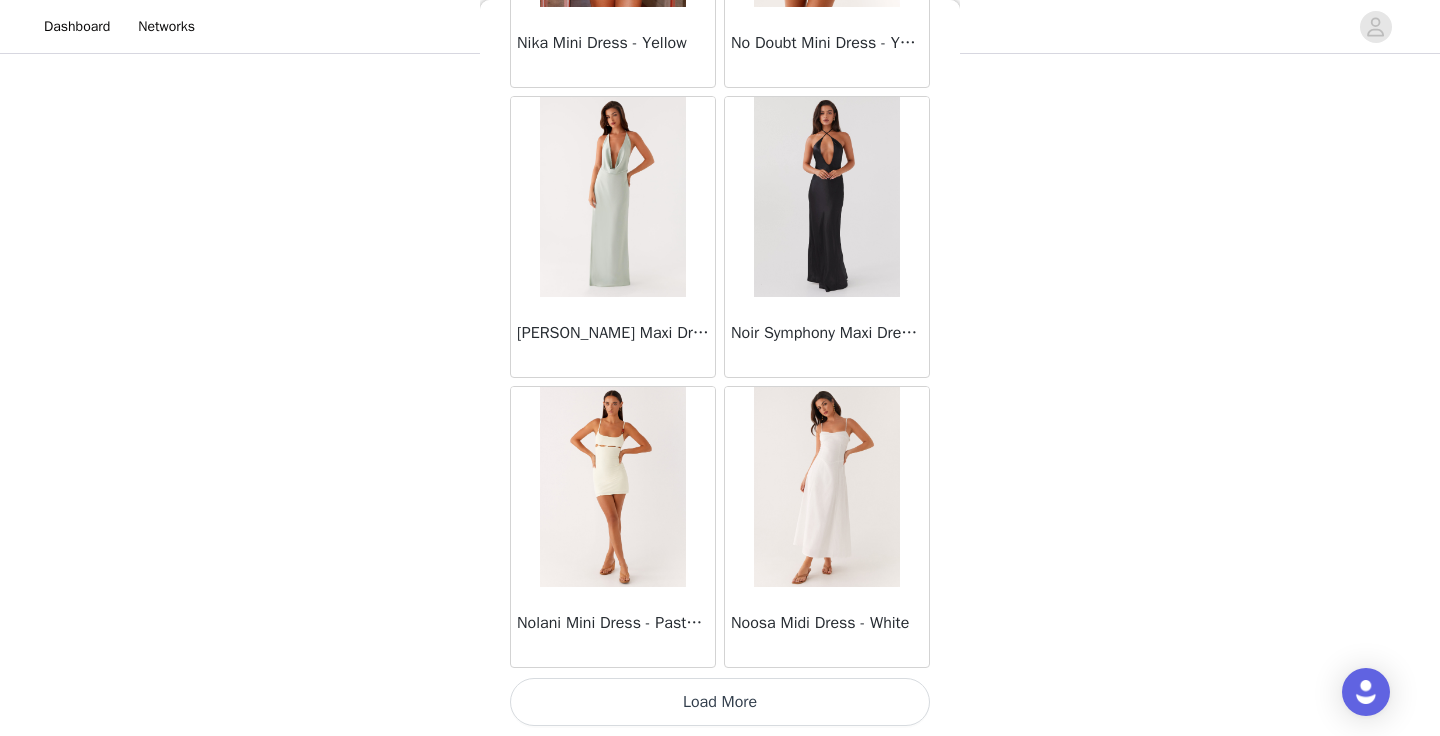 click on "Load More" at bounding box center (720, 702) 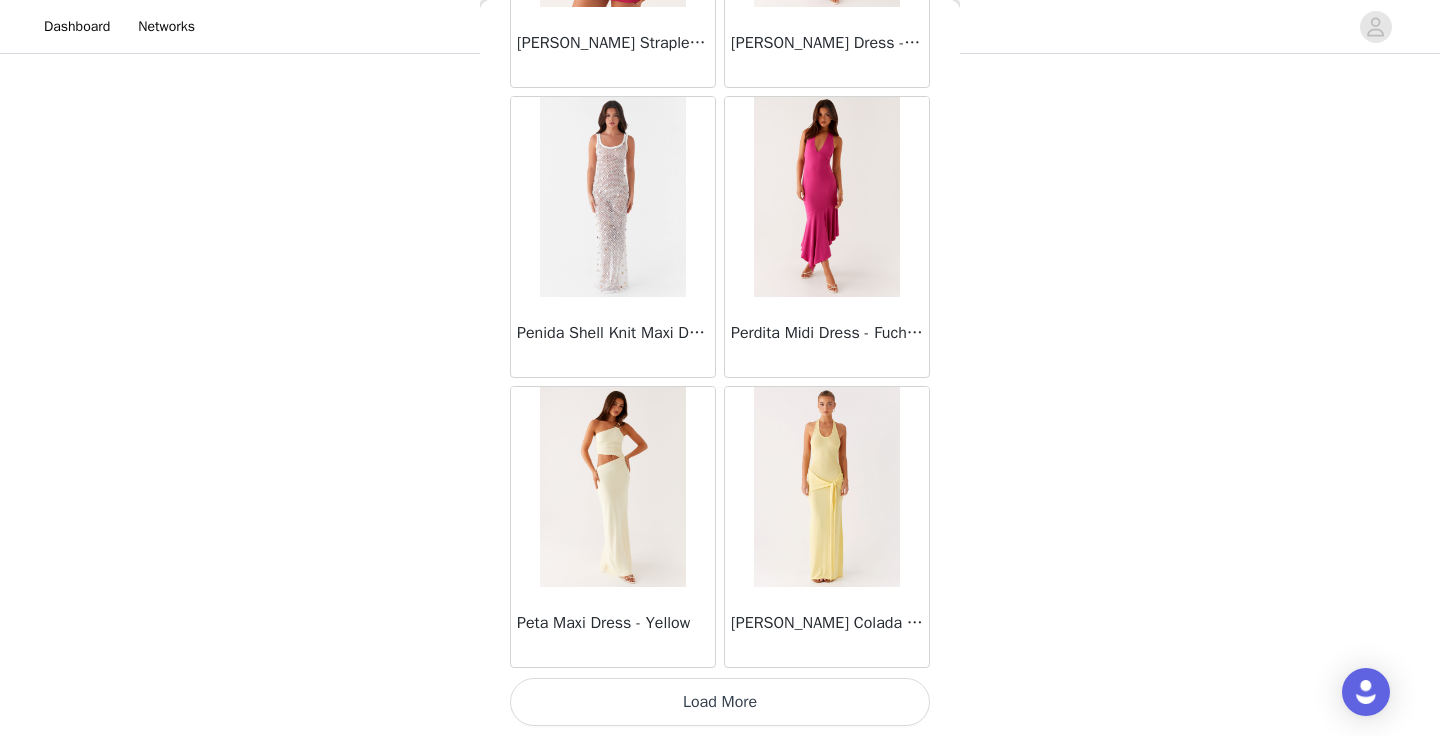 scroll, scrollTop: 48723, scrollLeft: 0, axis: vertical 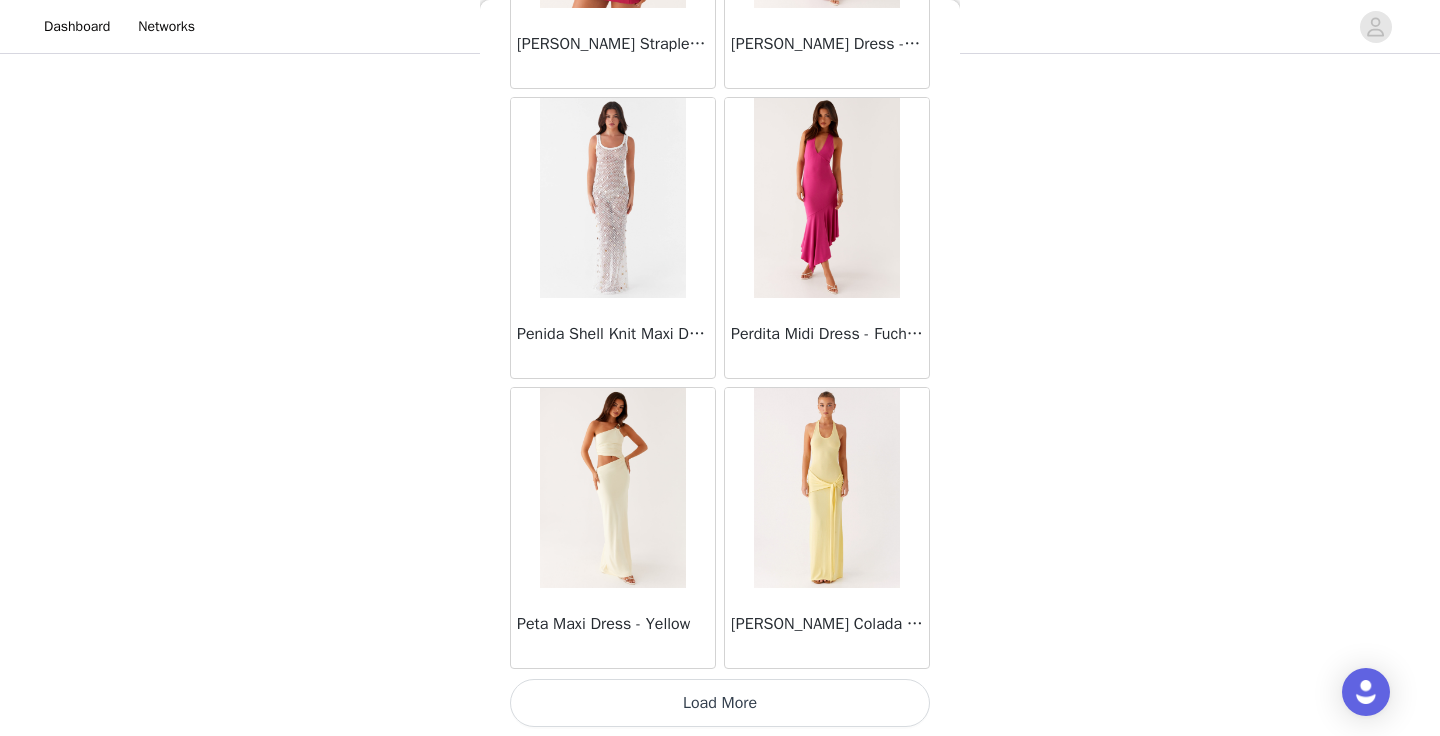 click on "Load More" at bounding box center (720, 703) 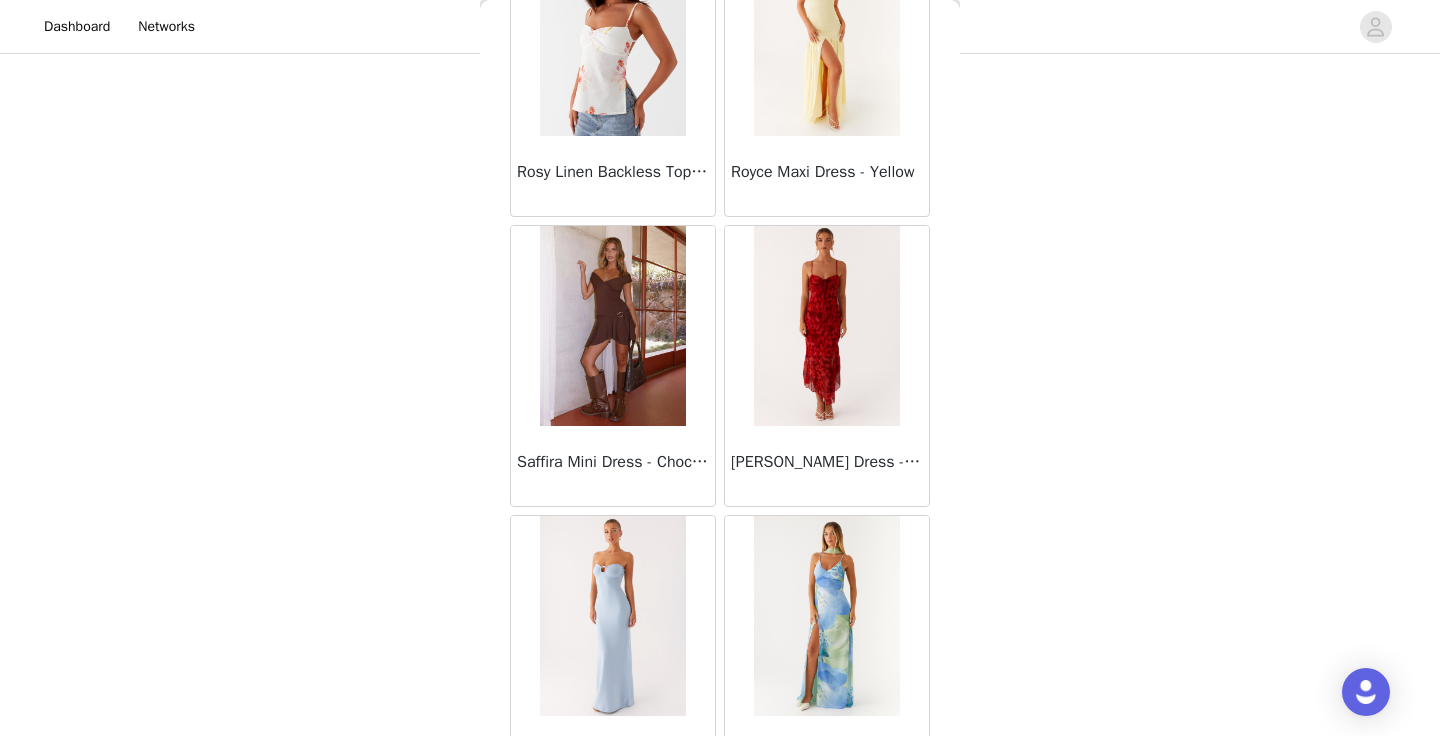 scroll, scrollTop: 51624, scrollLeft: 0, axis: vertical 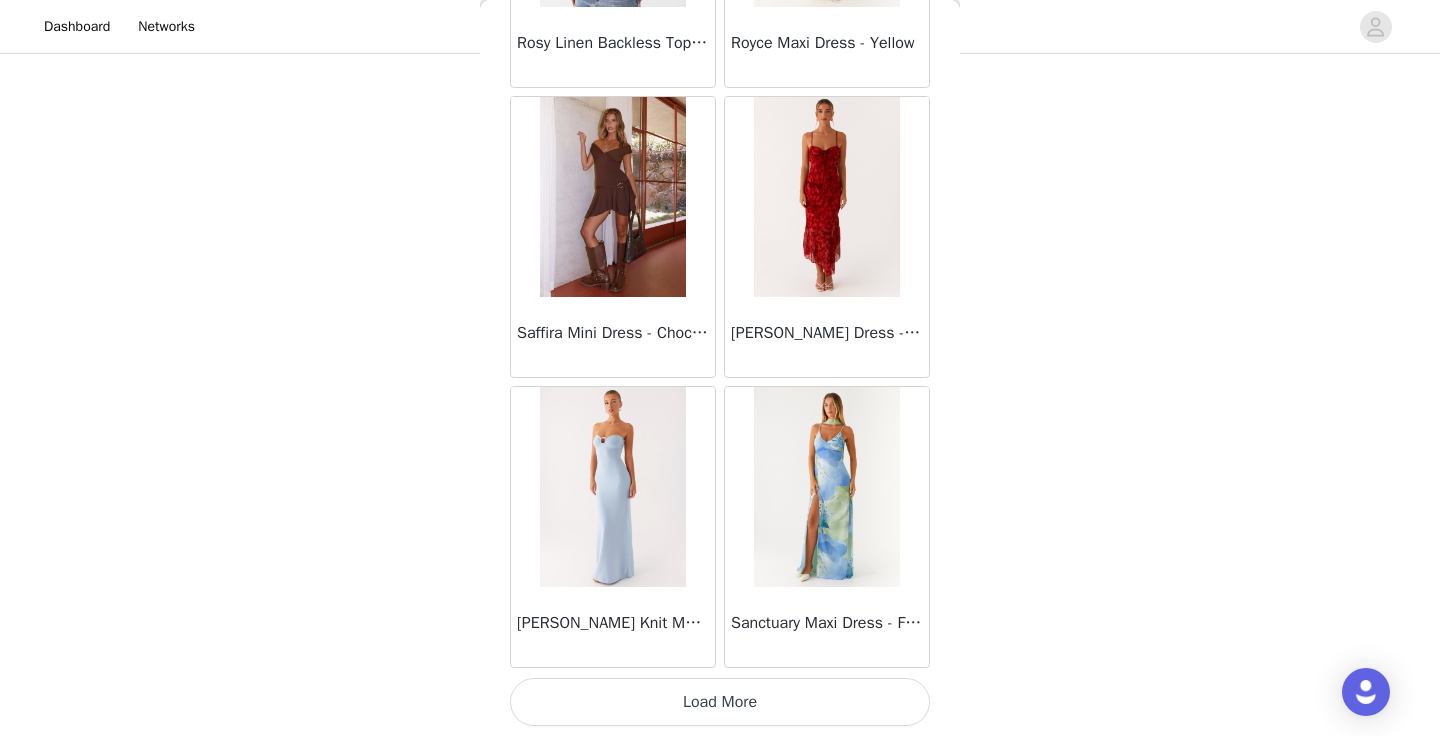 click on "Load More" at bounding box center [720, 702] 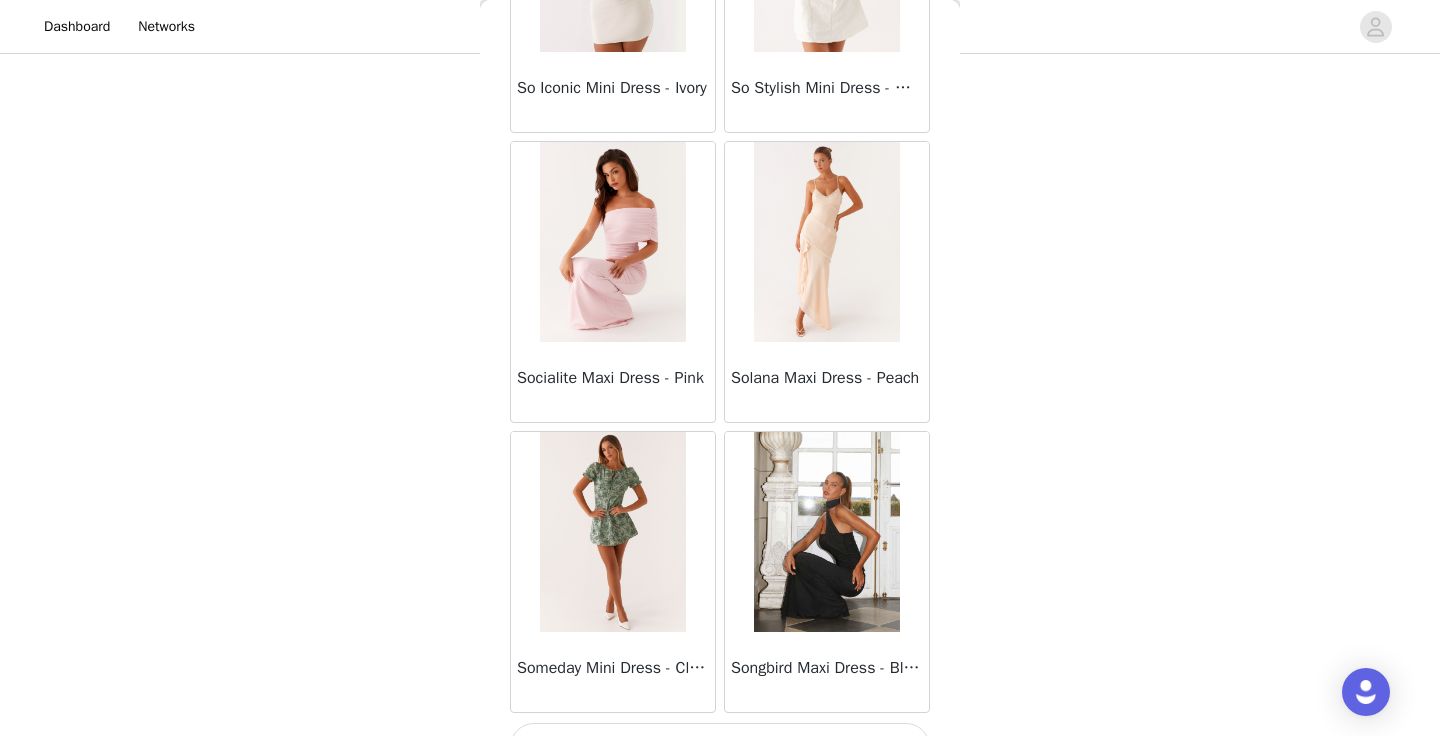 scroll, scrollTop: 54524, scrollLeft: 0, axis: vertical 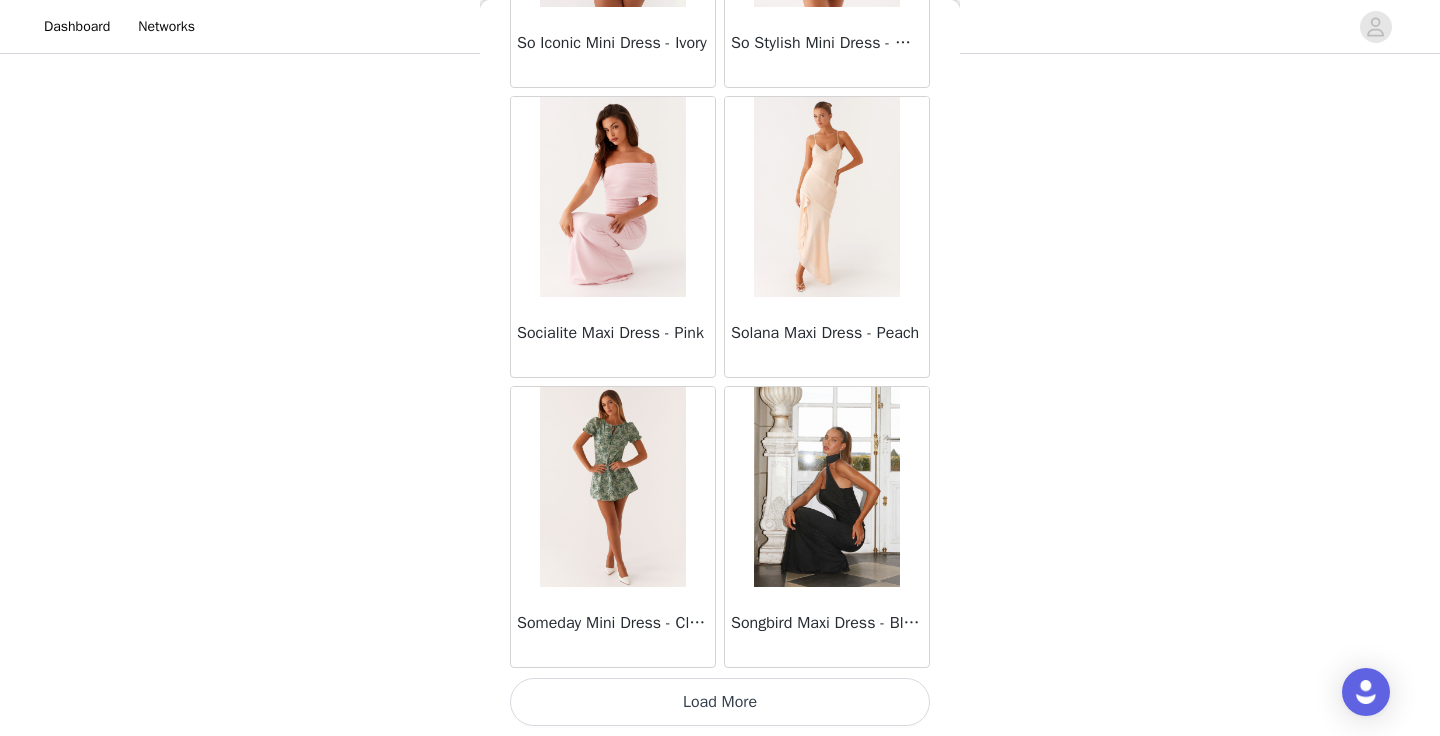 click on "Load More" at bounding box center (720, 702) 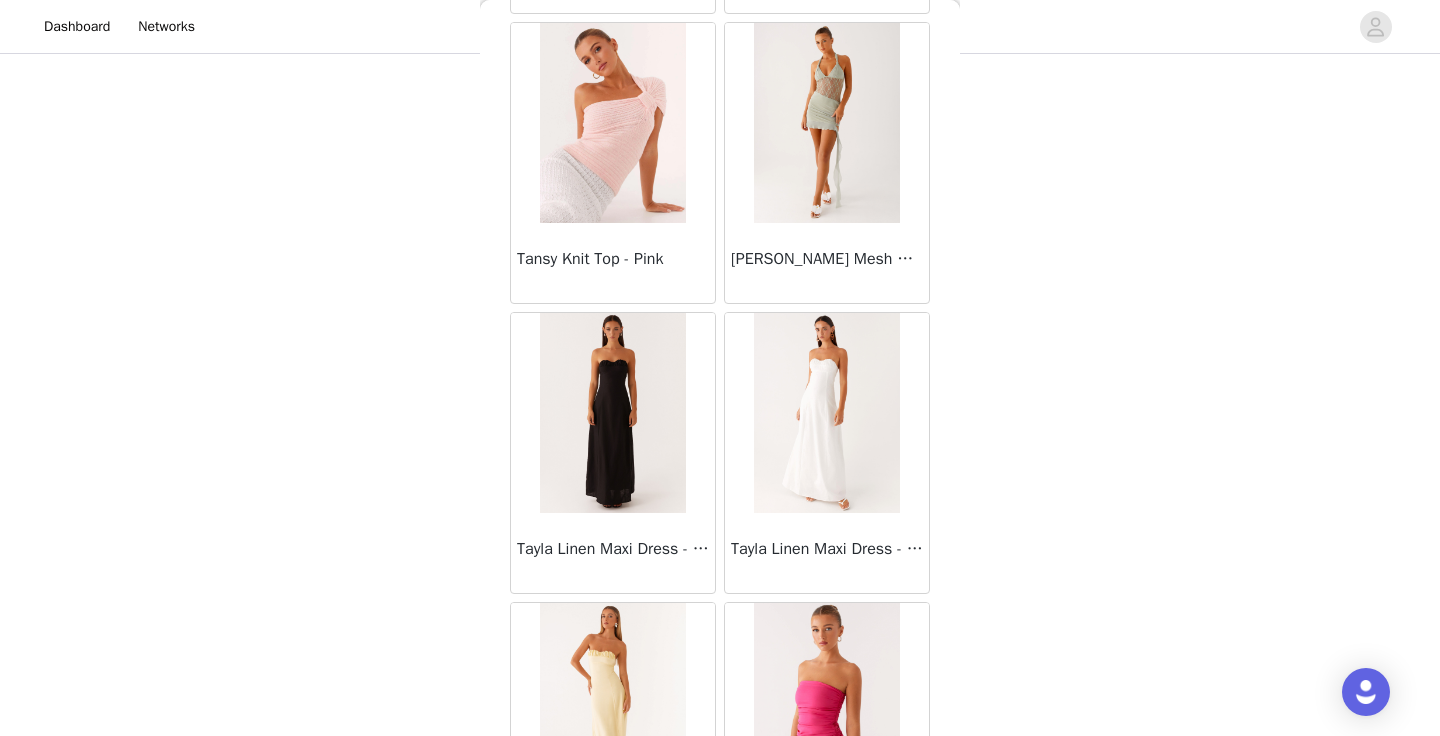 scroll, scrollTop: 57424, scrollLeft: 0, axis: vertical 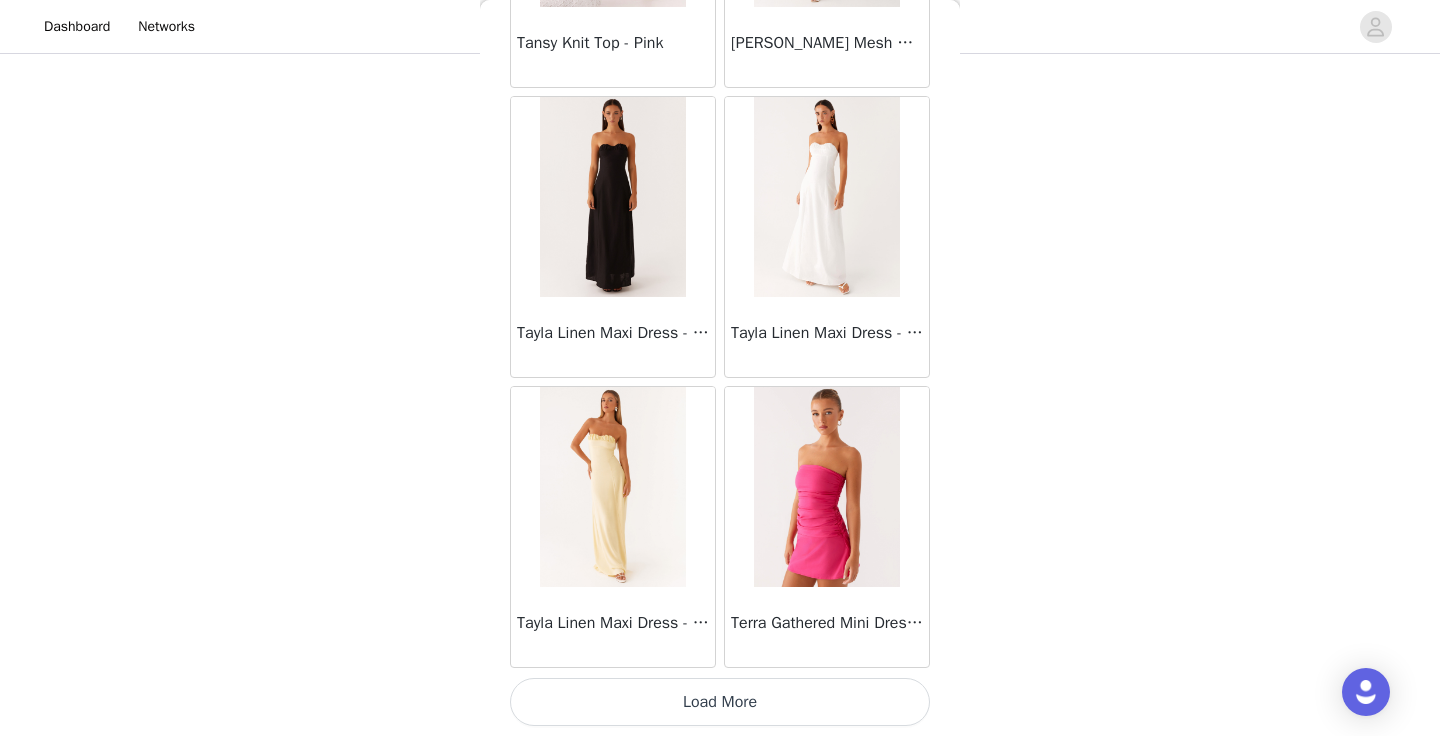 click at bounding box center (612, 487) 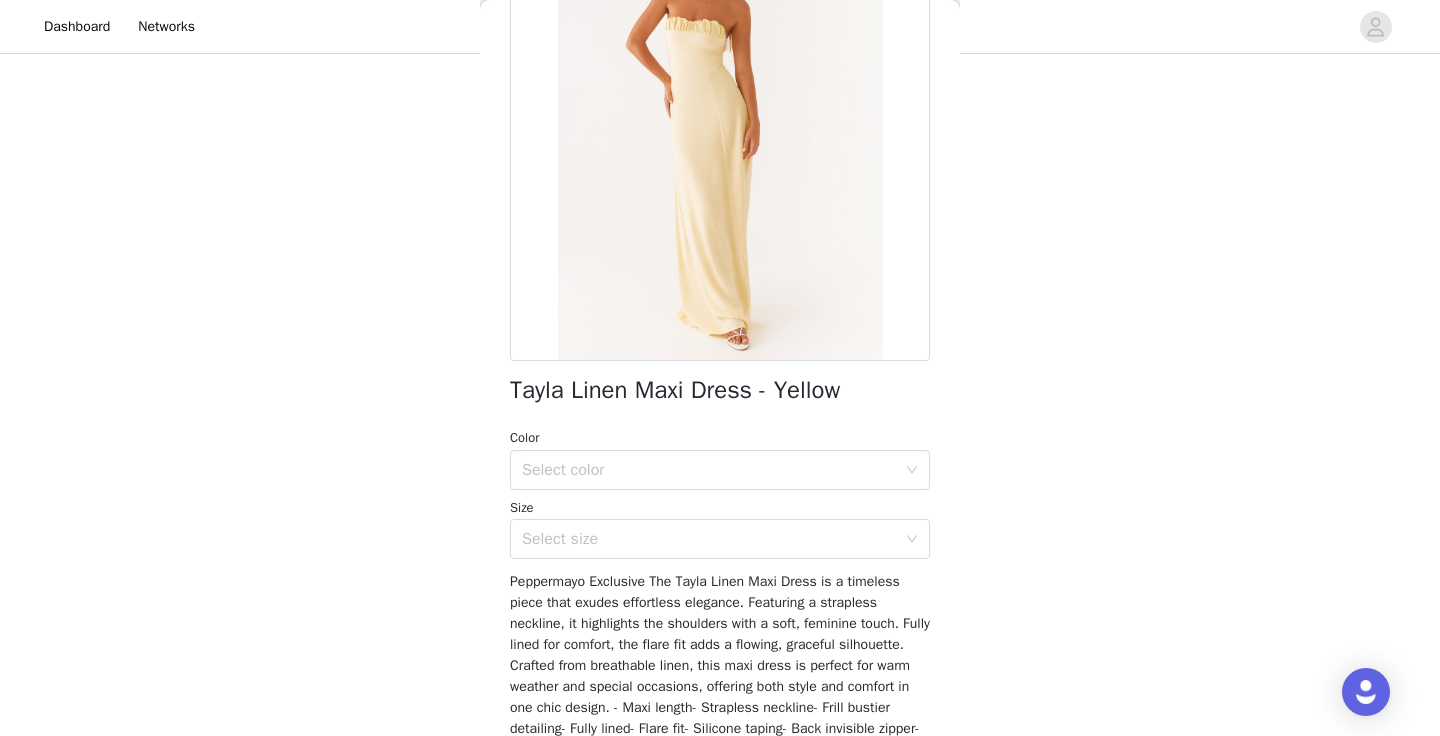 scroll, scrollTop: 187, scrollLeft: 0, axis: vertical 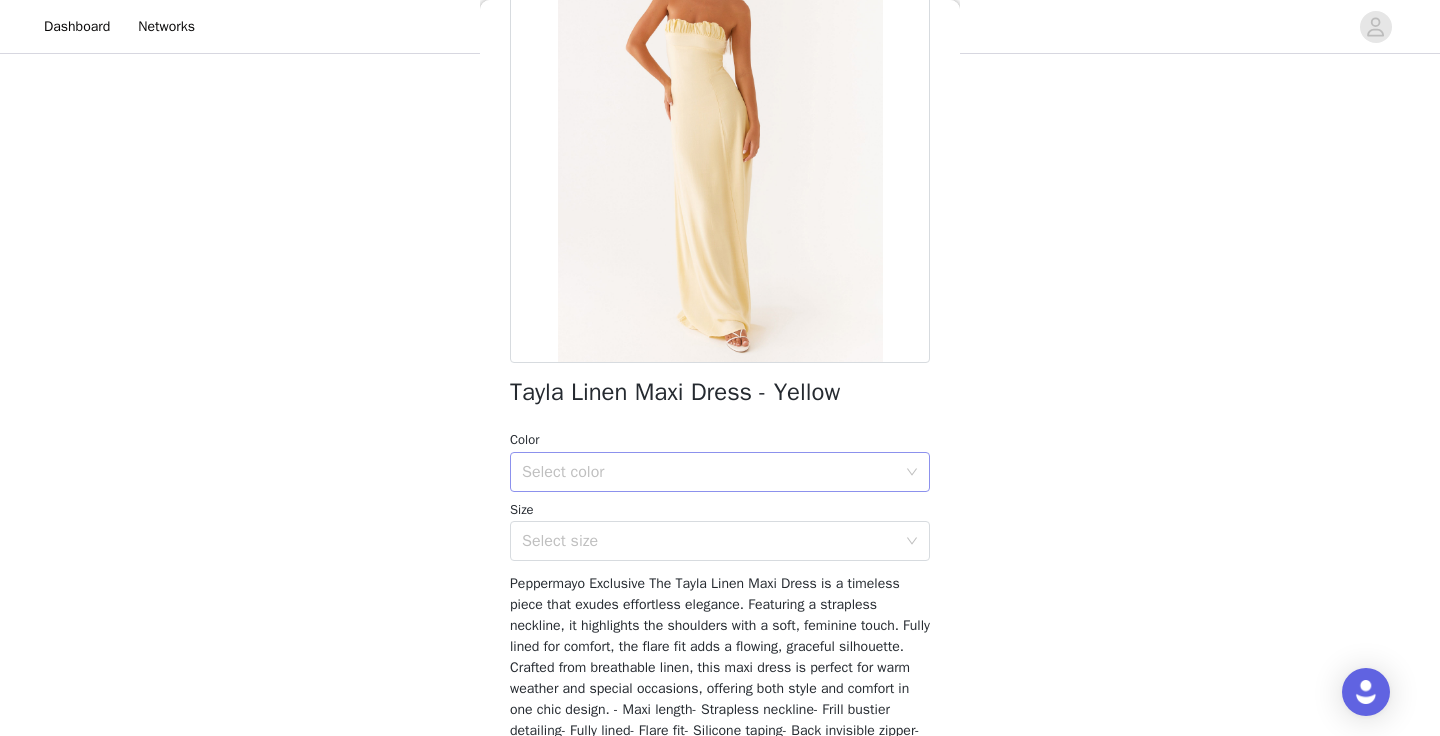 click on "Select color" at bounding box center [709, 472] 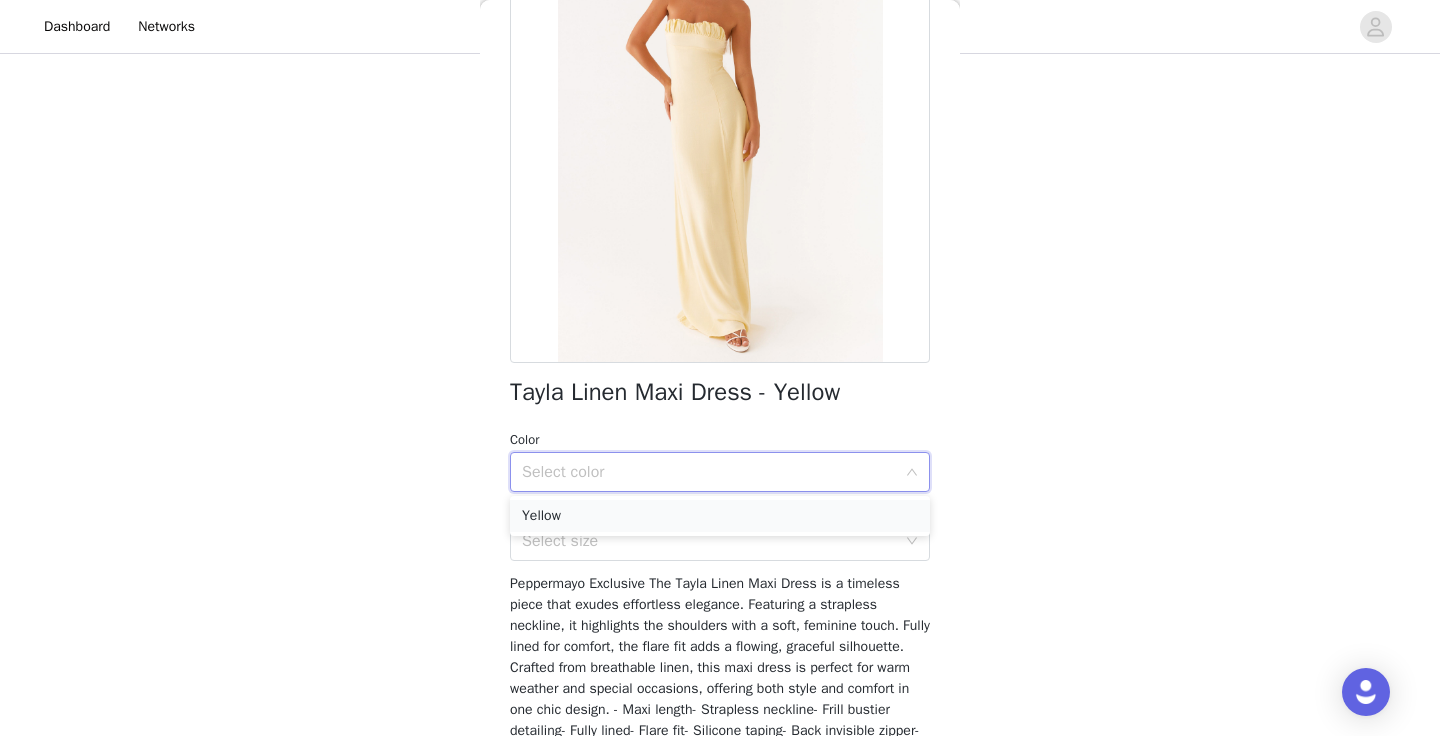 click on "Yellow" at bounding box center [720, 516] 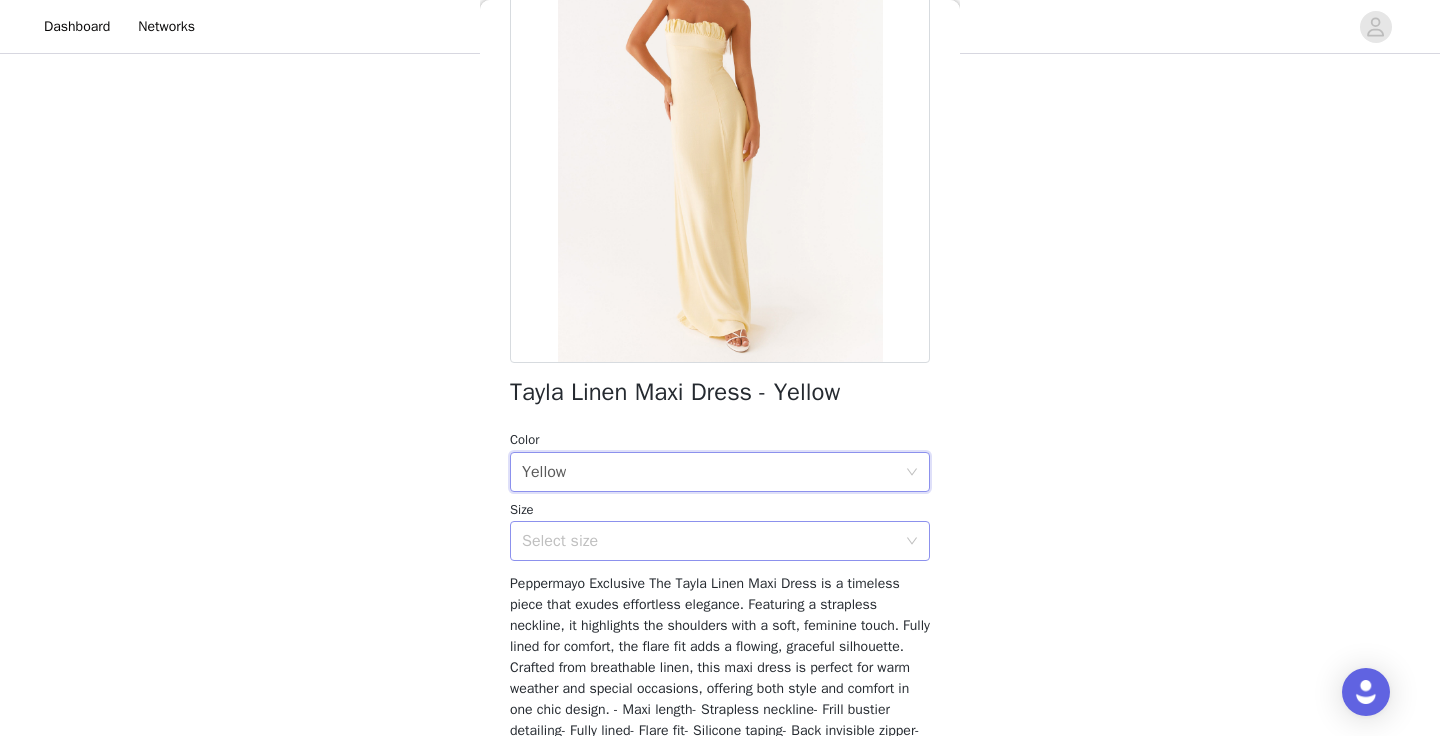 click on "Select size" at bounding box center [709, 541] 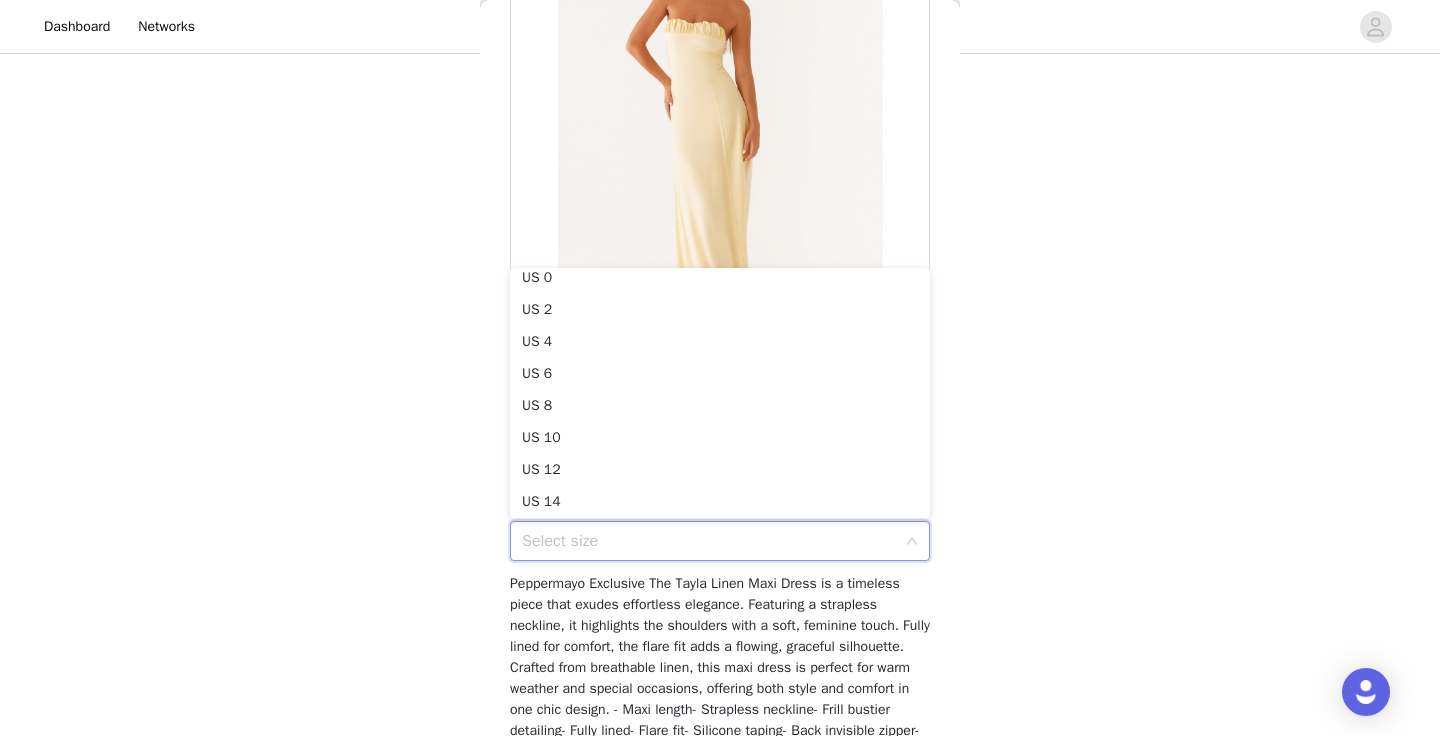 scroll, scrollTop: 4, scrollLeft: 0, axis: vertical 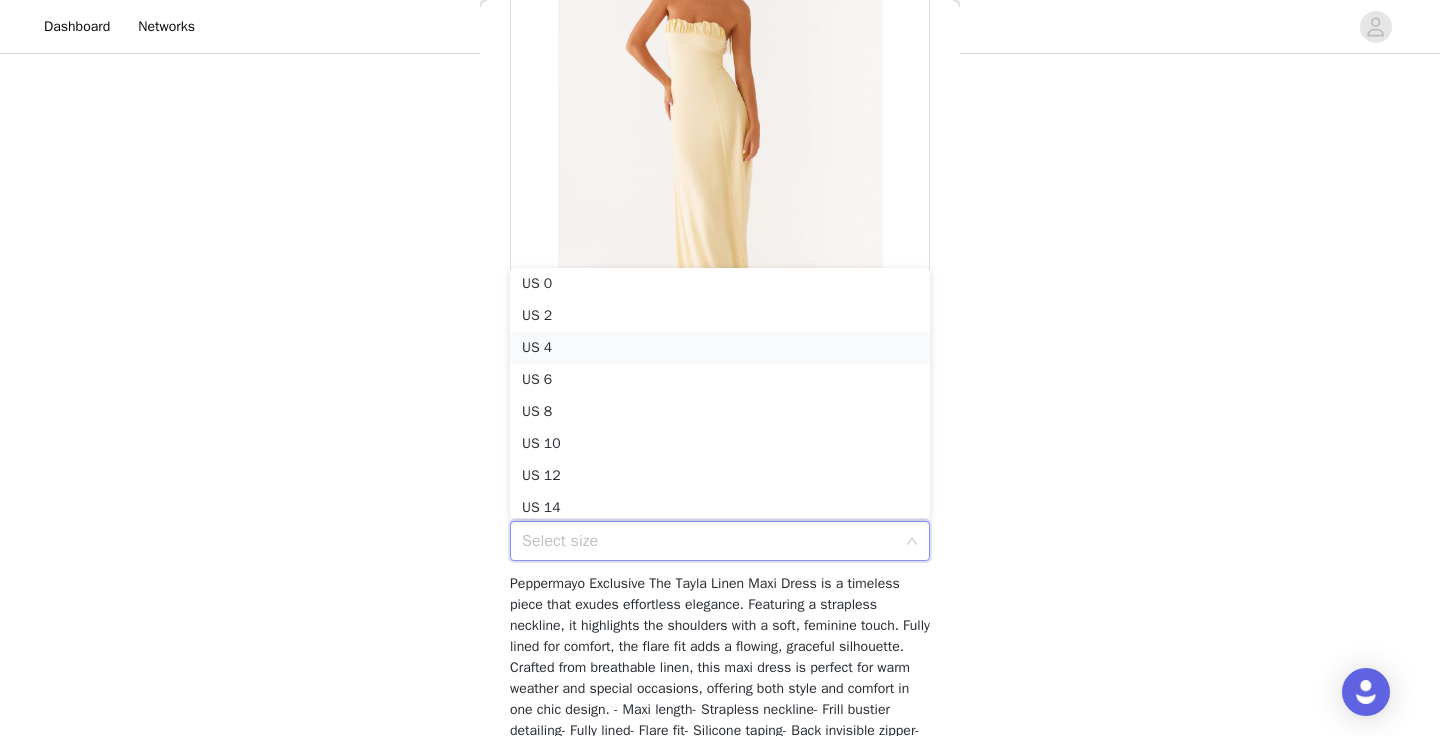 click on "US 4" at bounding box center [720, 348] 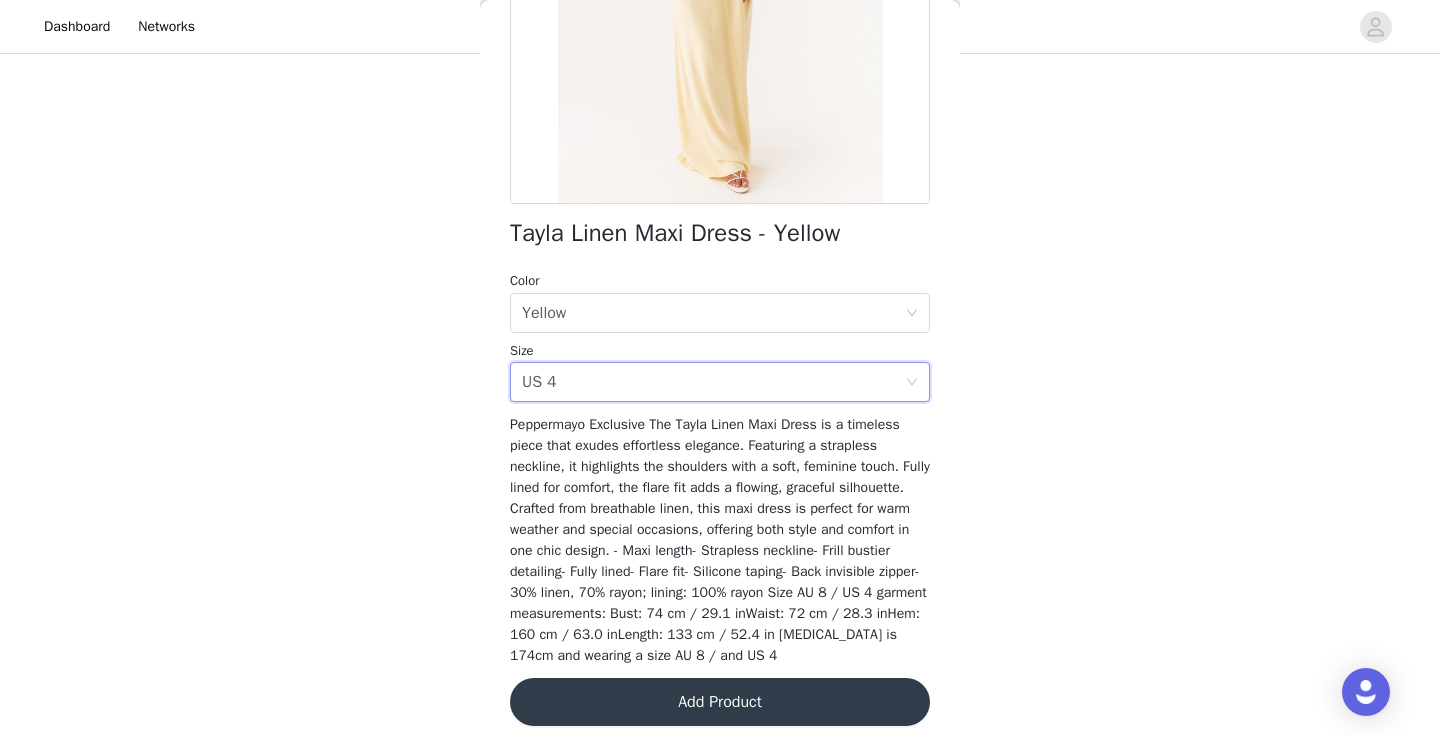 scroll, scrollTop: 381, scrollLeft: 0, axis: vertical 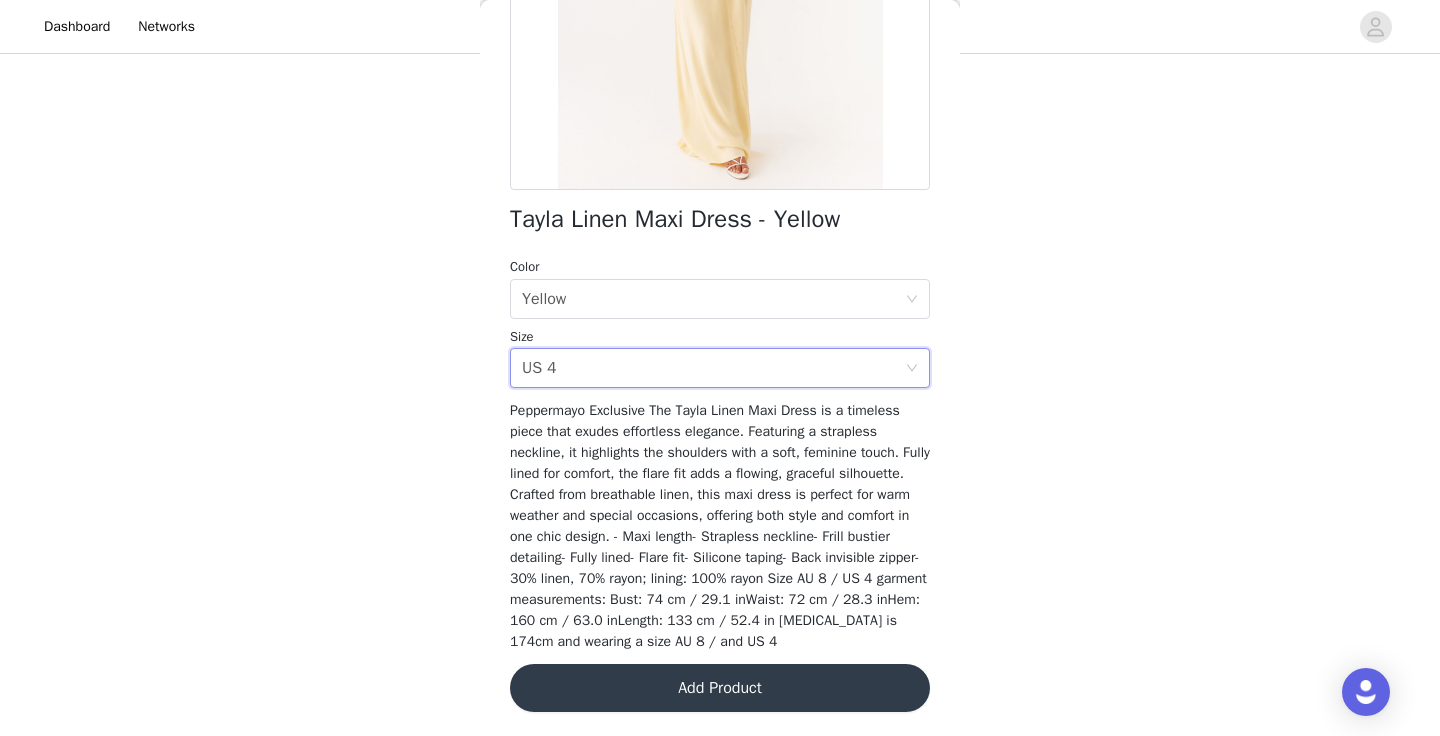 click on "Add Product" at bounding box center (720, 688) 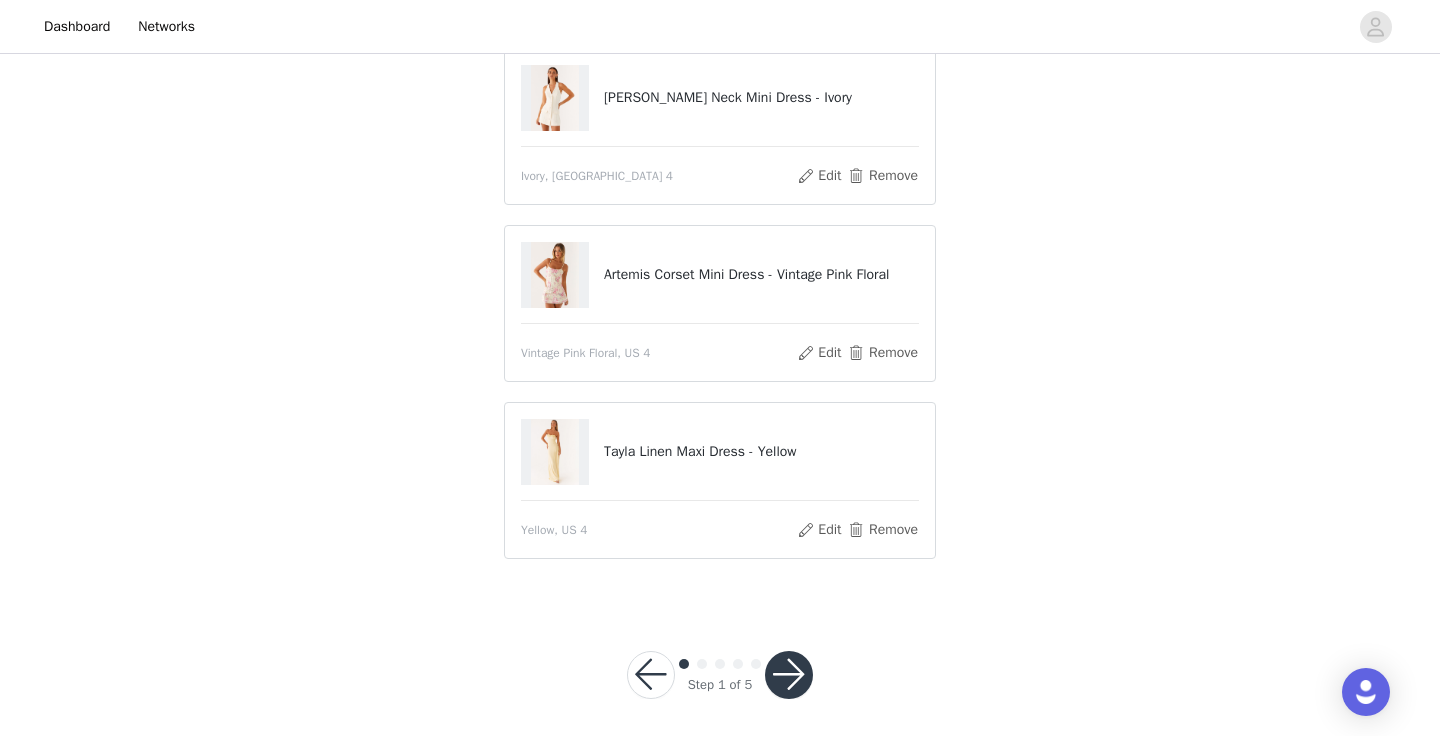 scroll, scrollTop: 316, scrollLeft: 0, axis: vertical 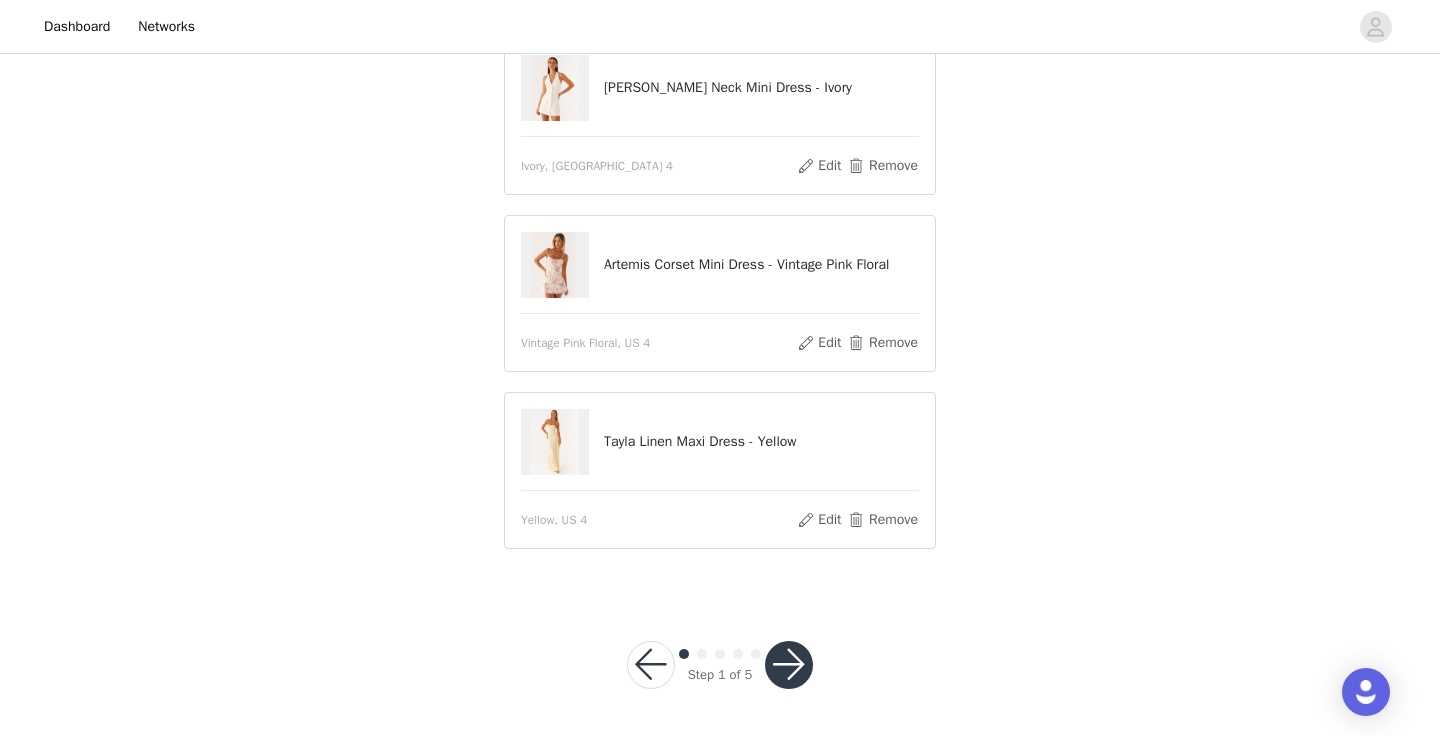click at bounding box center (789, 665) 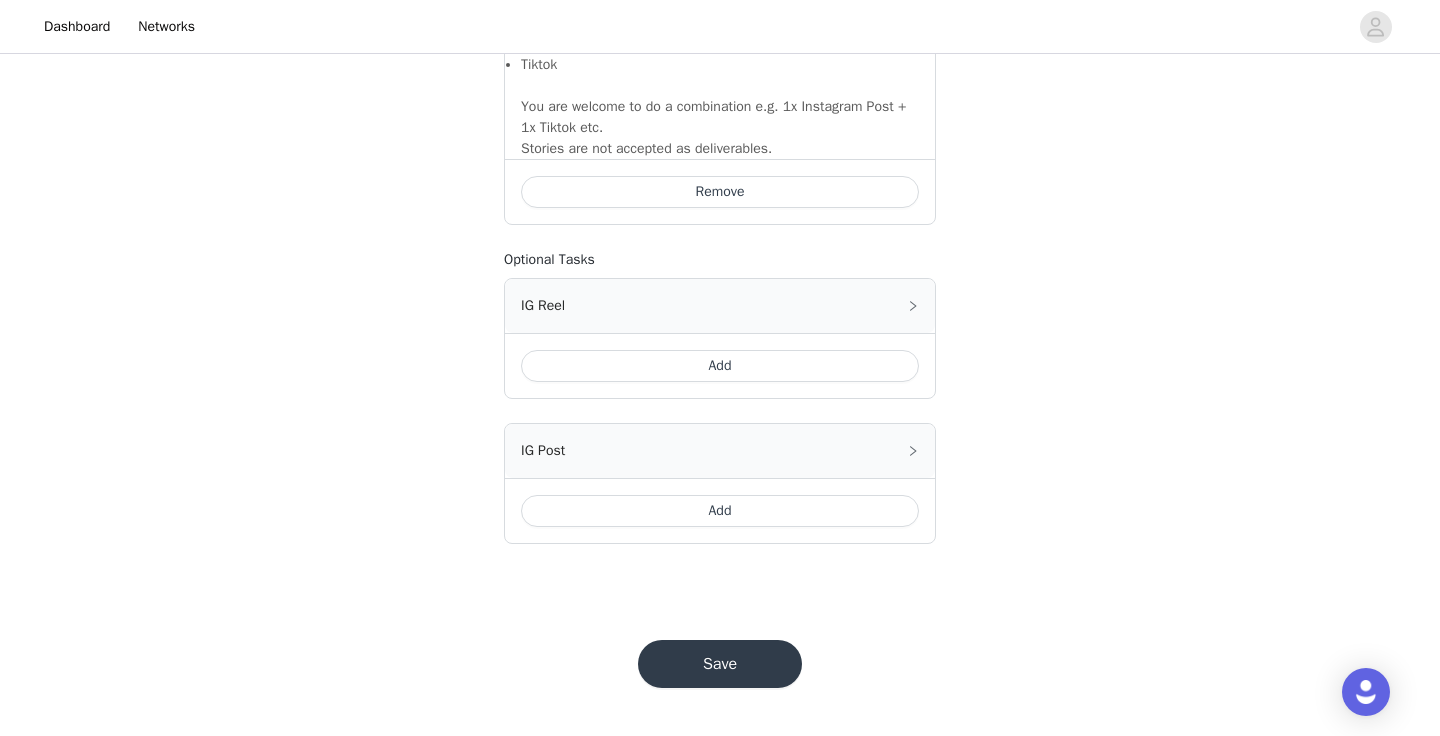 scroll, scrollTop: 1465, scrollLeft: 0, axis: vertical 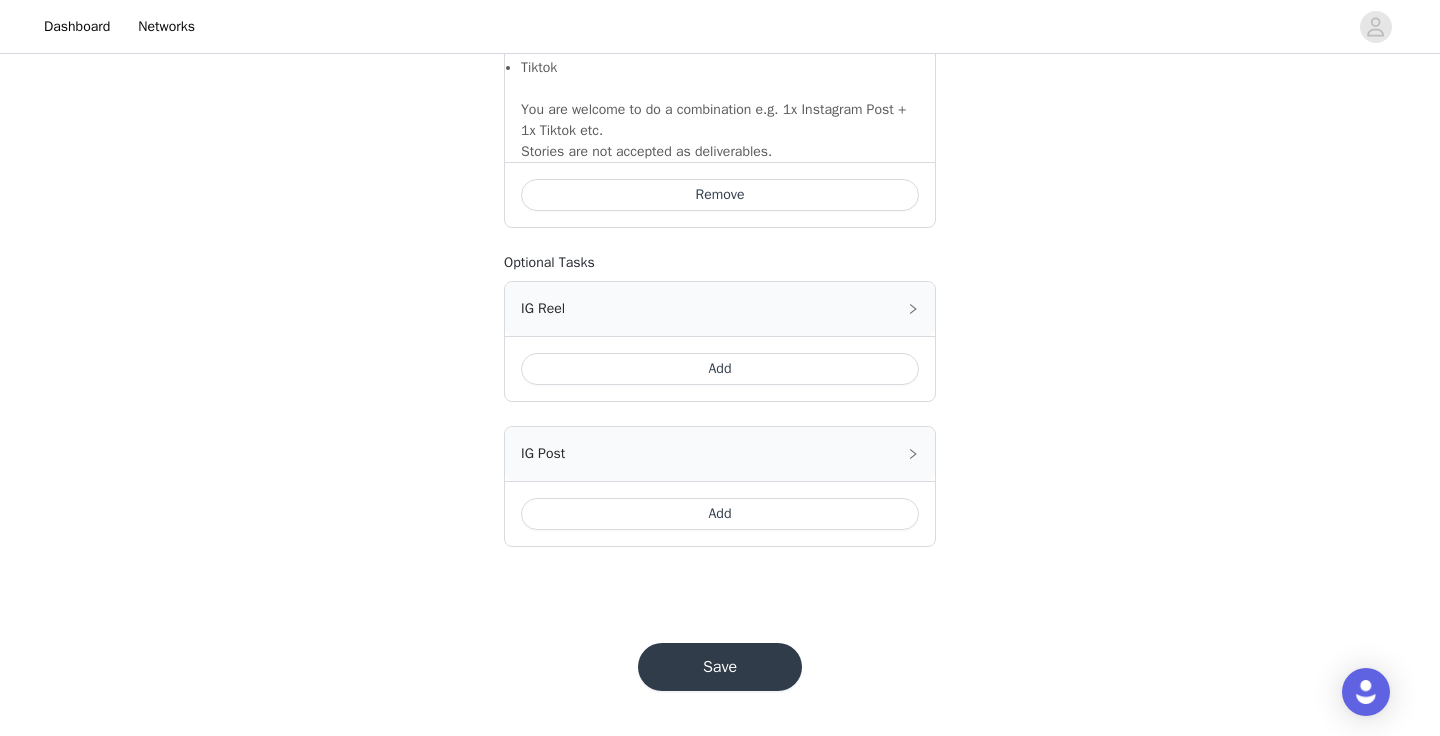 click on "Save" at bounding box center (720, 667) 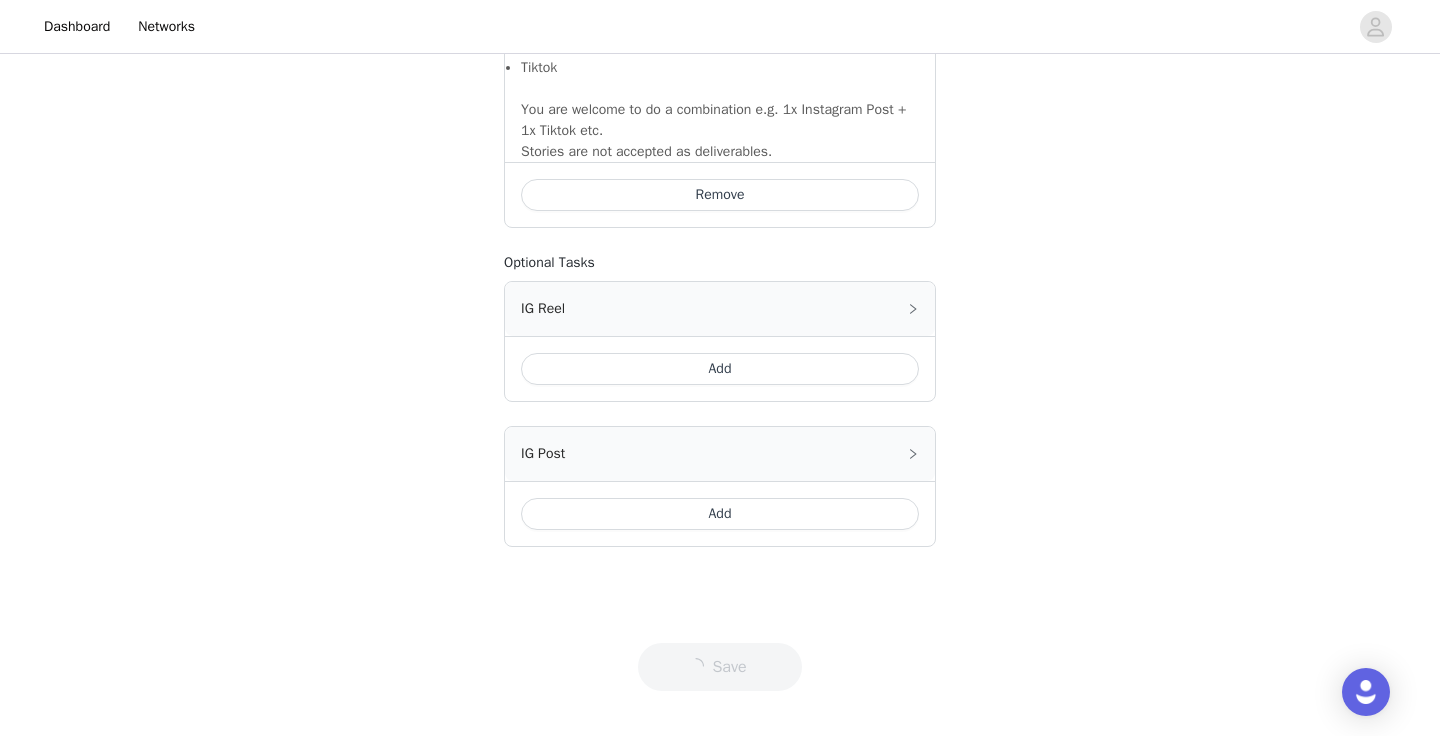 scroll, scrollTop: 0, scrollLeft: 0, axis: both 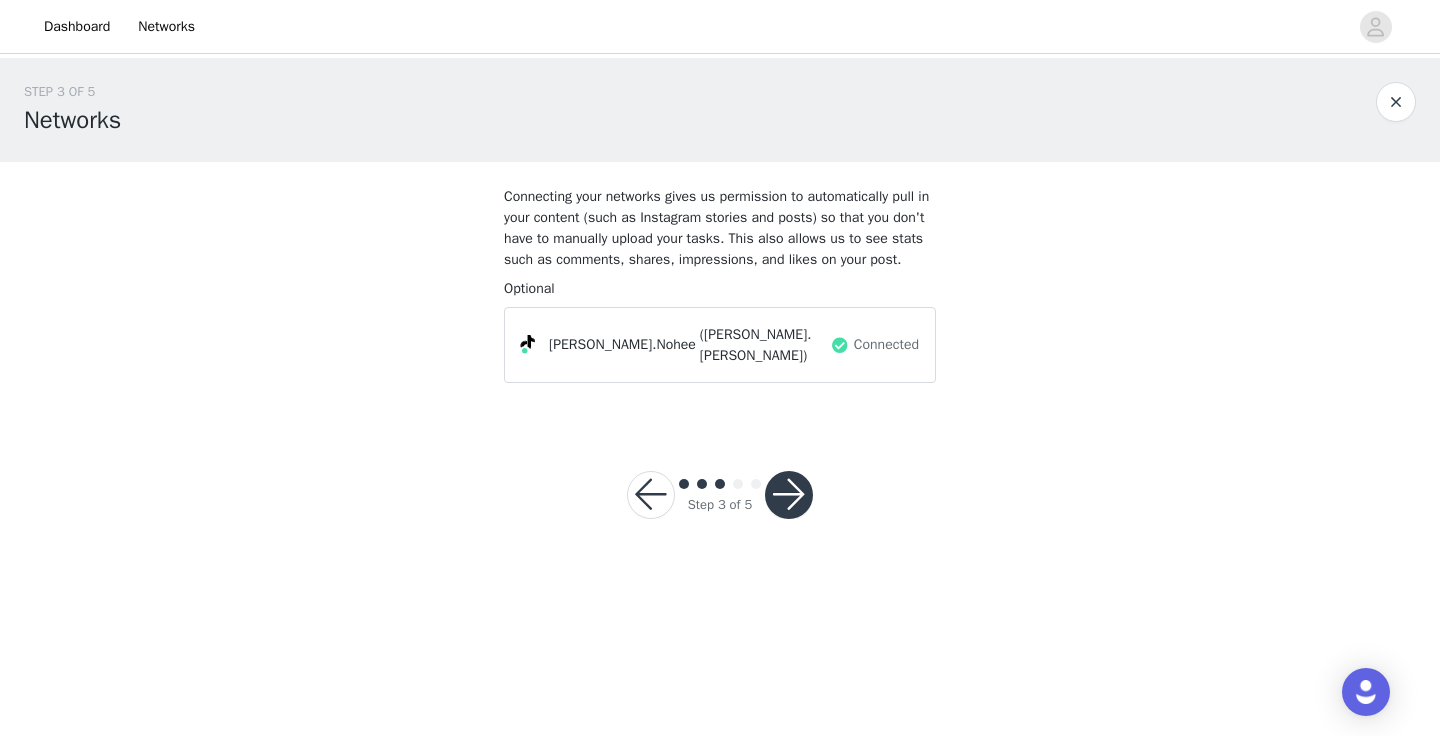 click at bounding box center [789, 495] 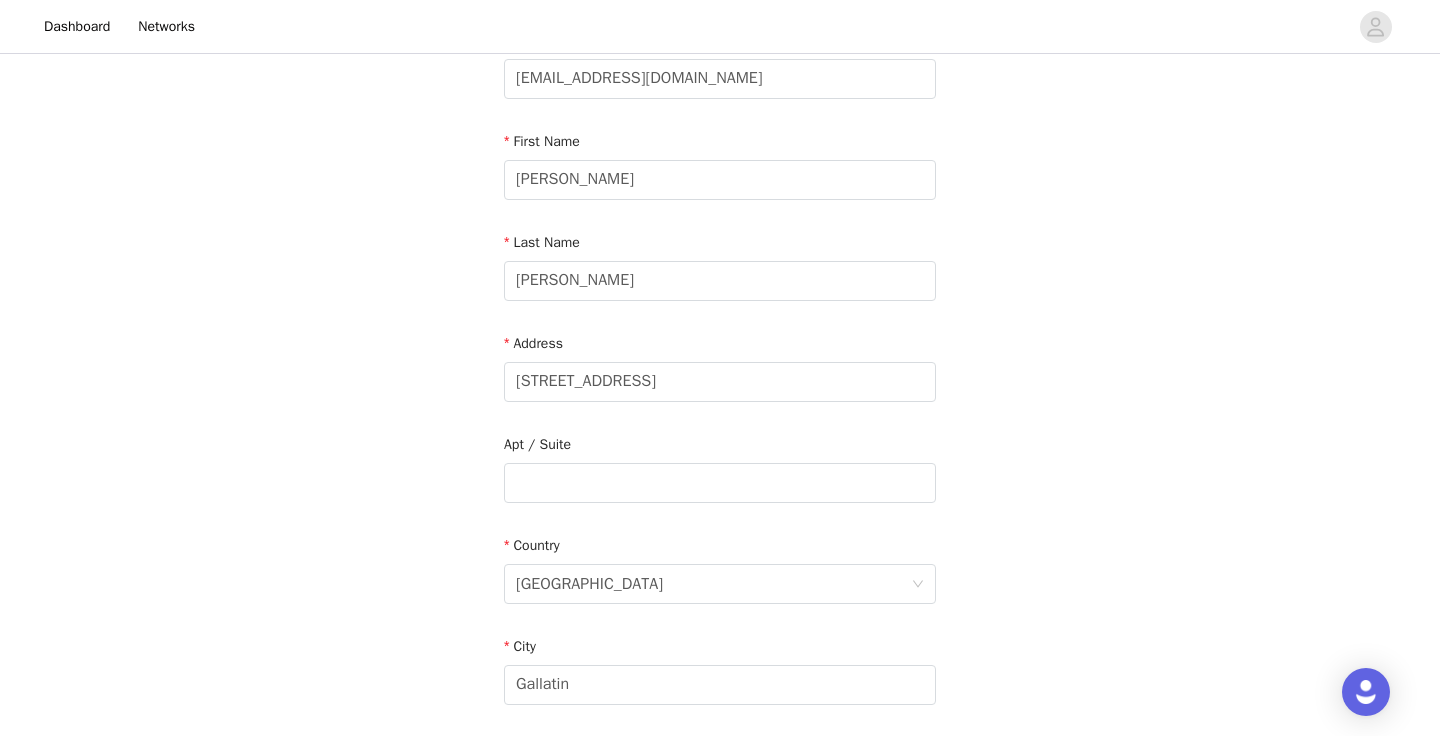 scroll, scrollTop: 152, scrollLeft: 0, axis: vertical 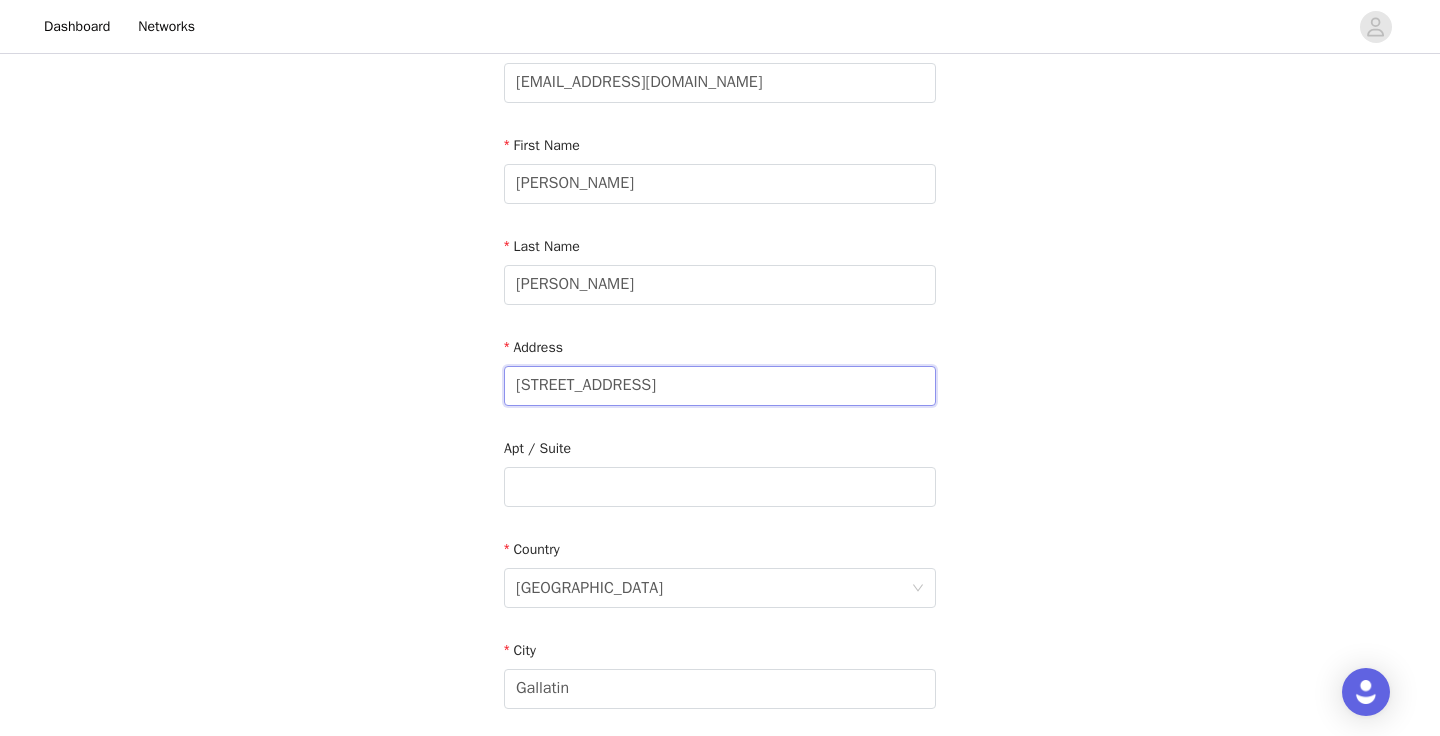 drag, startPoint x: 707, startPoint y: 399, endPoint x: 498, endPoint y: 385, distance: 209.46837 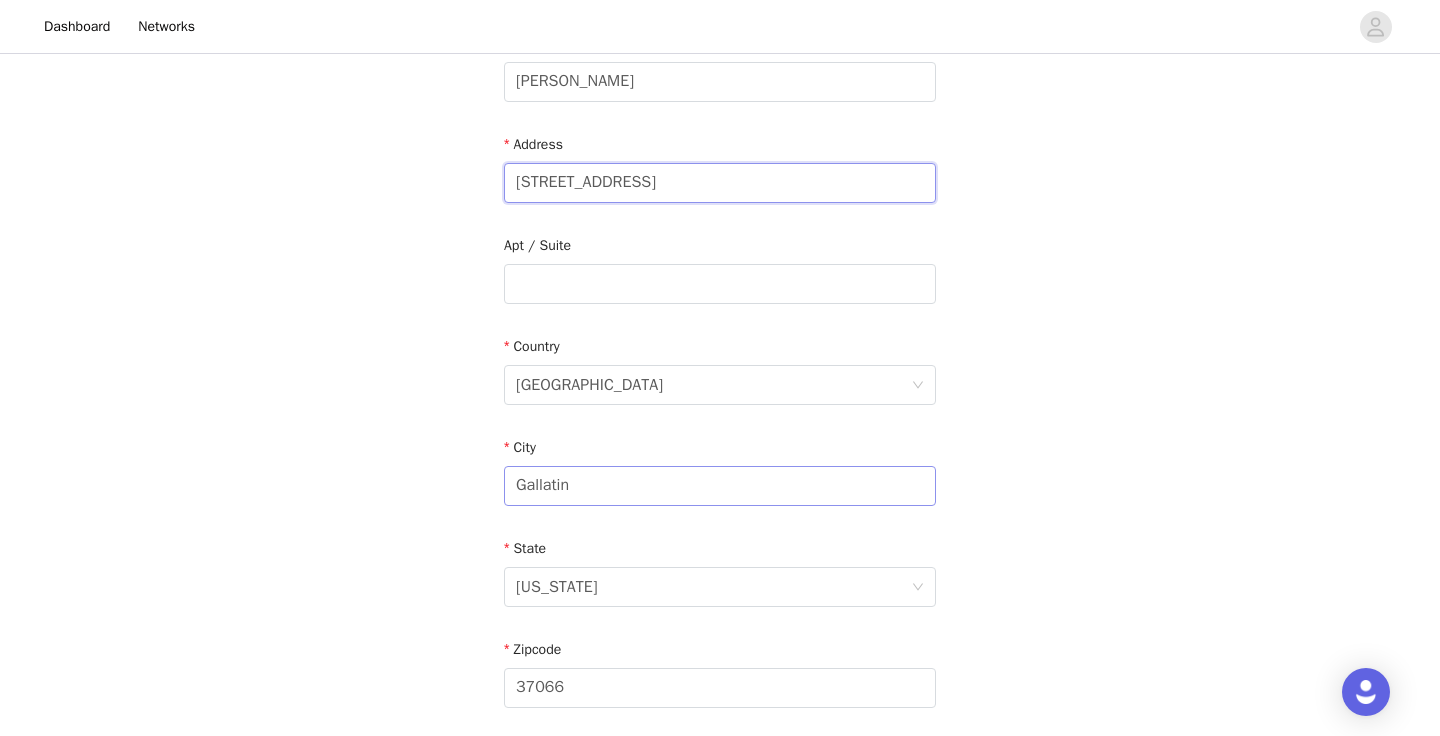 type on "[STREET_ADDRESS]" 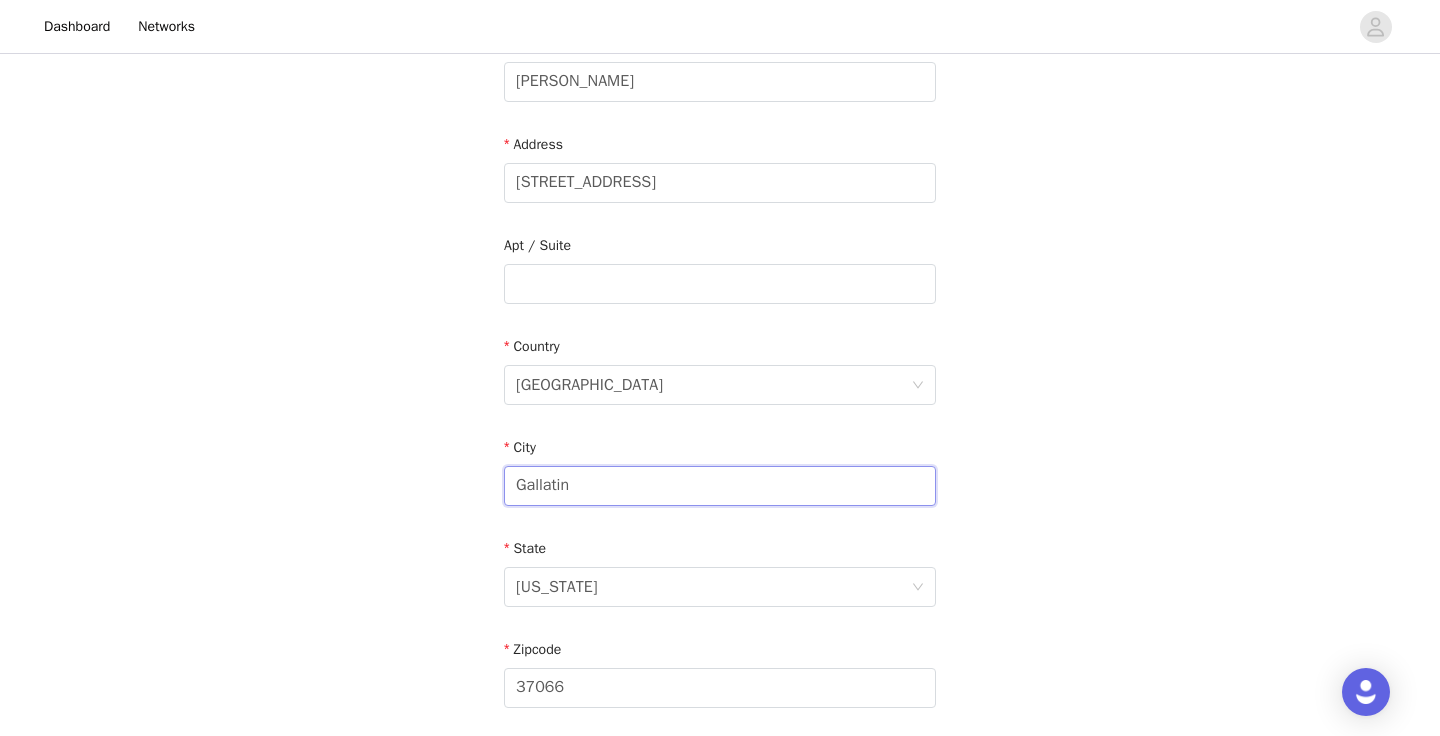 click on "Gallatin" at bounding box center (720, 486) 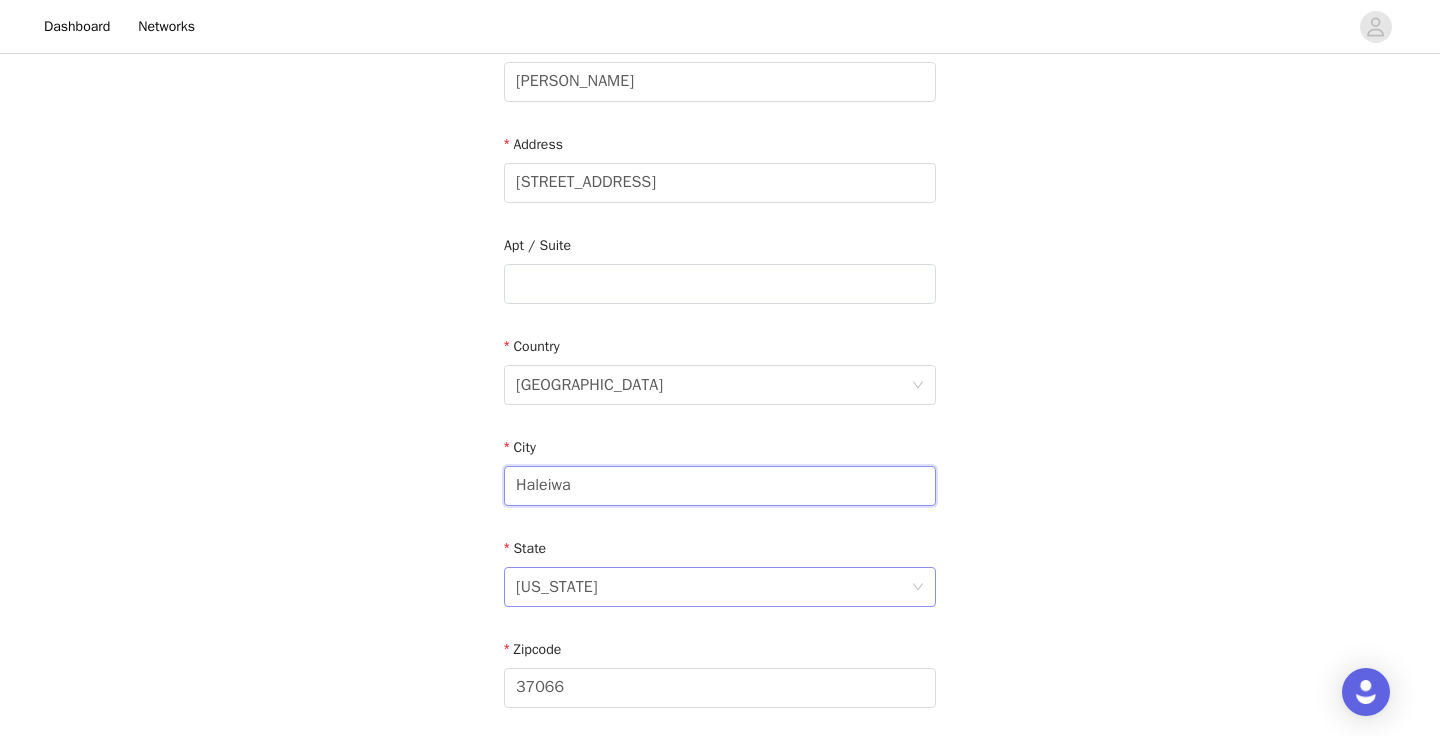 type on "Haleiwa" 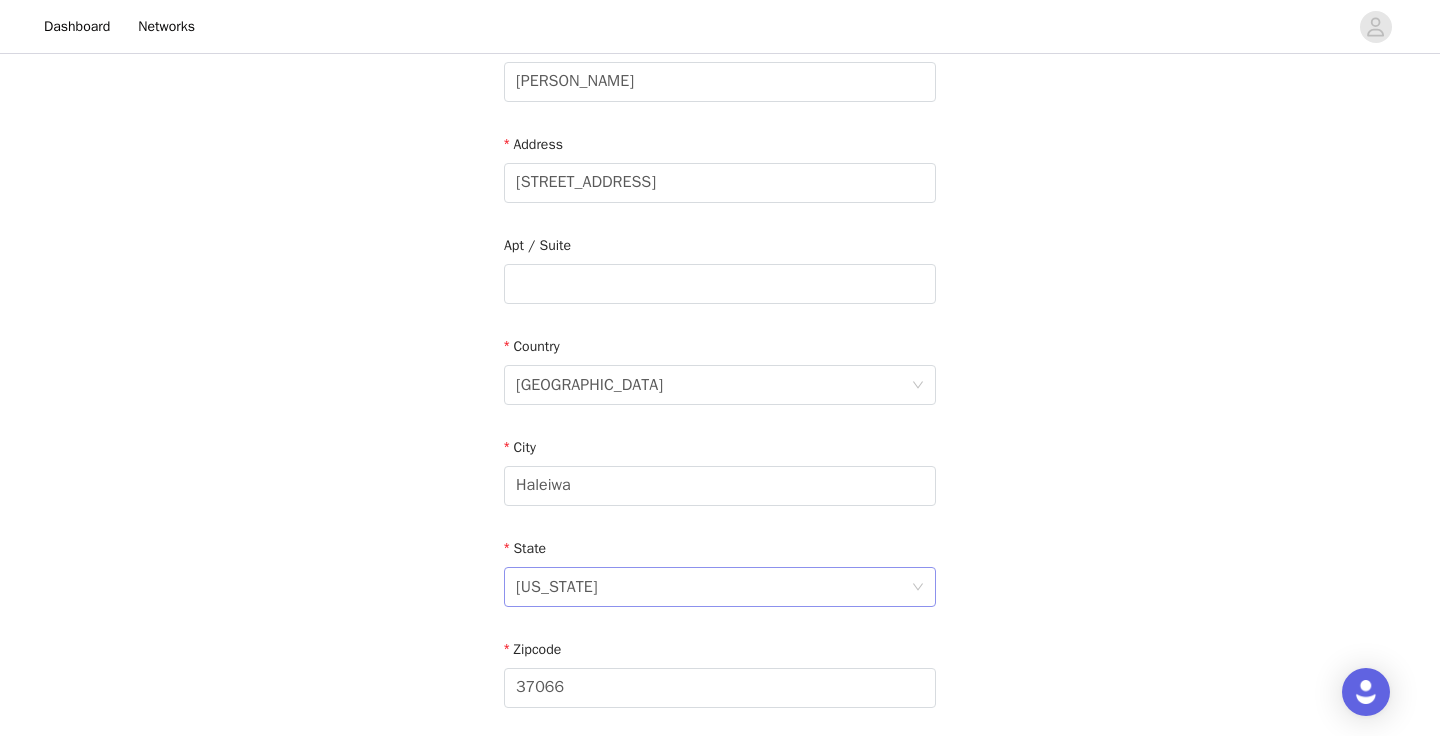 click on "[US_STATE]" at bounding box center (713, 587) 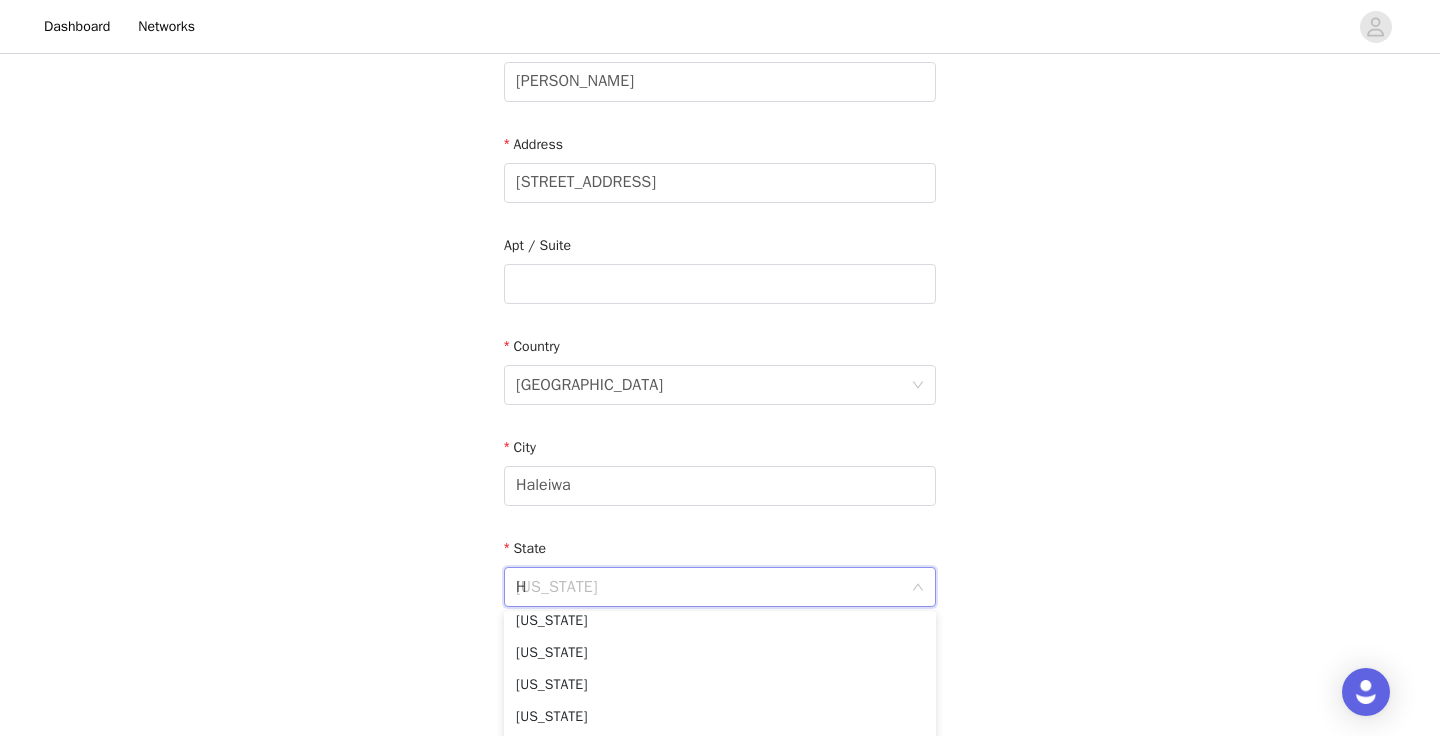 scroll, scrollTop: 4, scrollLeft: 0, axis: vertical 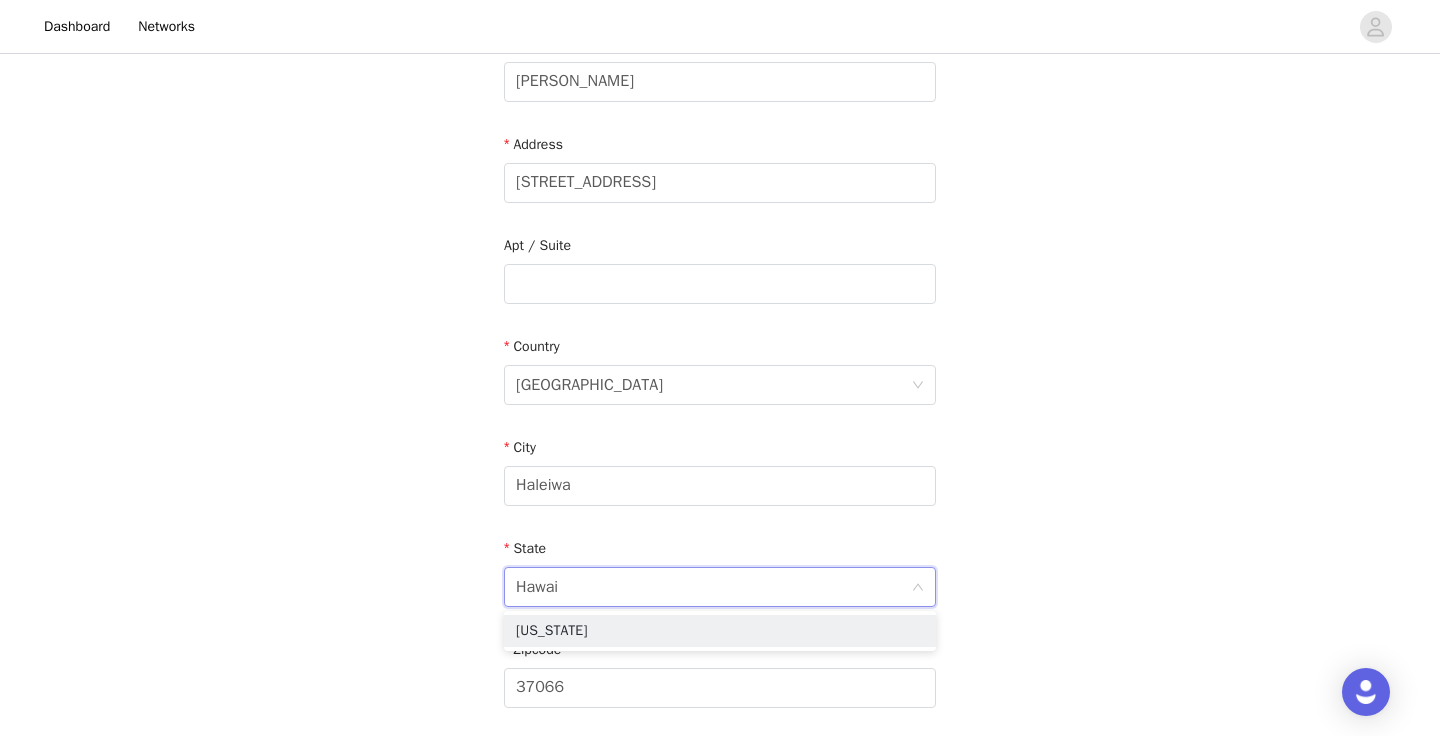 type on "[US_STATE]" 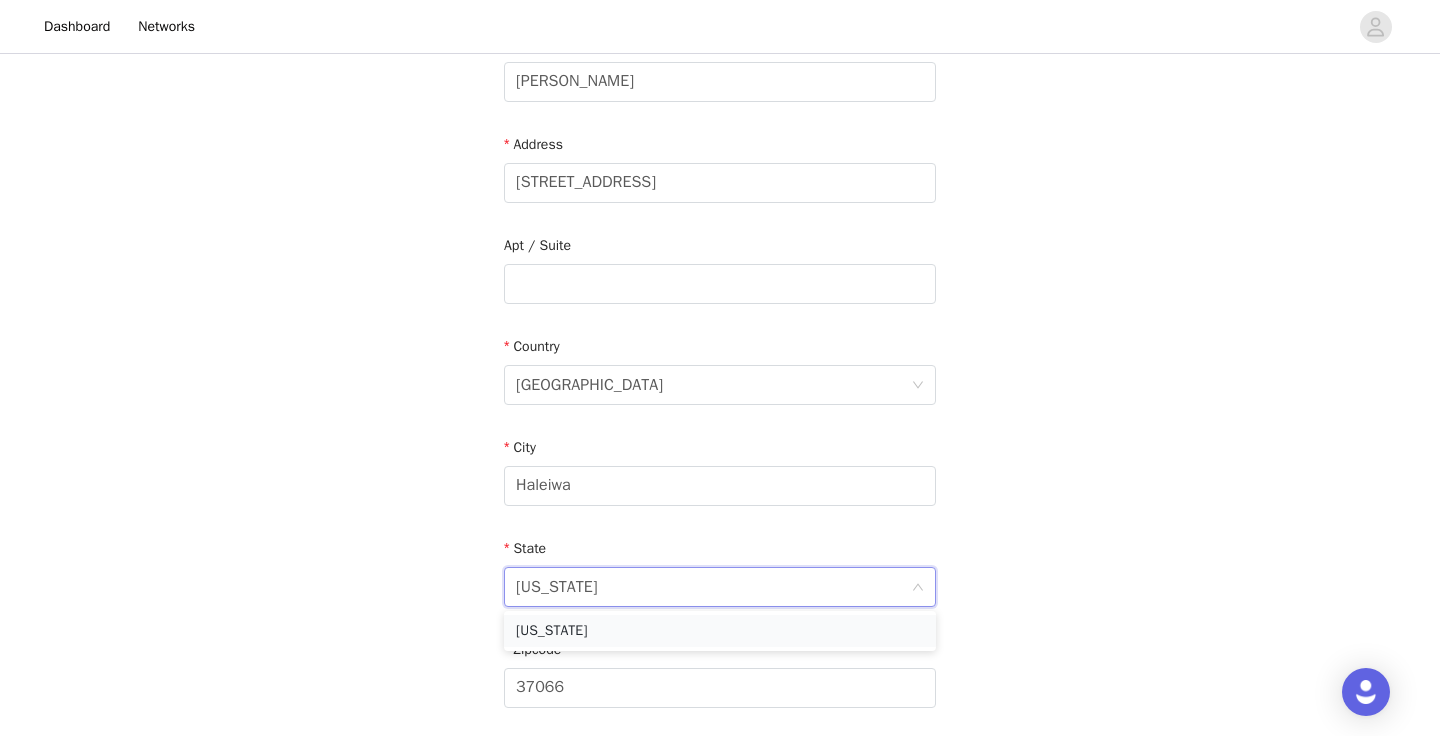 click on "[US_STATE]" at bounding box center [720, 631] 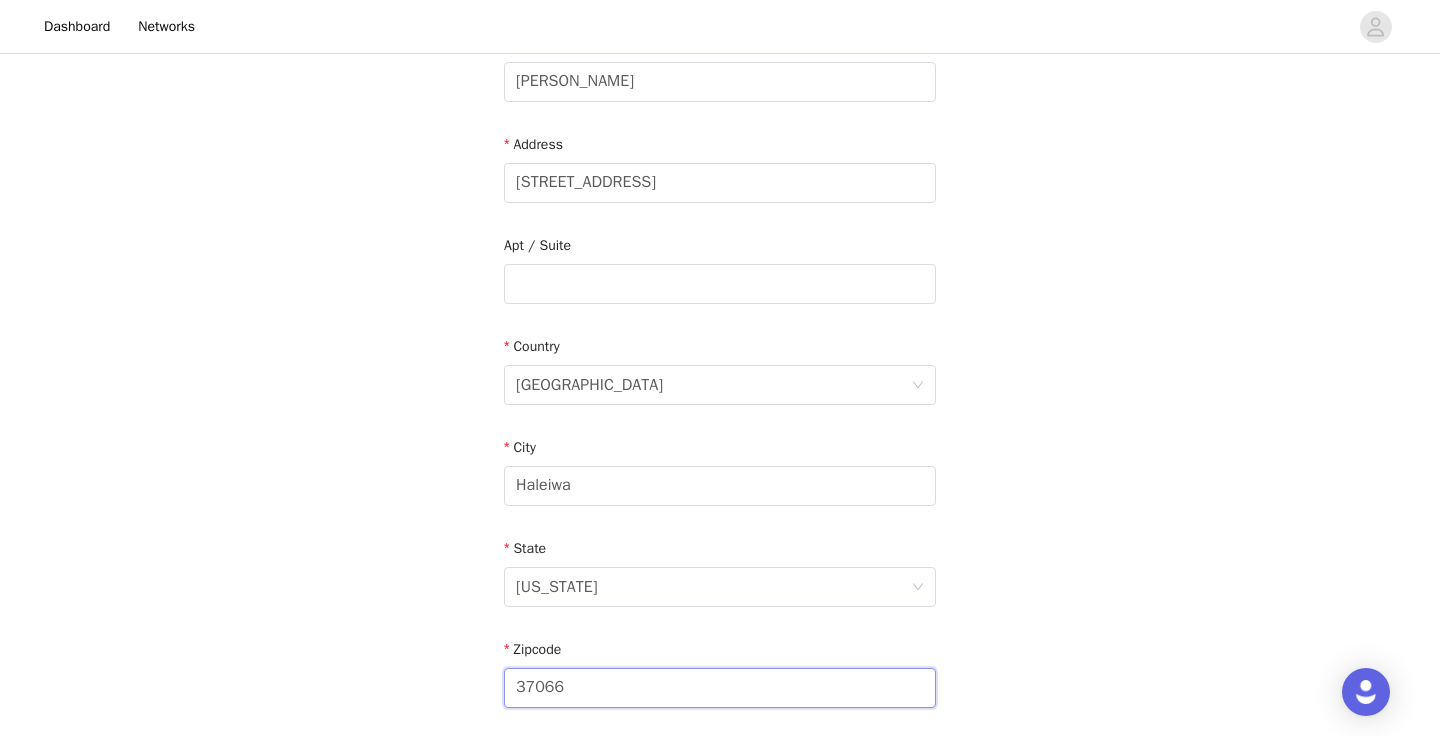 click on "37066" at bounding box center [720, 688] 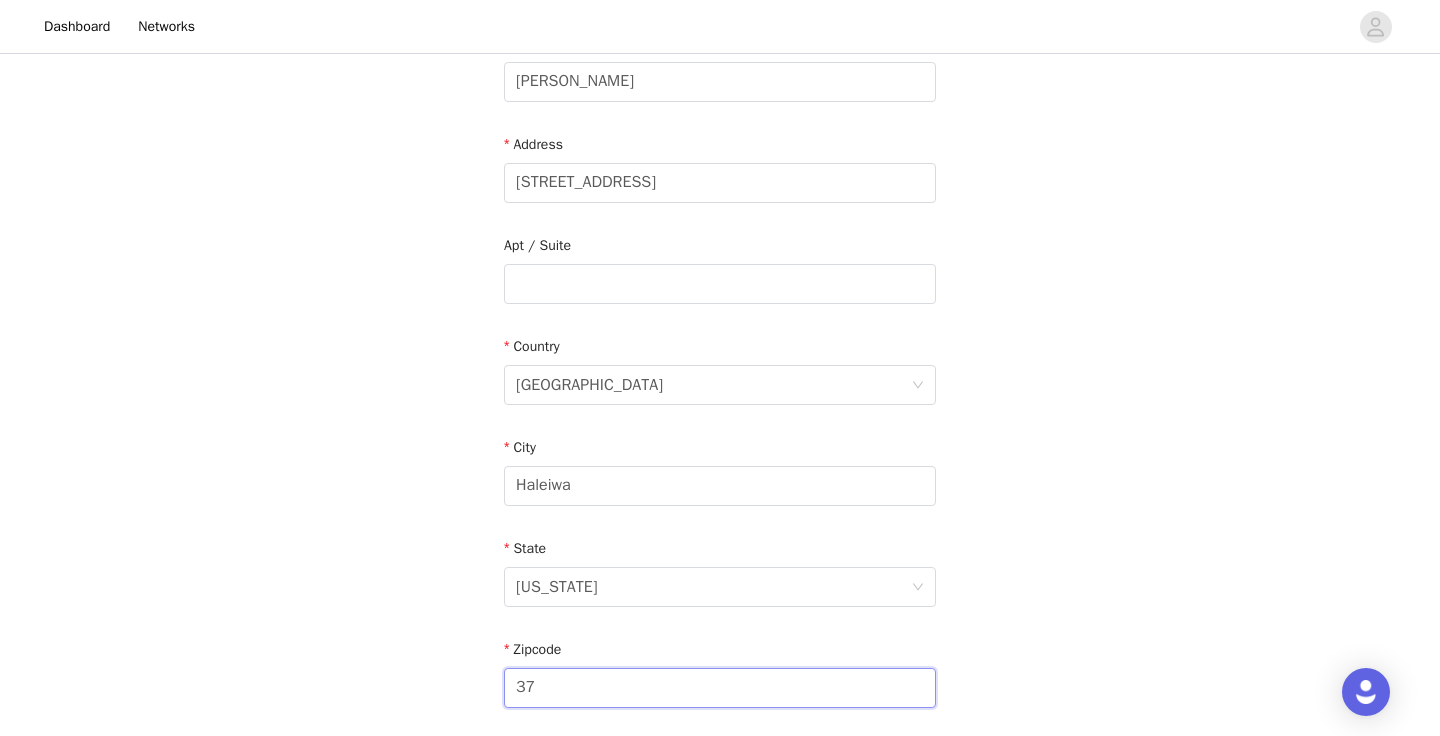 type on "3" 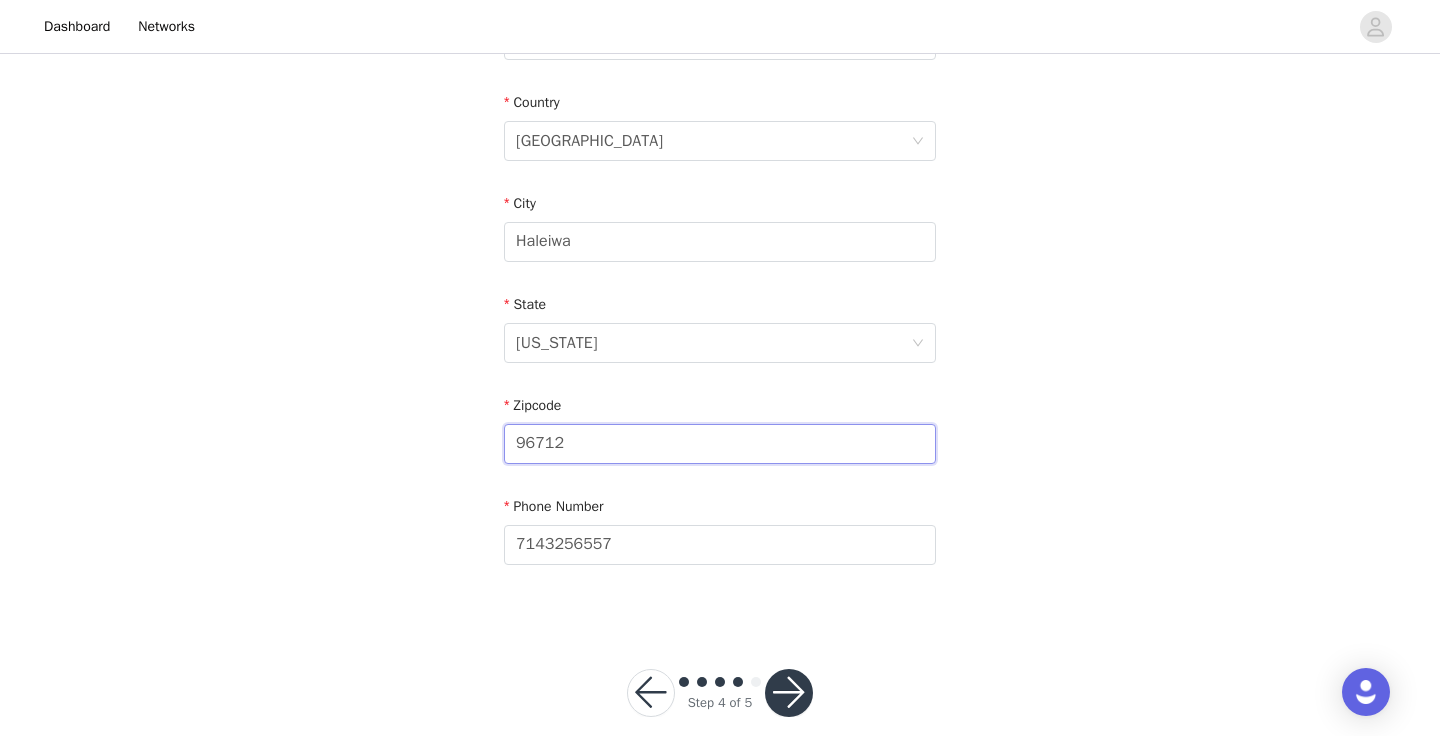 scroll, scrollTop: 627, scrollLeft: 0, axis: vertical 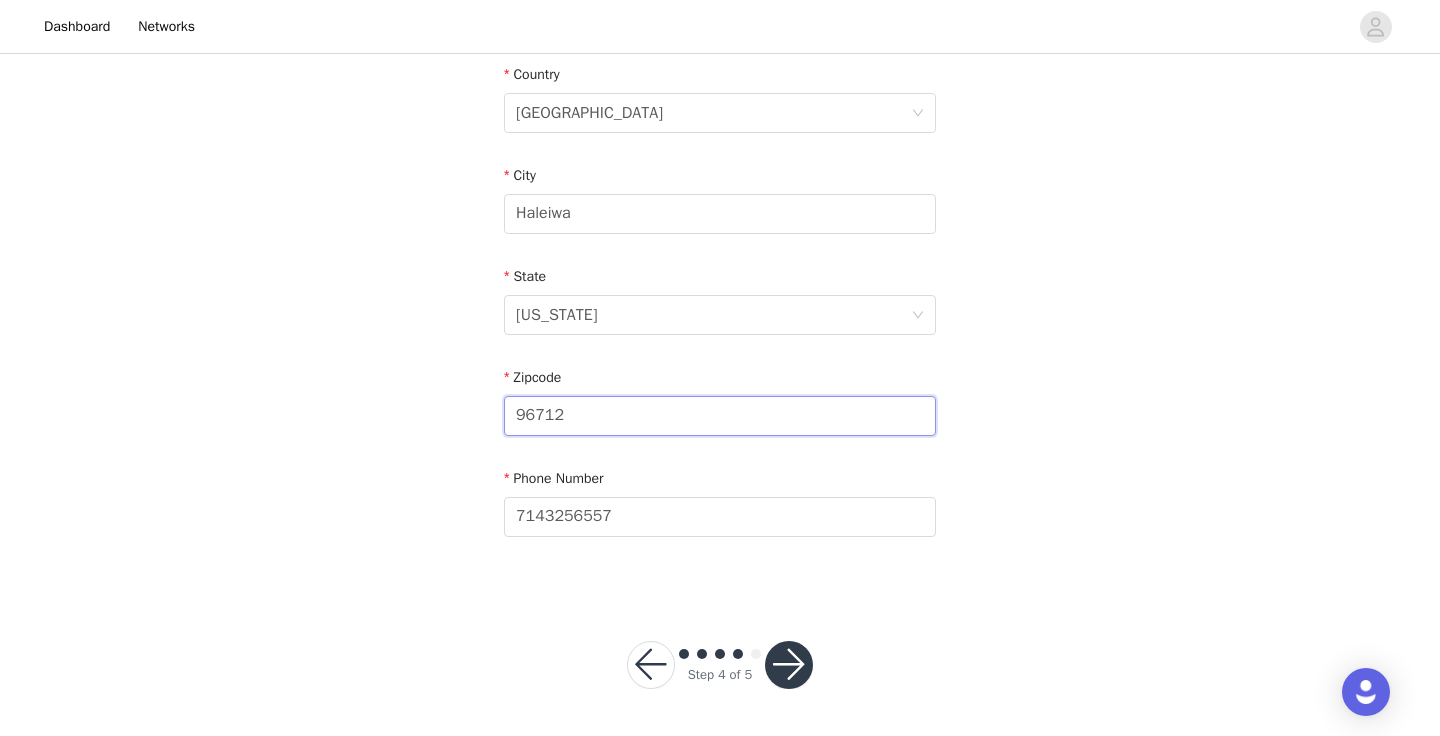 type on "96712" 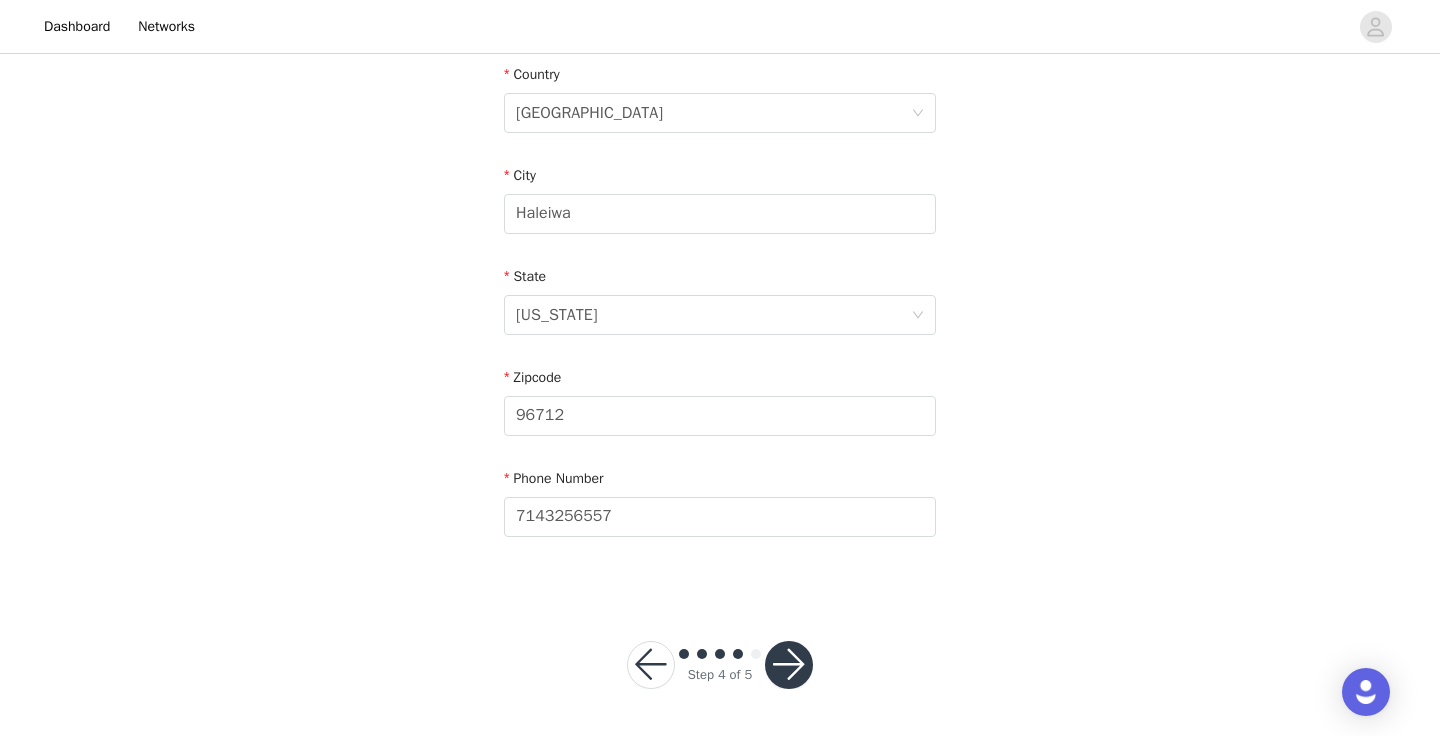 click at bounding box center (789, 665) 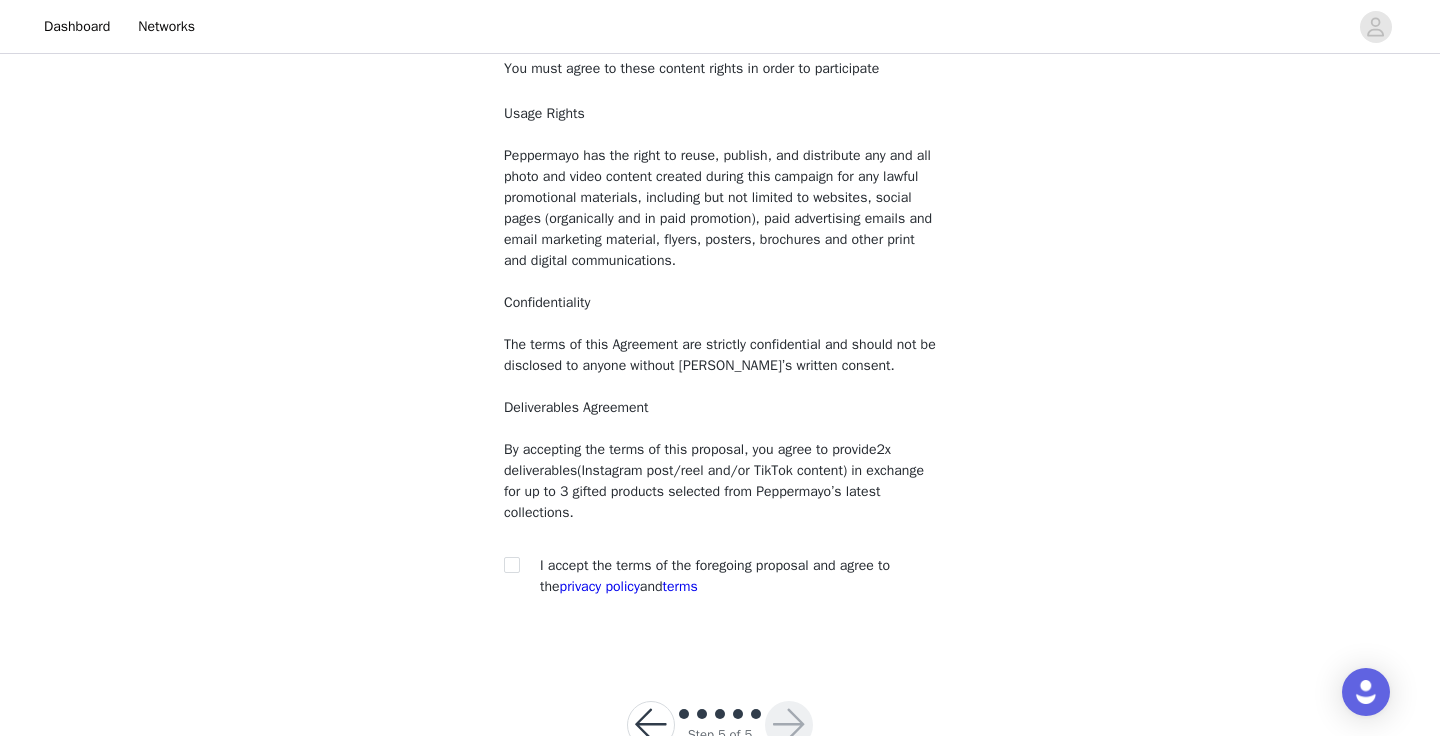 scroll, scrollTop: 188, scrollLeft: 0, axis: vertical 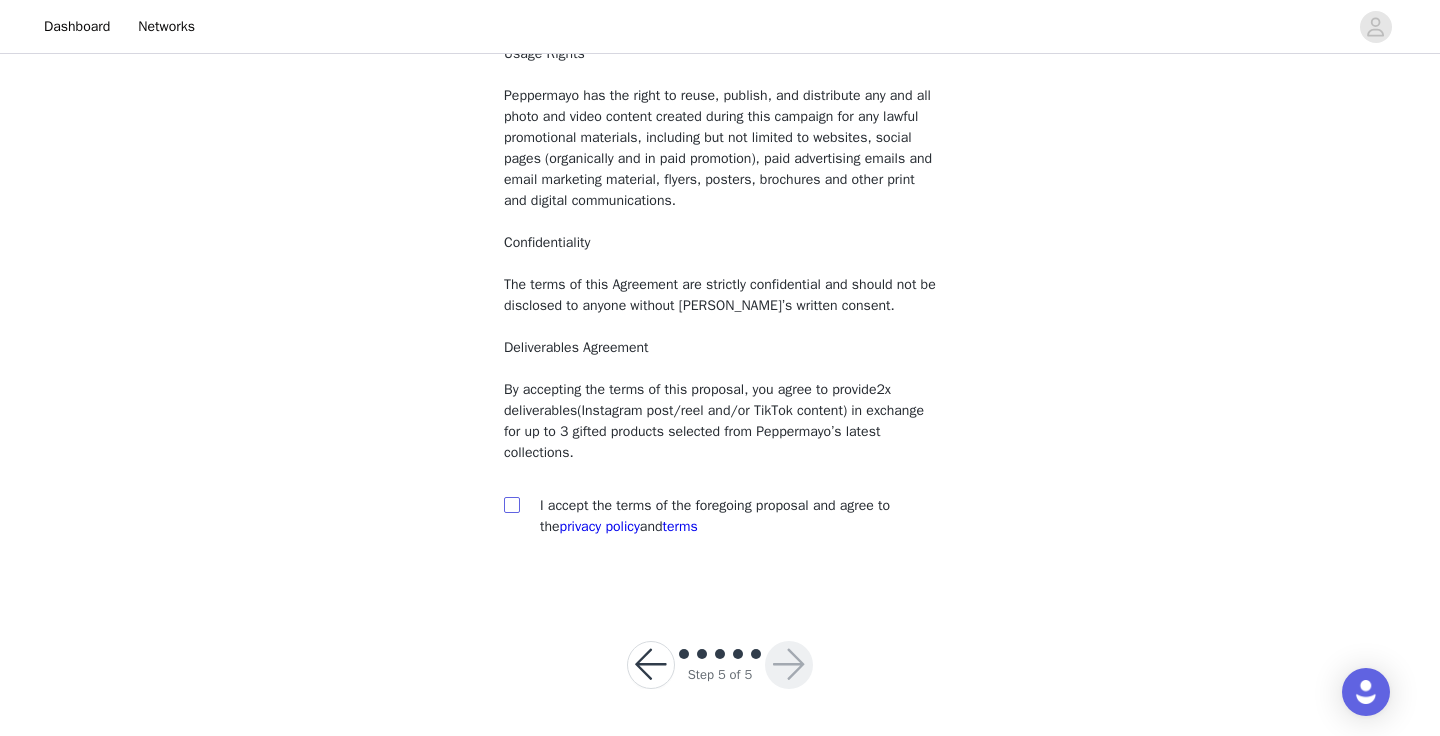 click at bounding box center (511, 504) 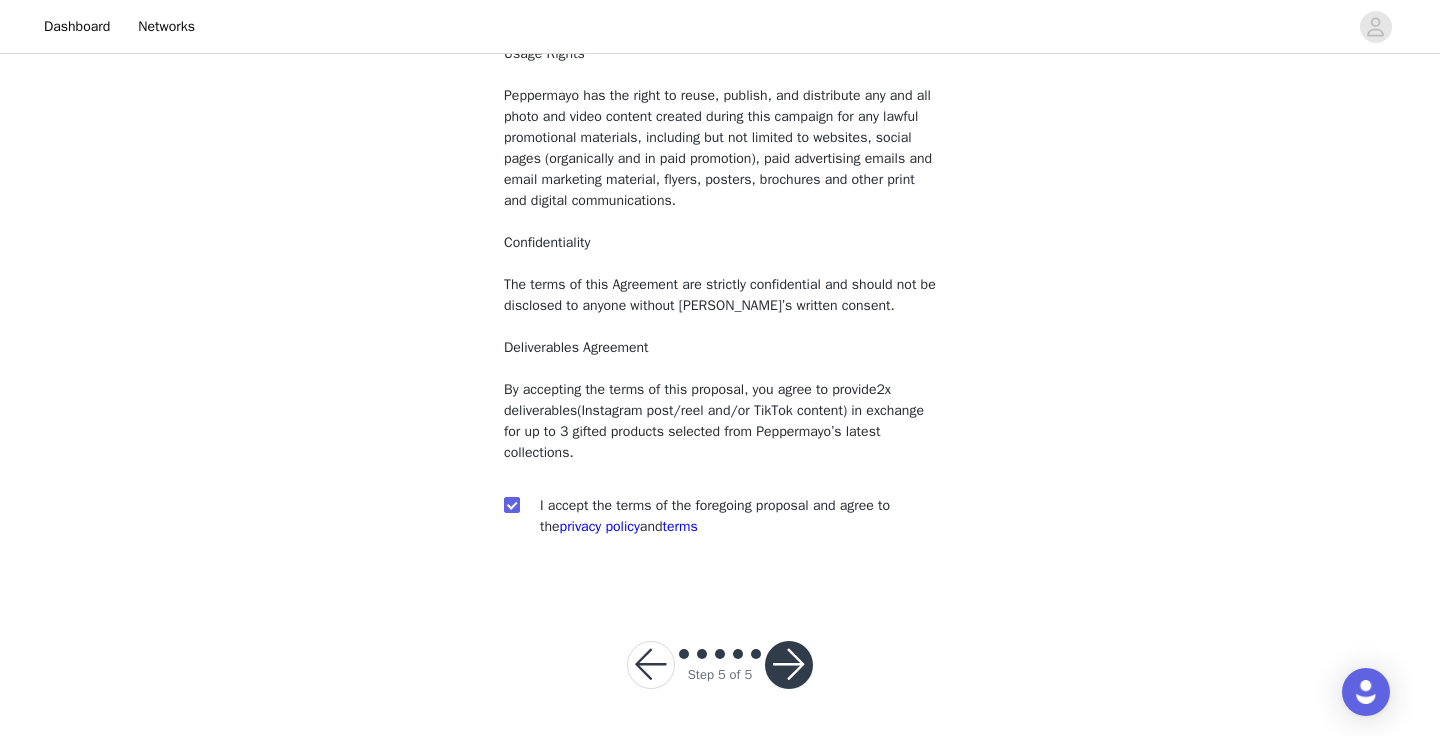 click at bounding box center (789, 665) 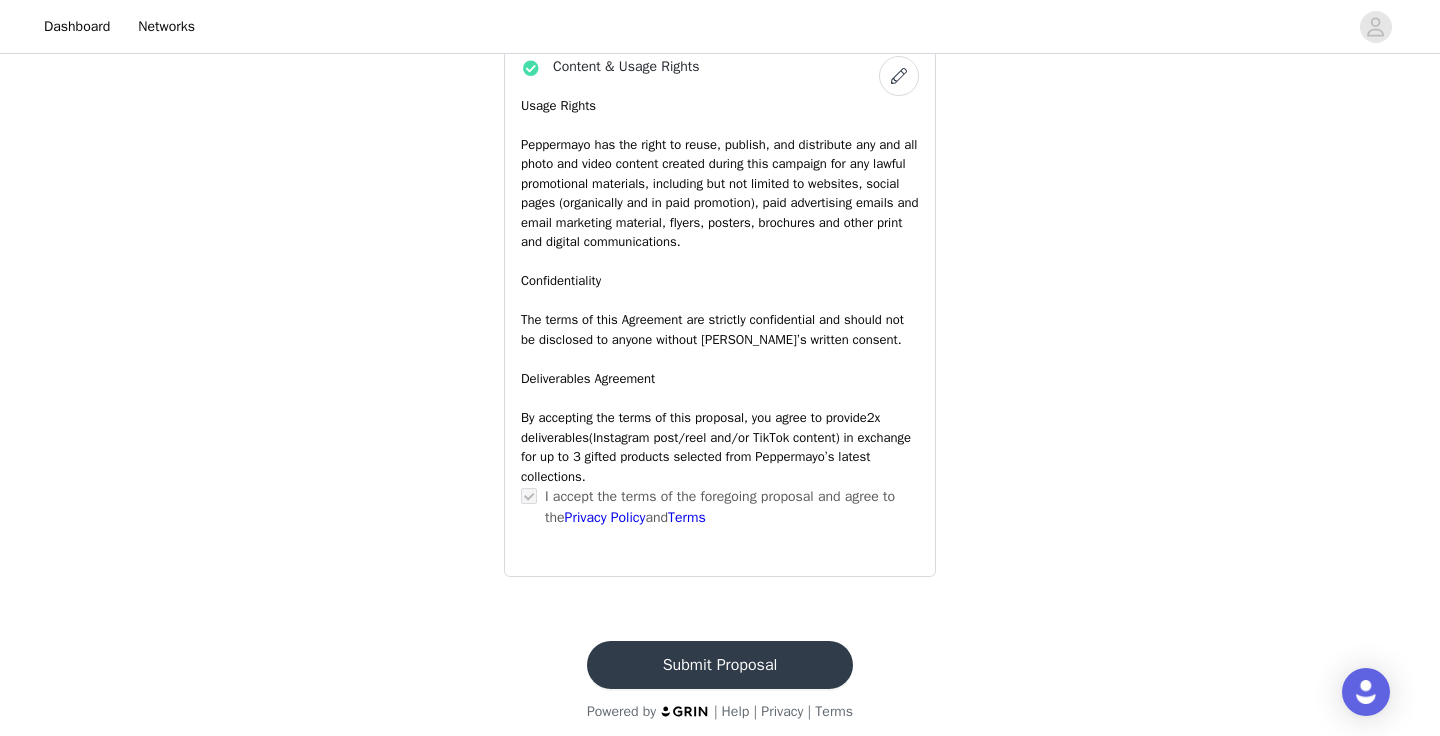 scroll, scrollTop: 1664, scrollLeft: 0, axis: vertical 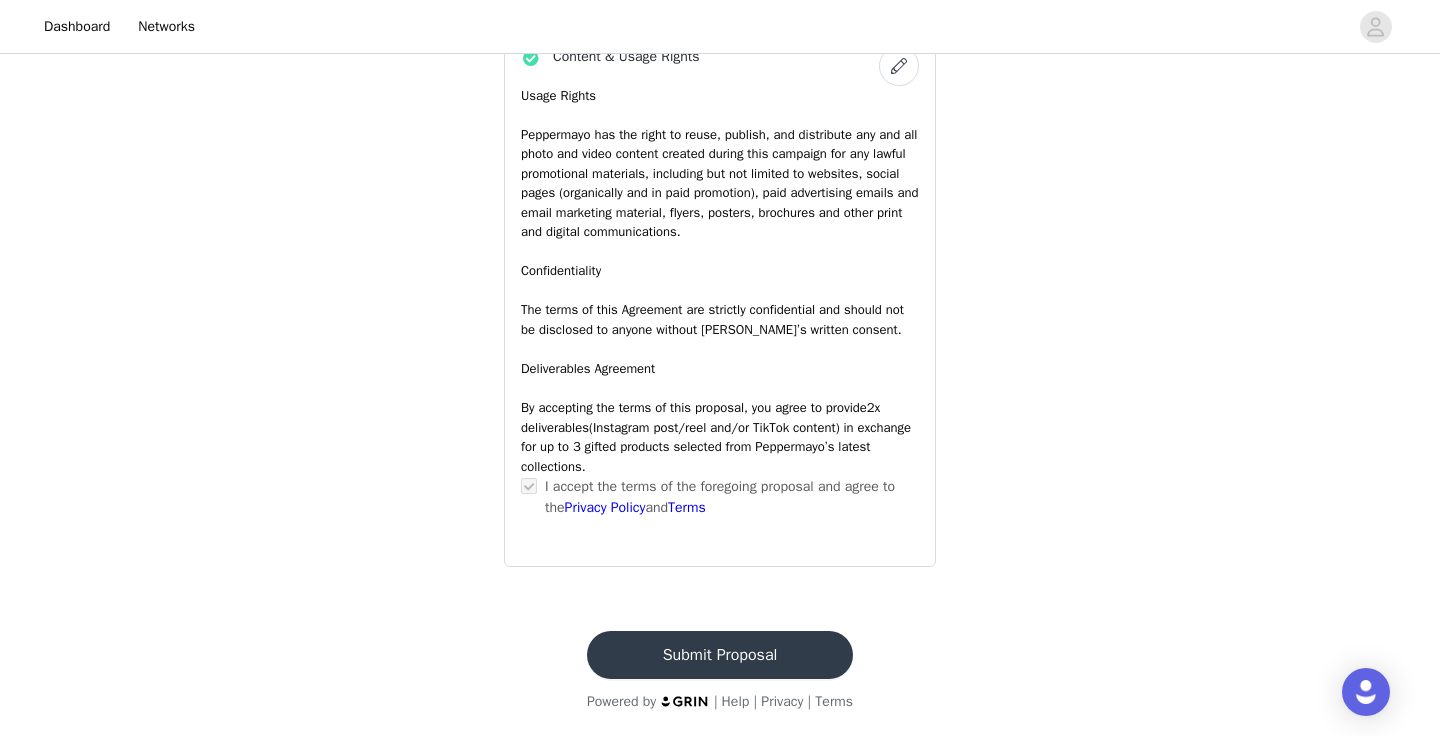 click on "Submit Proposal" at bounding box center [720, 655] 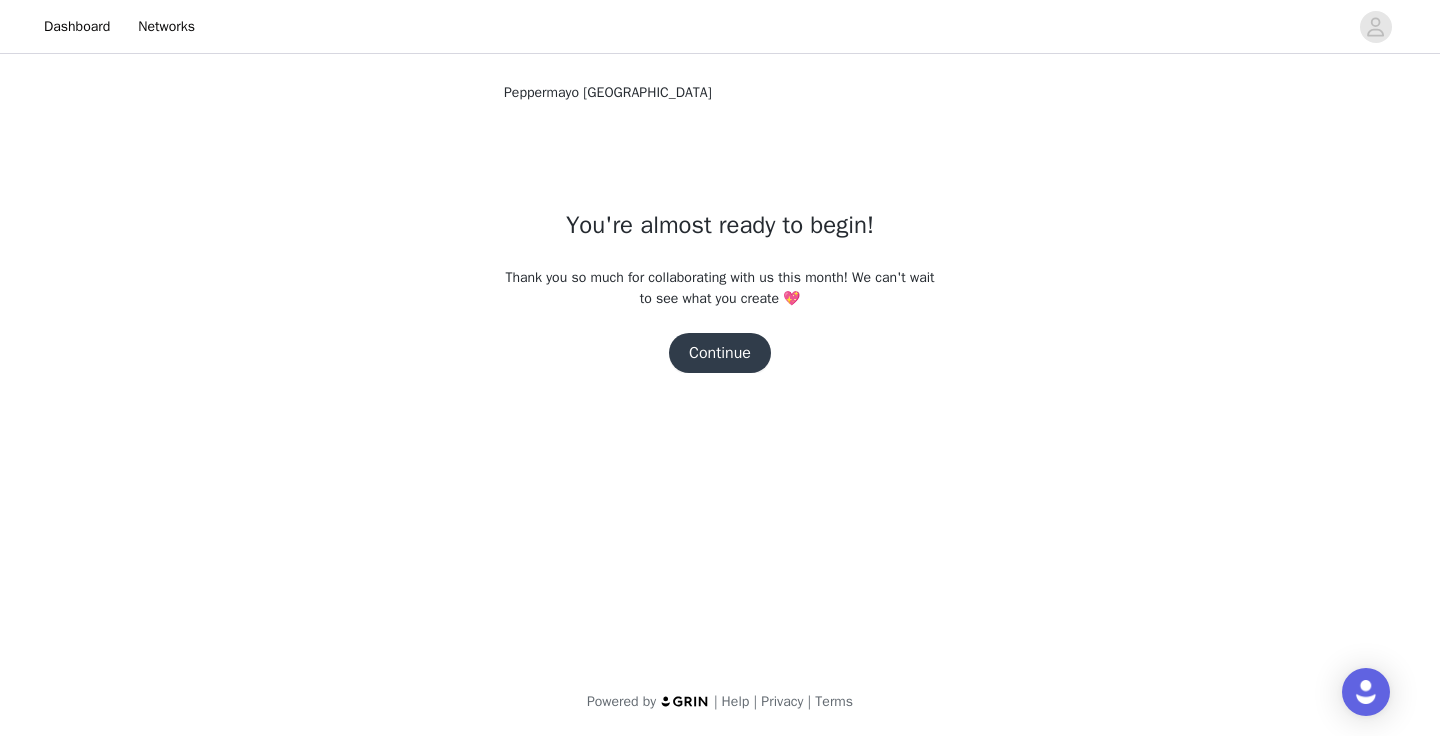 scroll, scrollTop: 0, scrollLeft: 0, axis: both 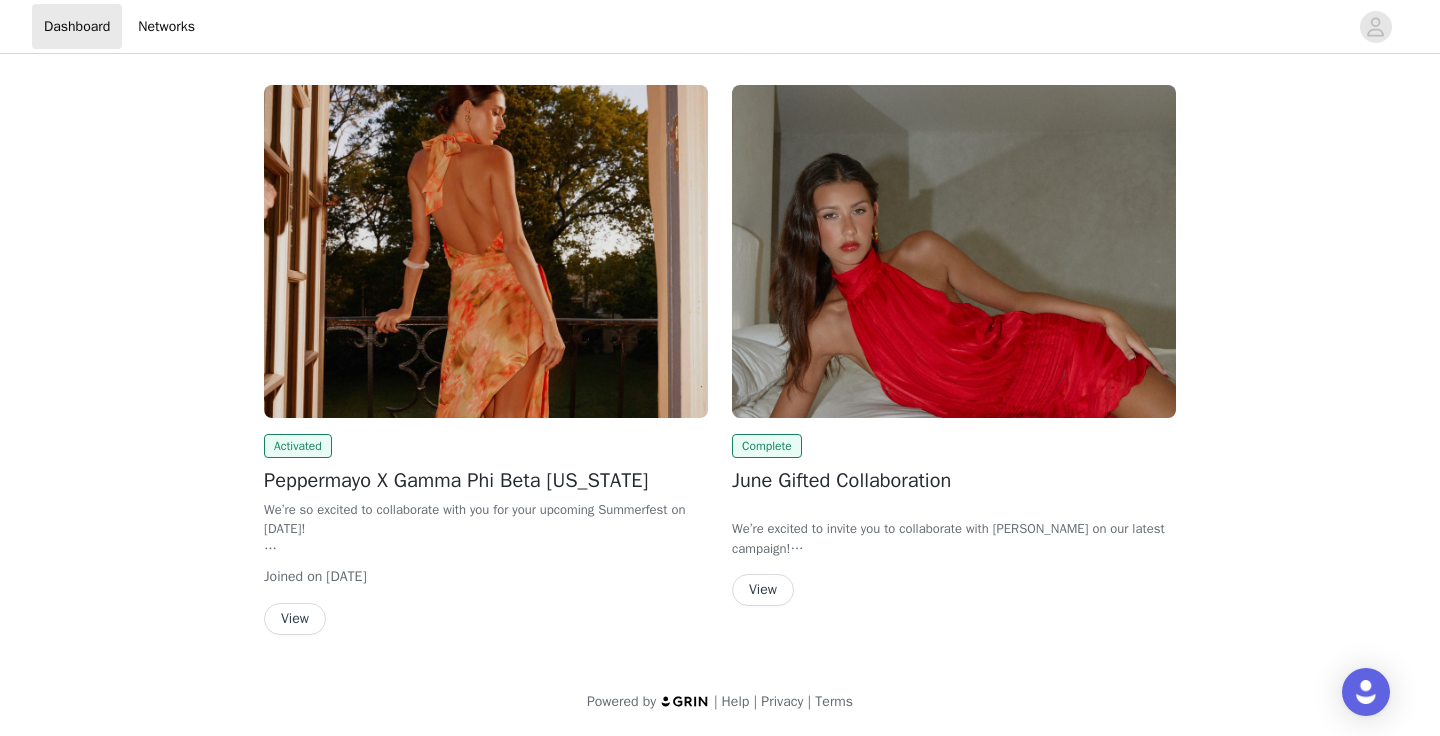 click on "View" at bounding box center [763, 590] 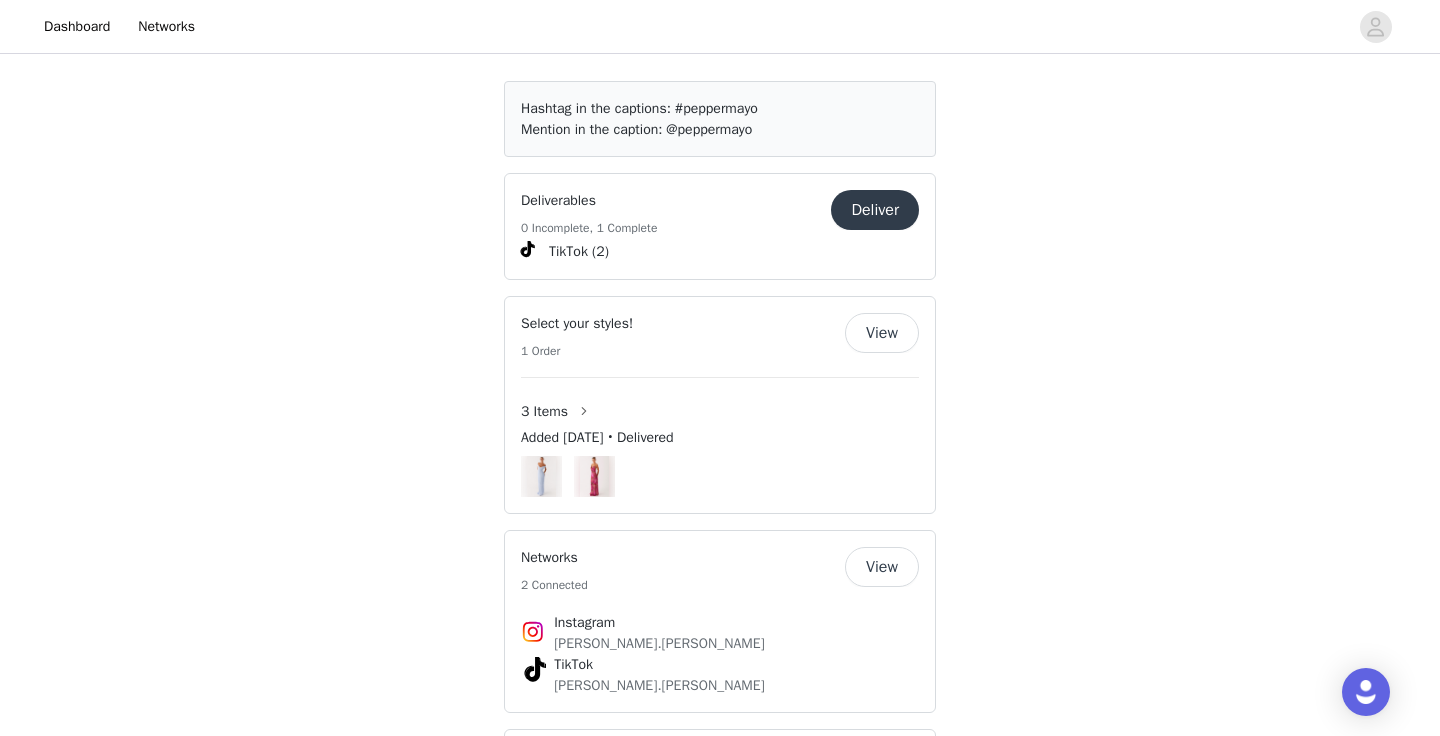 scroll, scrollTop: 1096, scrollLeft: 0, axis: vertical 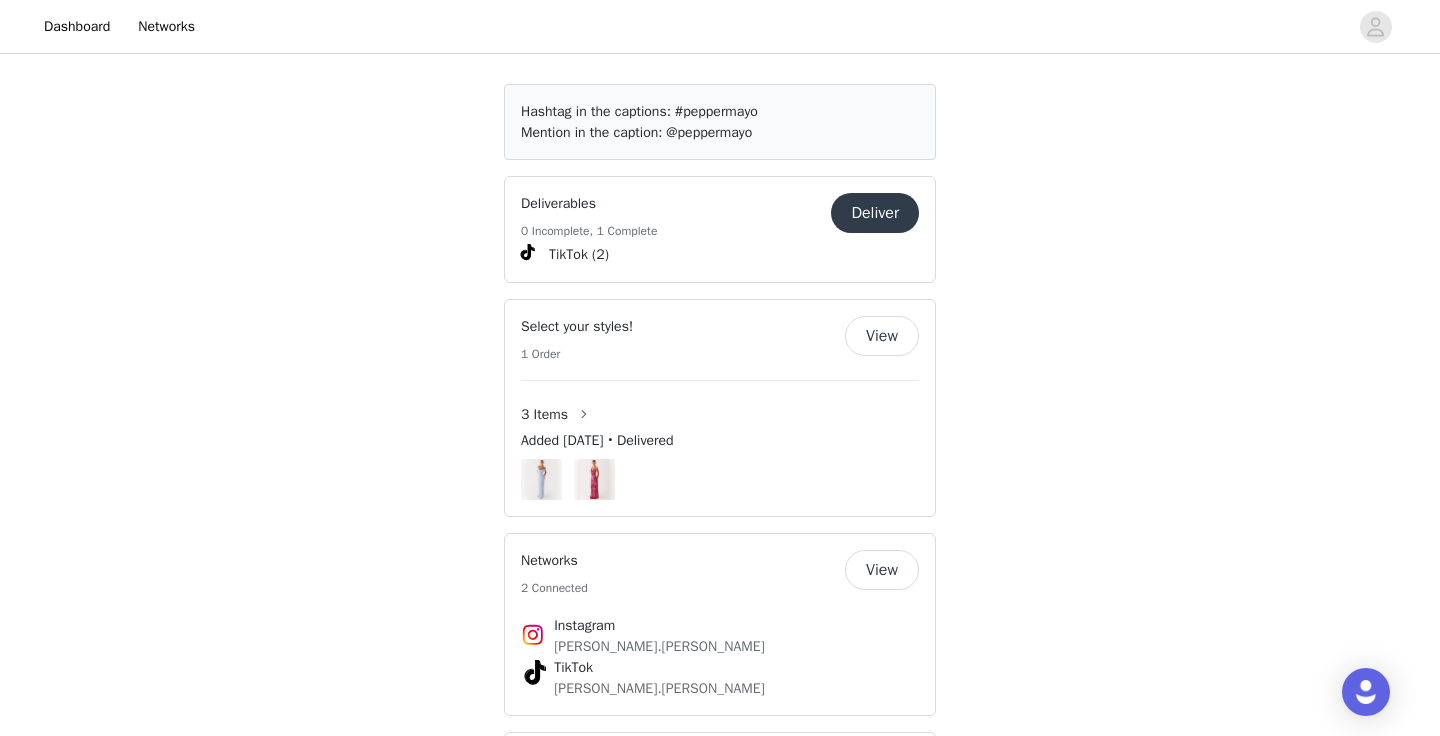 click at bounding box center [595, 479] 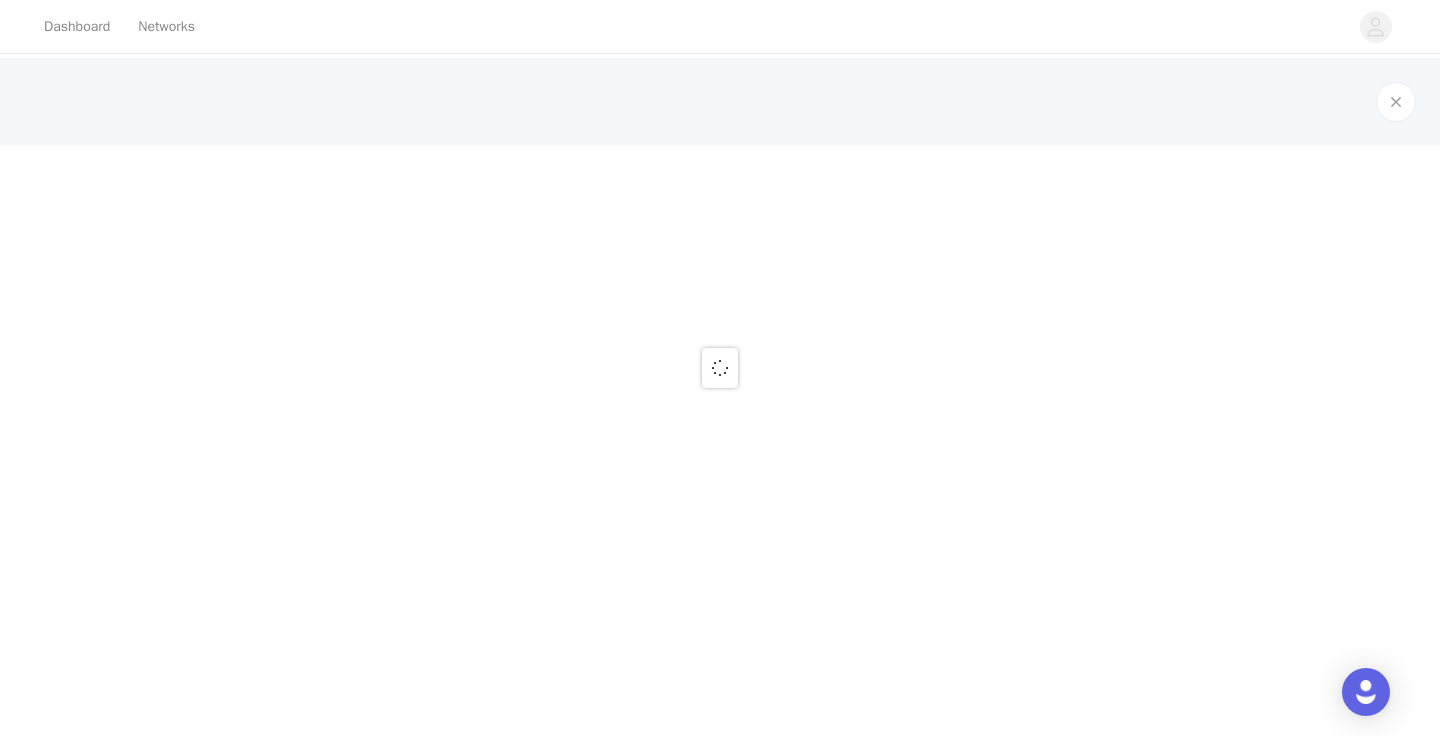 scroll, scrollTop: 0, scrollLeft: 0, axis: both 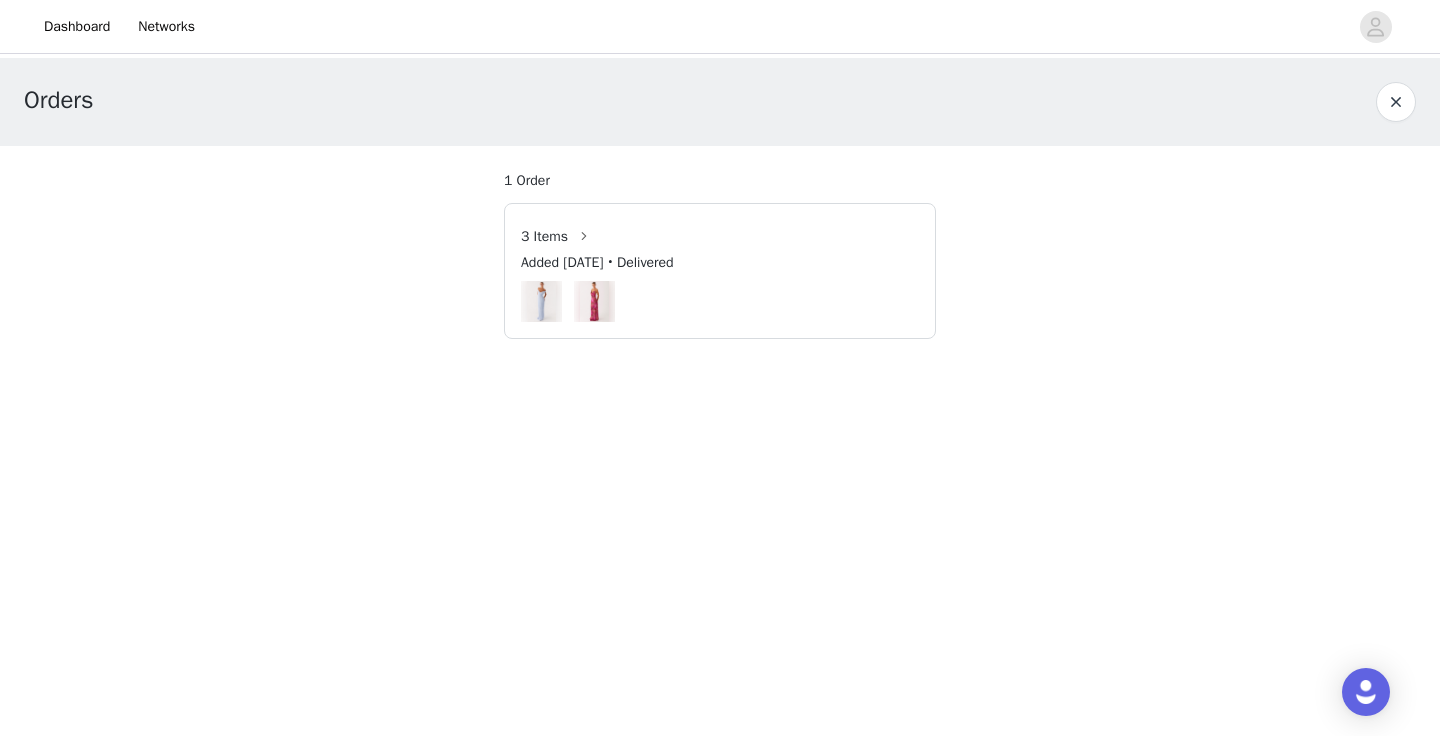 click at bounding box center (595, 301) 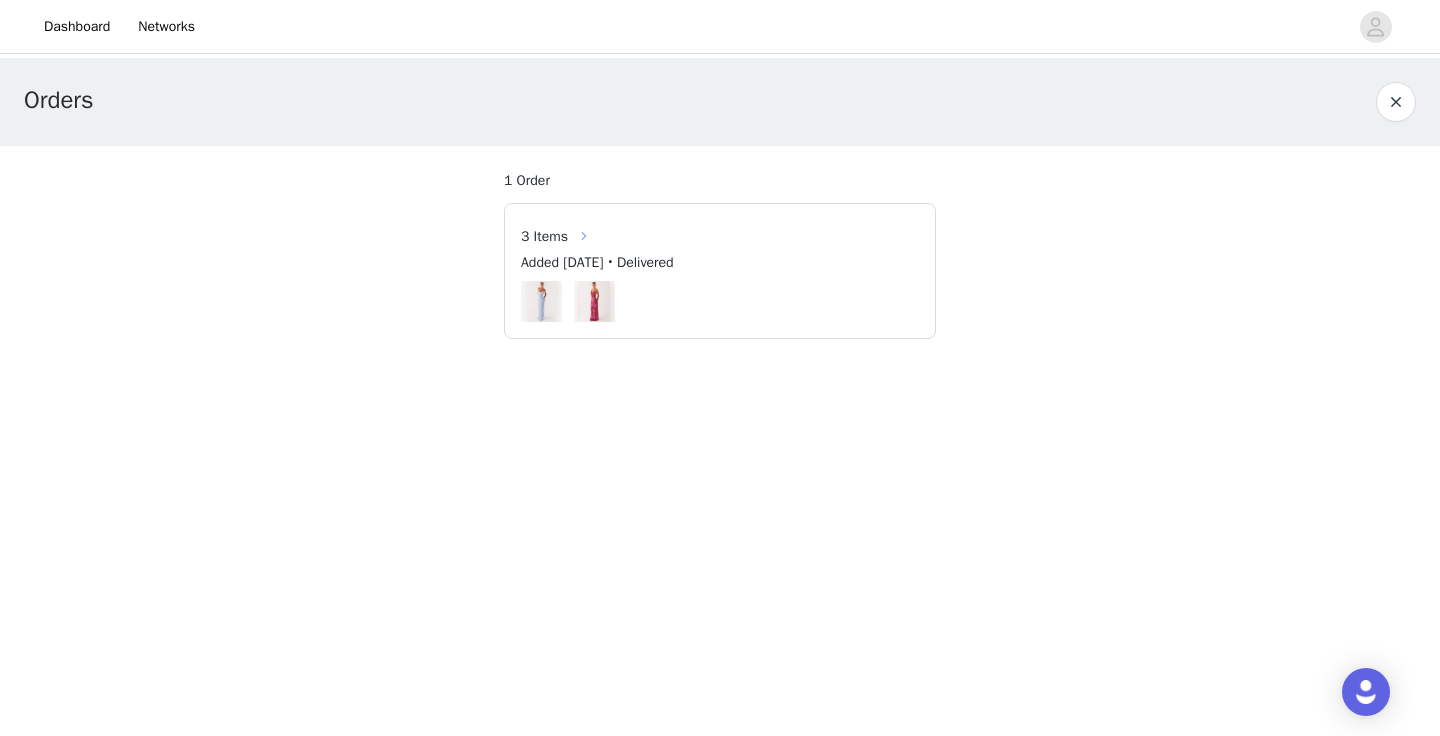click at bounding box center (584, 236) 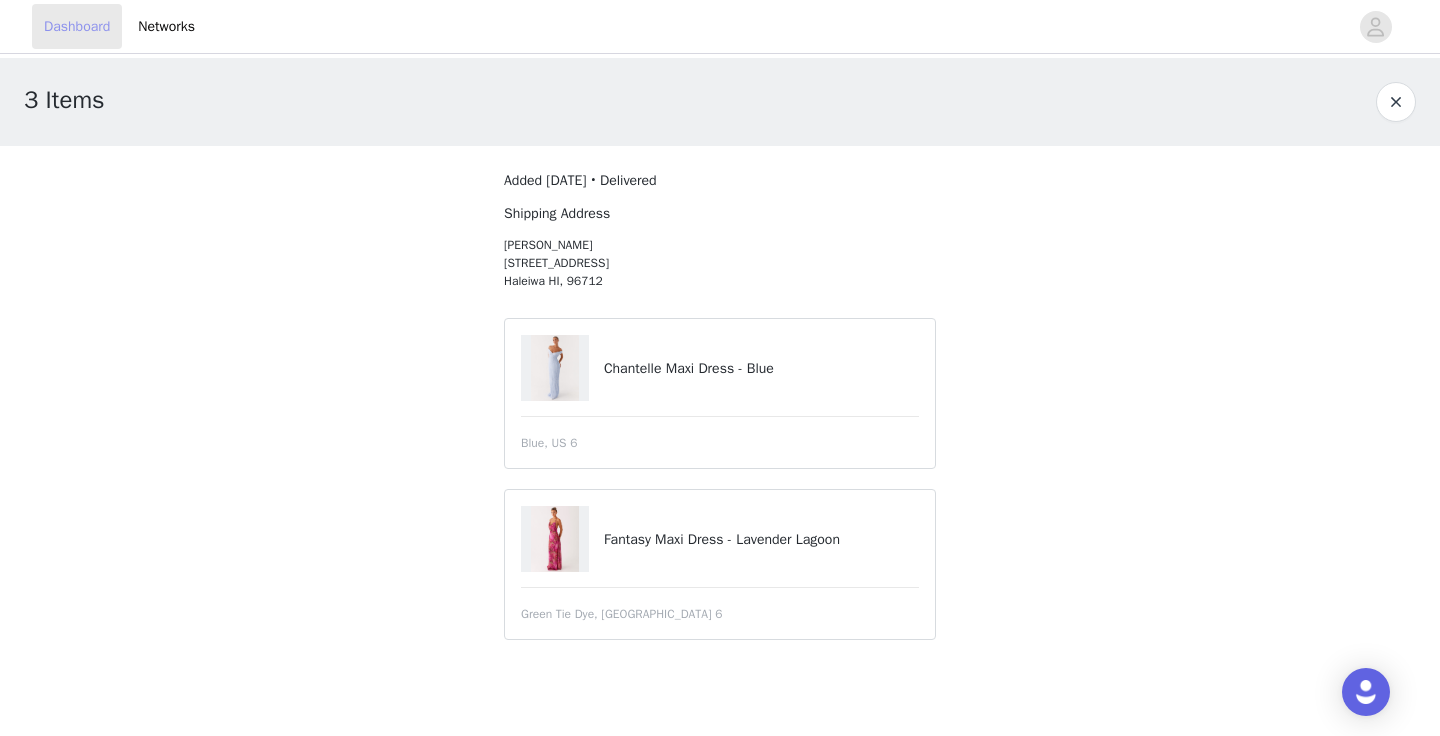 click on "Dashboard" at bounding box center [77, 26] 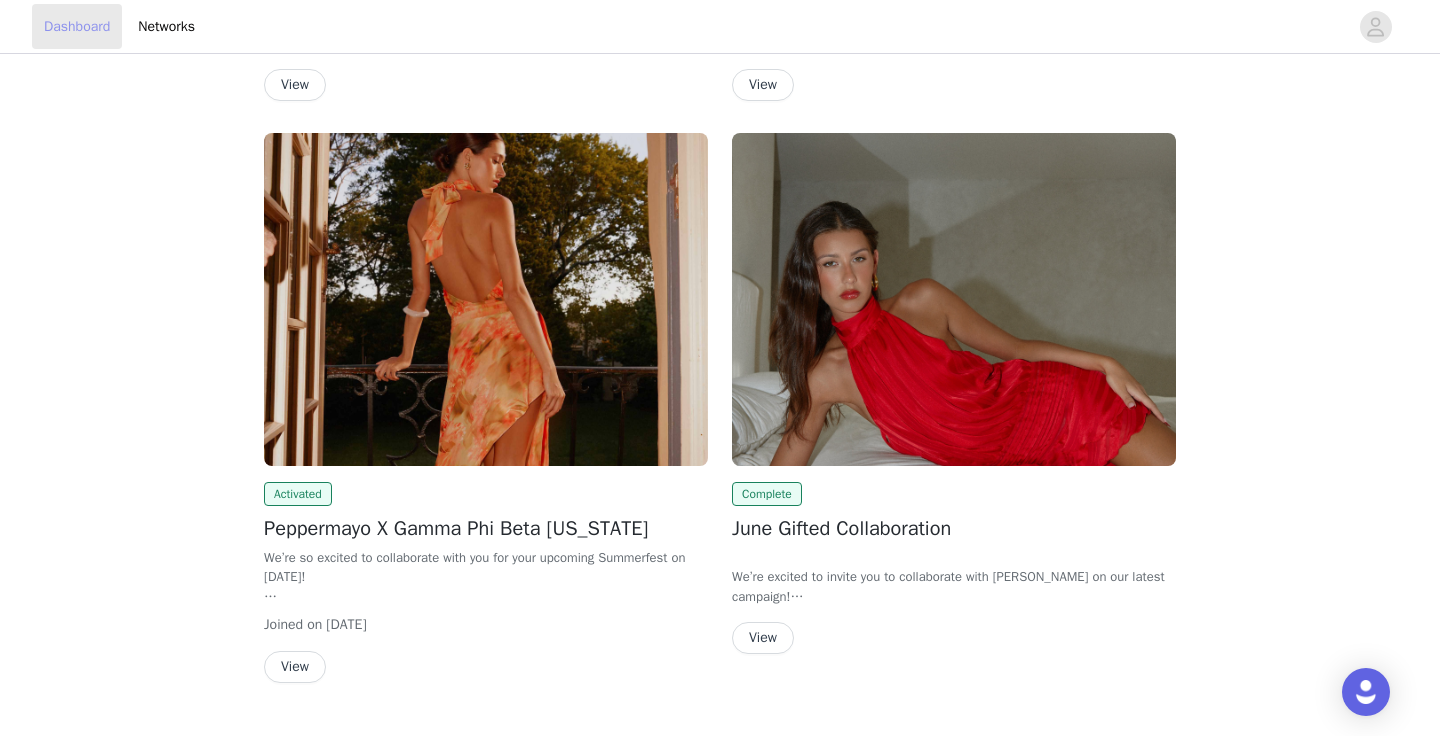 scroll, scrollTop: 638, scrollLeft: 0, axis: vertical 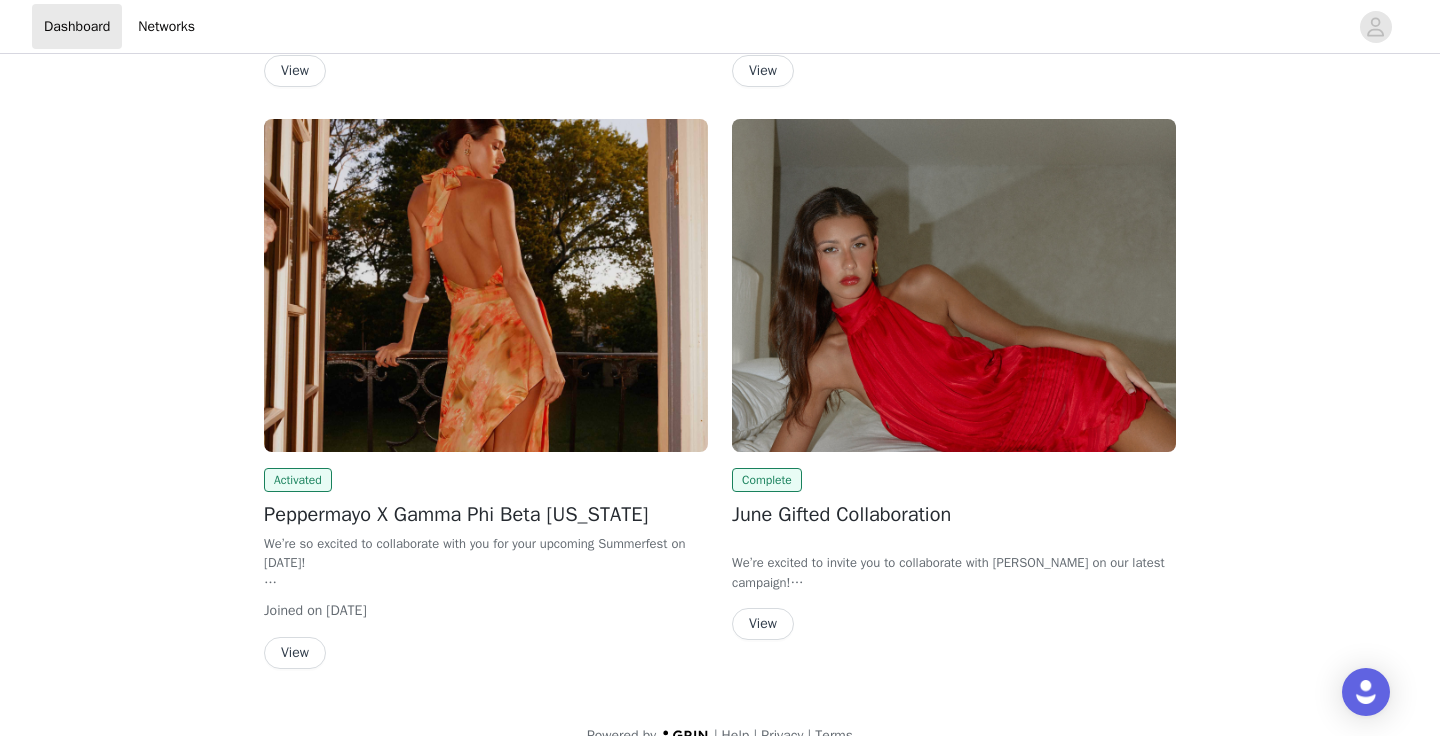 click on "View" at bounding box center [295, 653] 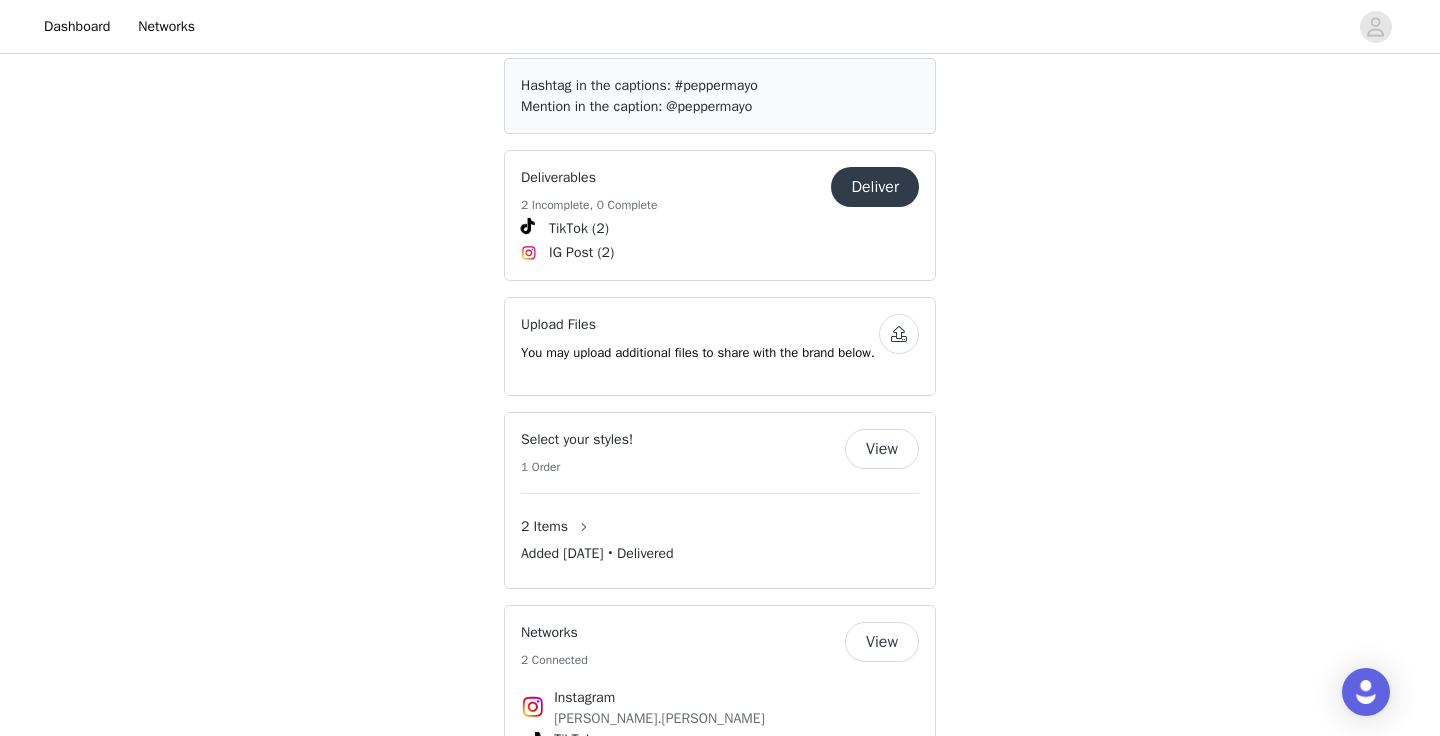 scroll, scrollTop: 816, scrollLeft: 0, axis: vertical 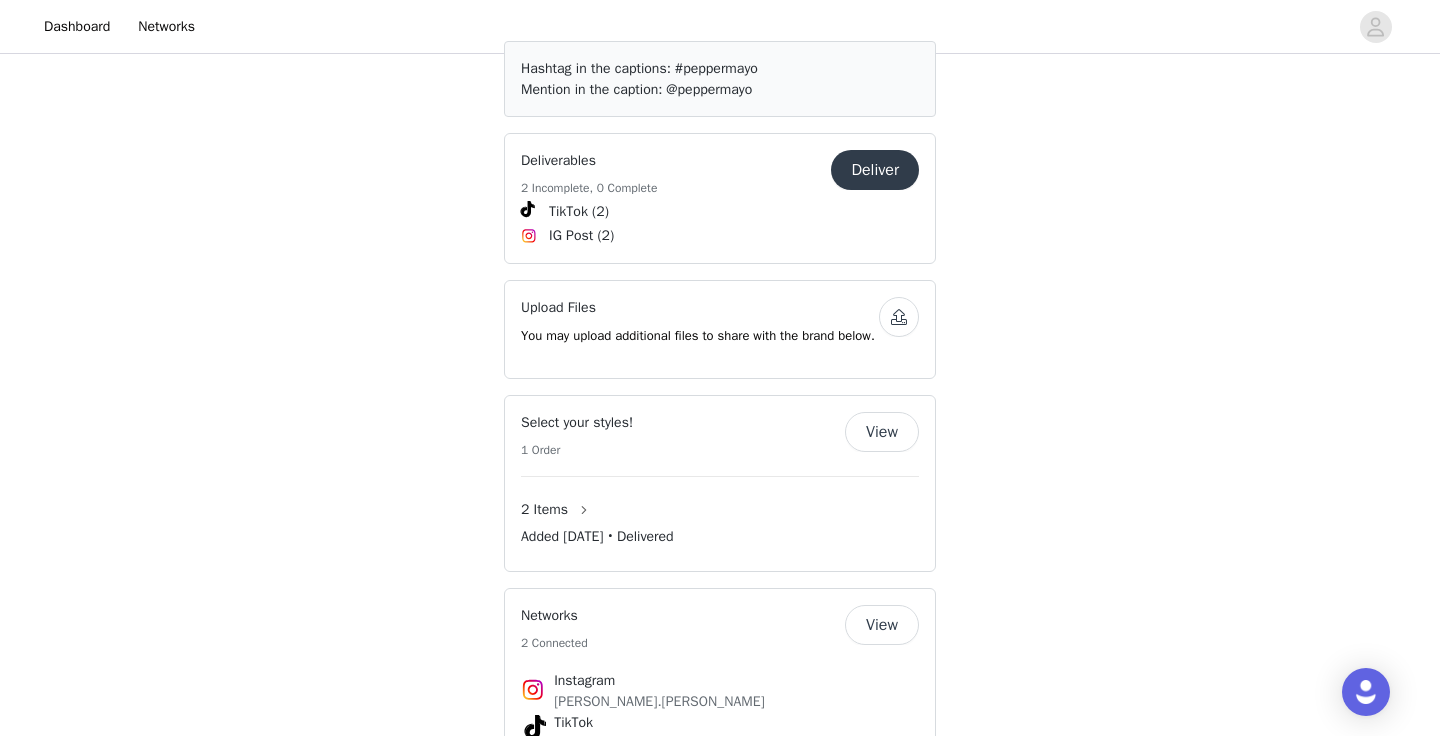 click on "View" at bounding box center [882, 432] 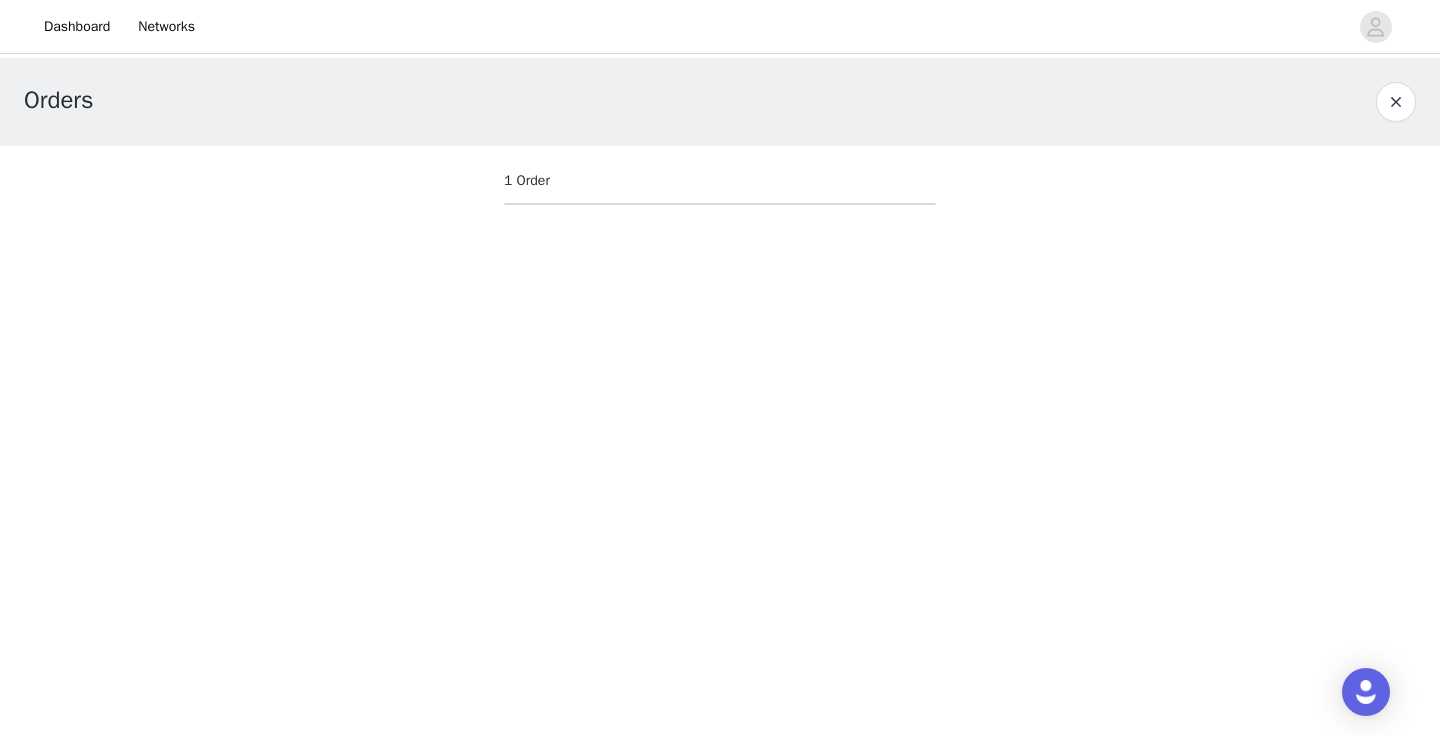 click on "1 Order" at bounding box center (720, 180) 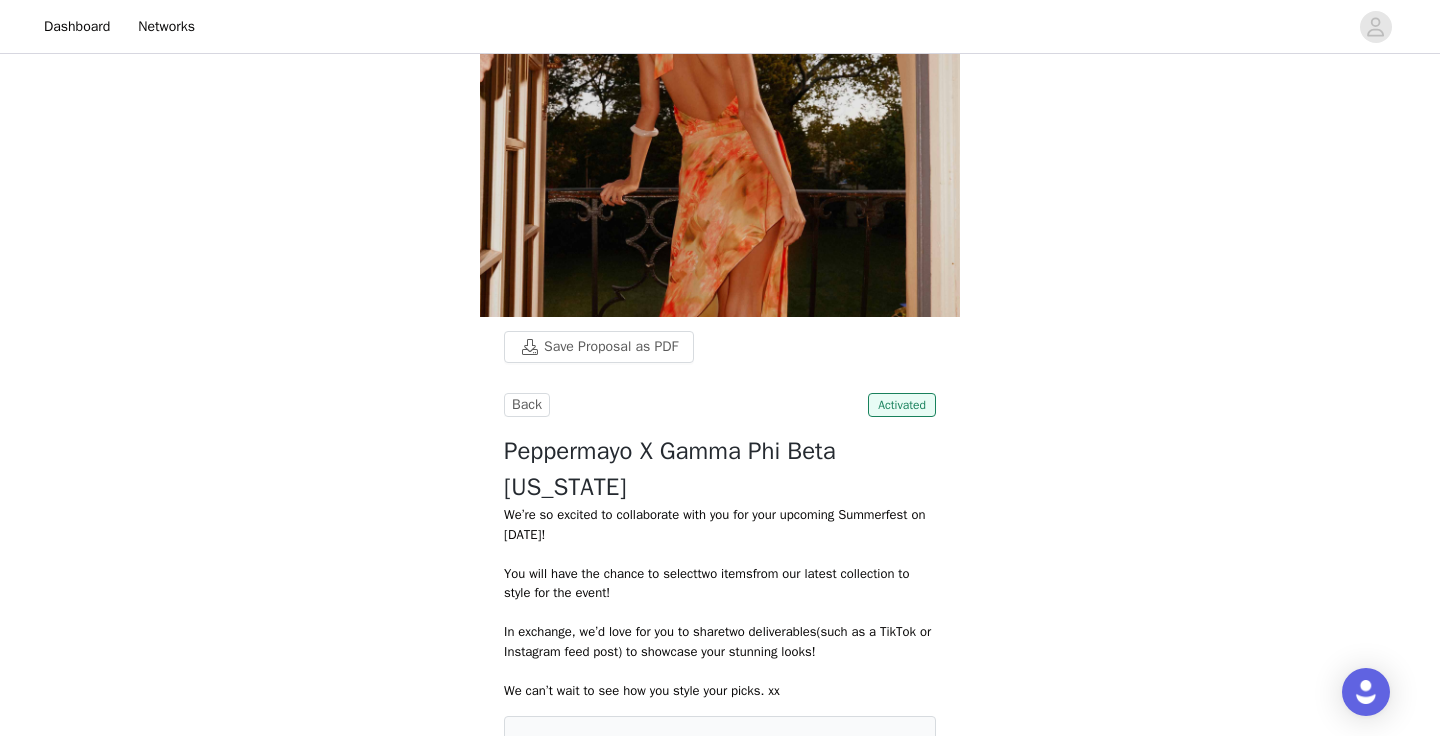 scroll, scrollTop: 157, scrollLeft: 0, axis: vertical 